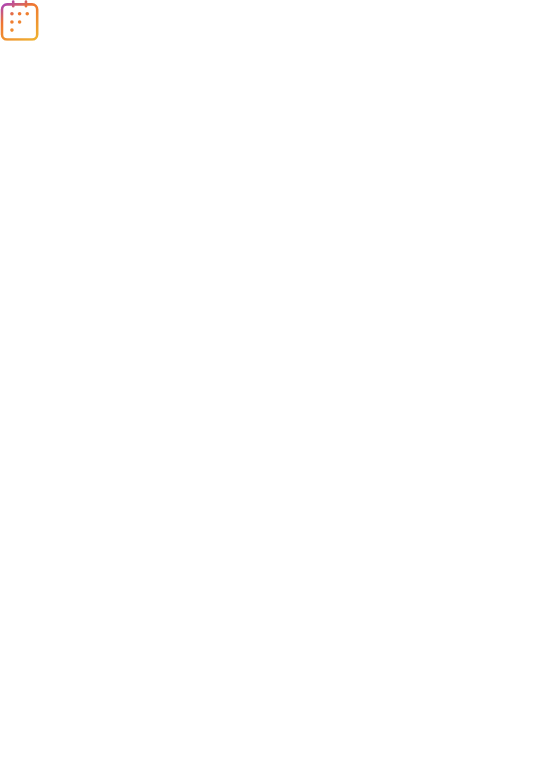 scroll, scrollTop: 0, scrollLeft: 0, axis: both 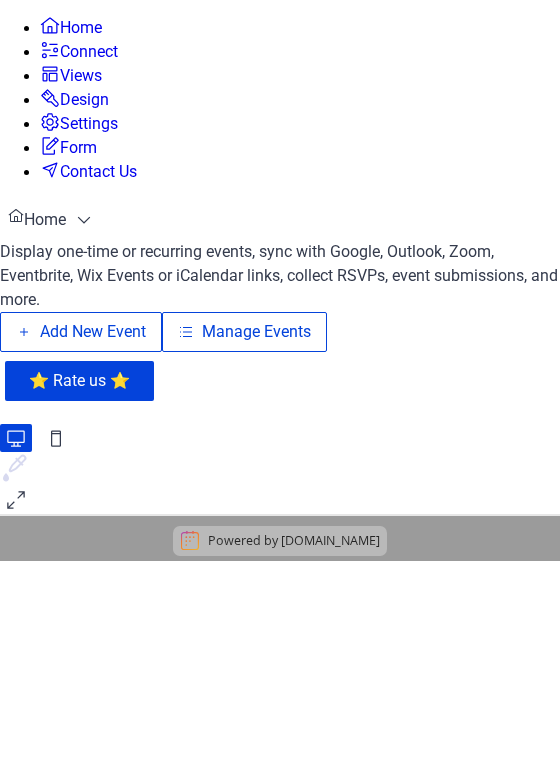 click on "Manage Events" at bounding box center (256, 332) 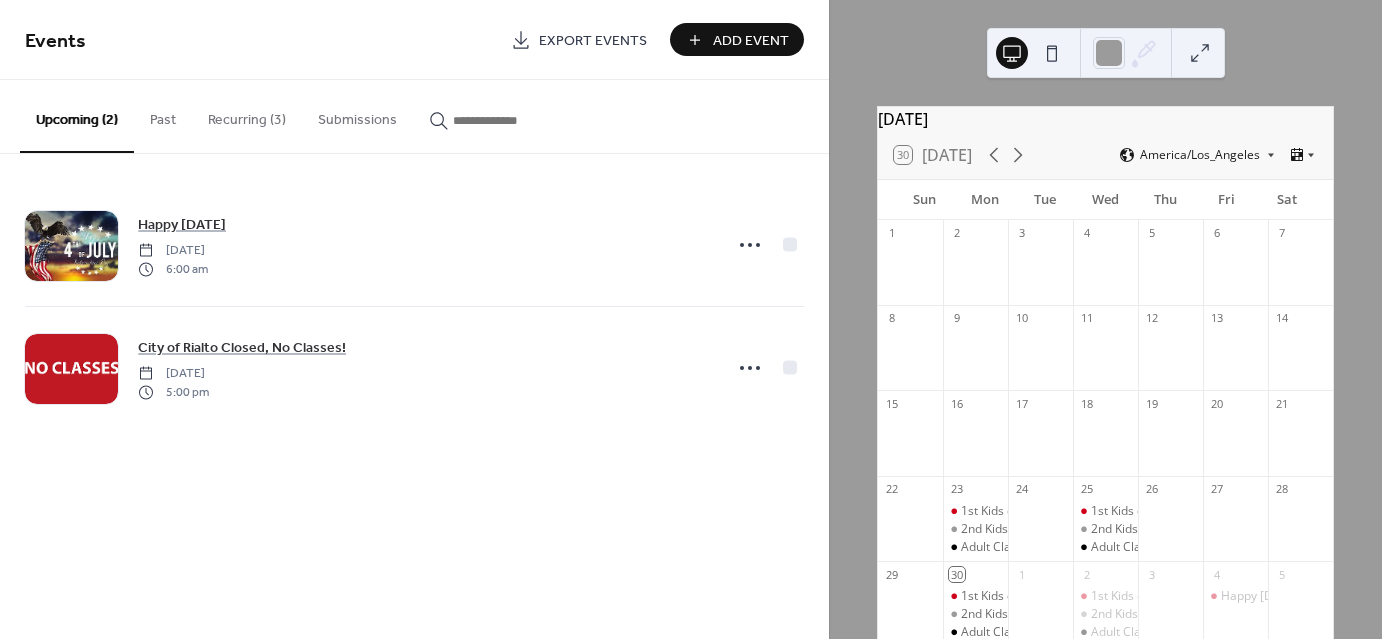 scroll, scrollTop: 0, scrollLeft: 0, axis: both 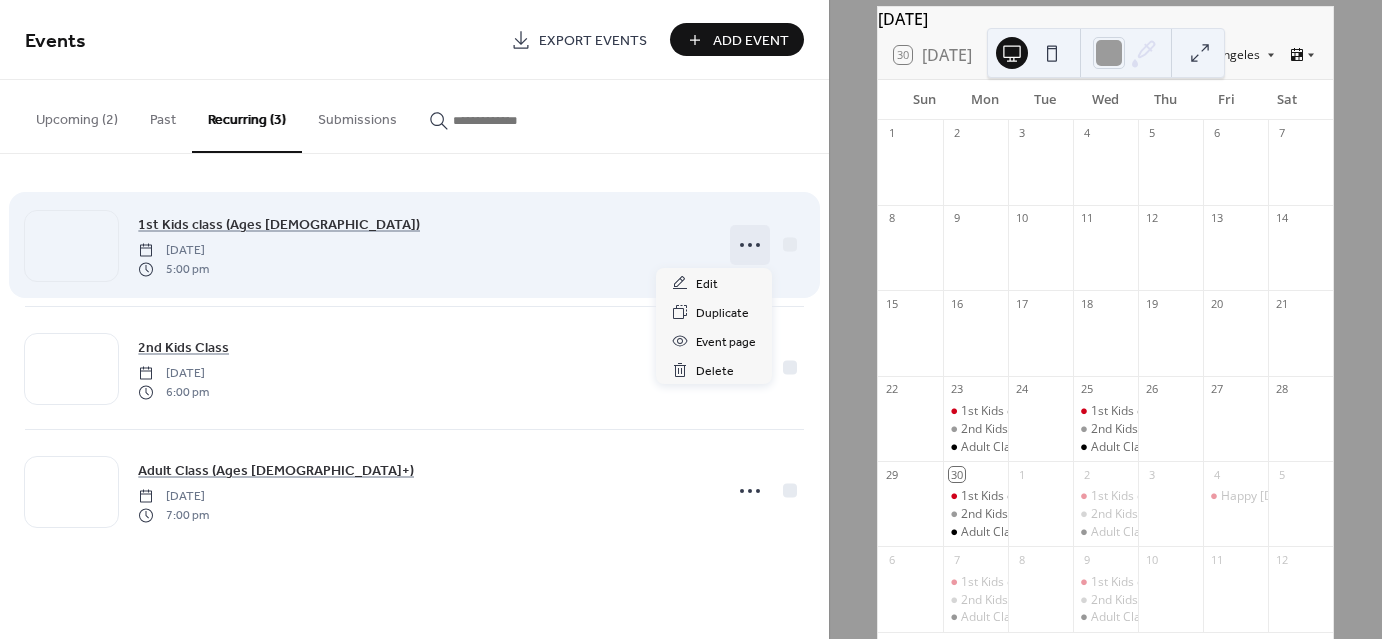 click 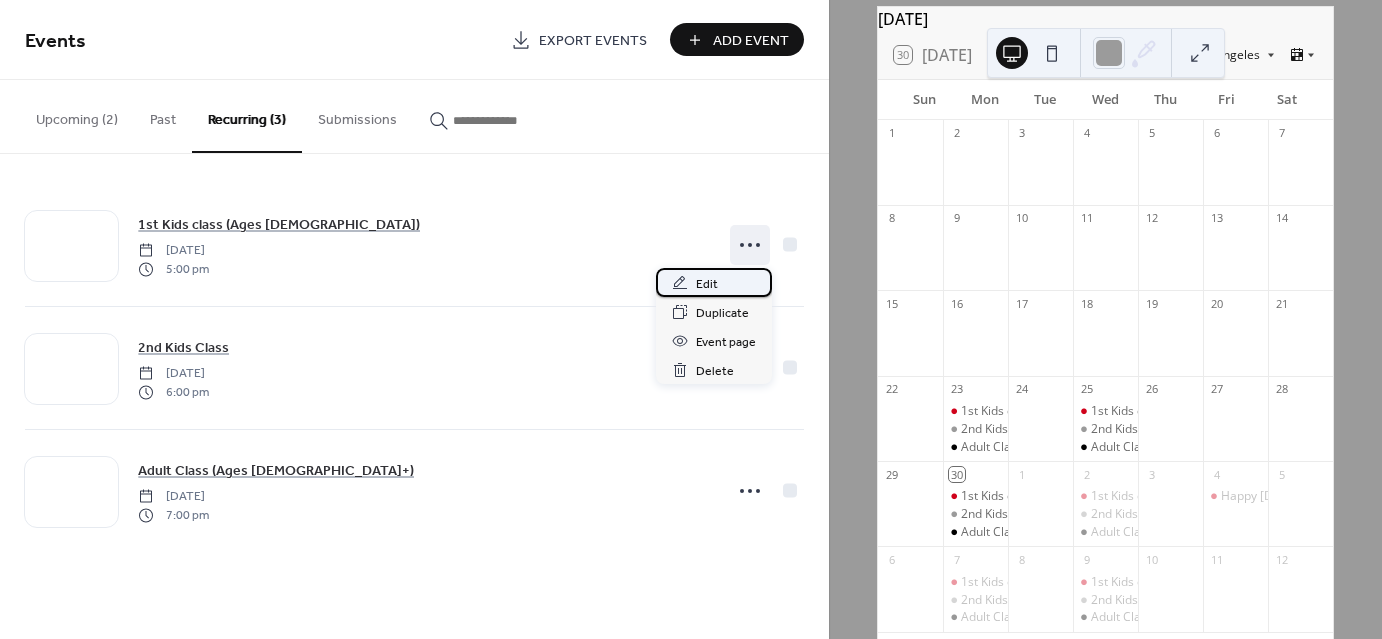 click on "Edit" at bounding box center (707, 284) 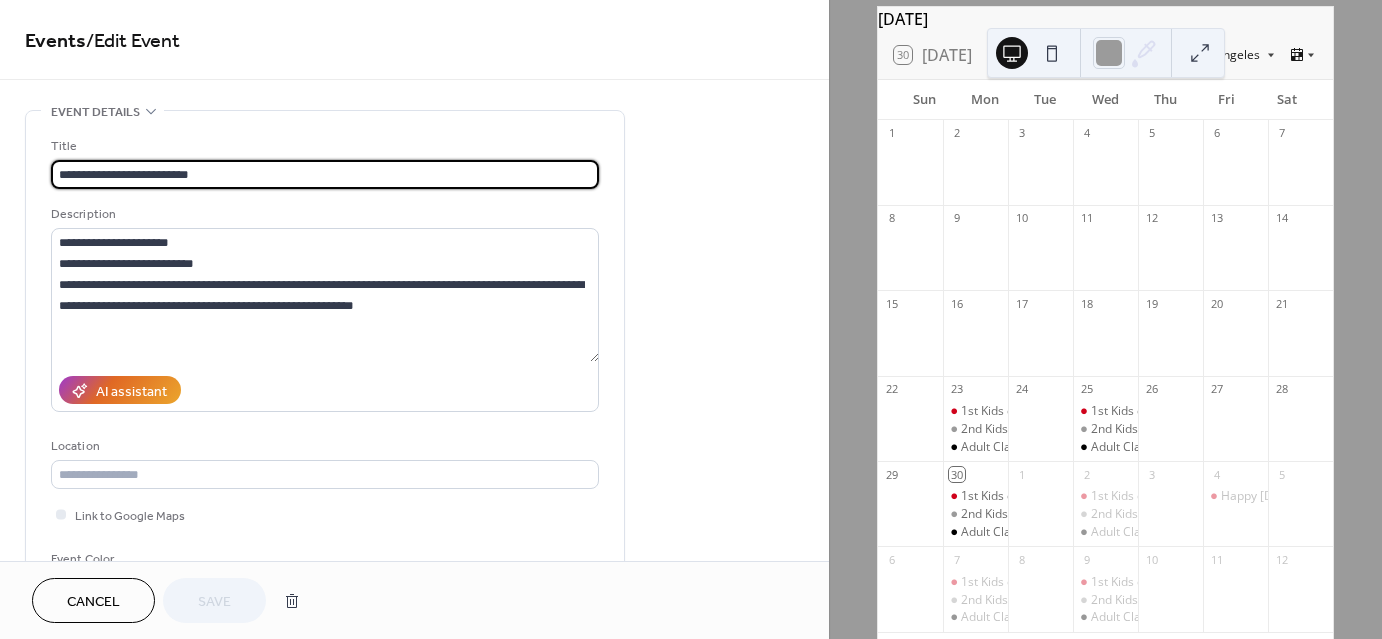 type on "**********" 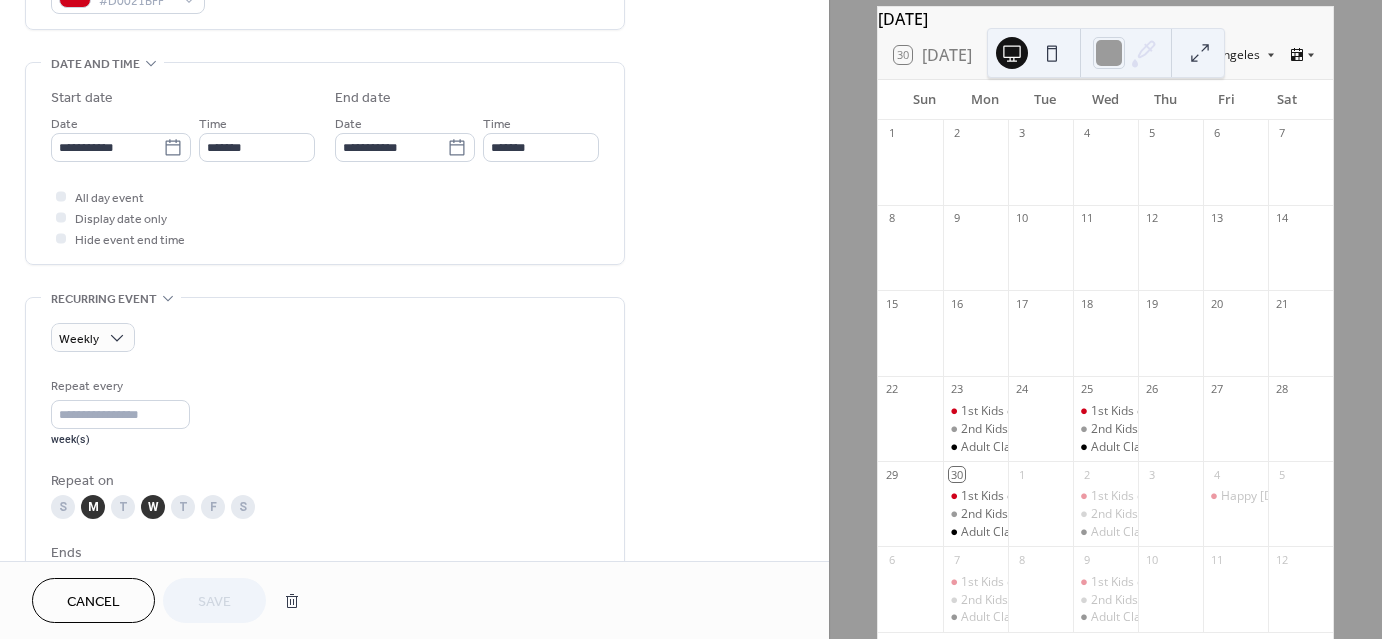 scroll, scrollTop: 600, scrollLeft: 0, axis: vertical 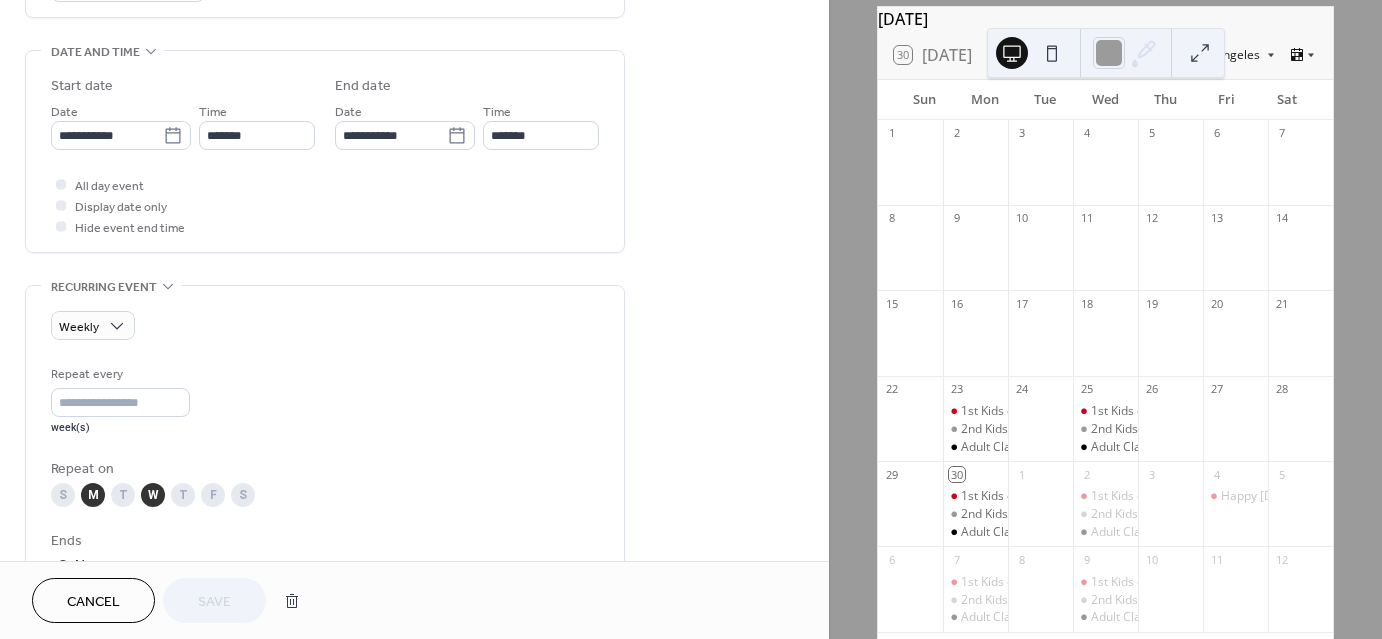 click on "W" at bounding box center [153, 495] 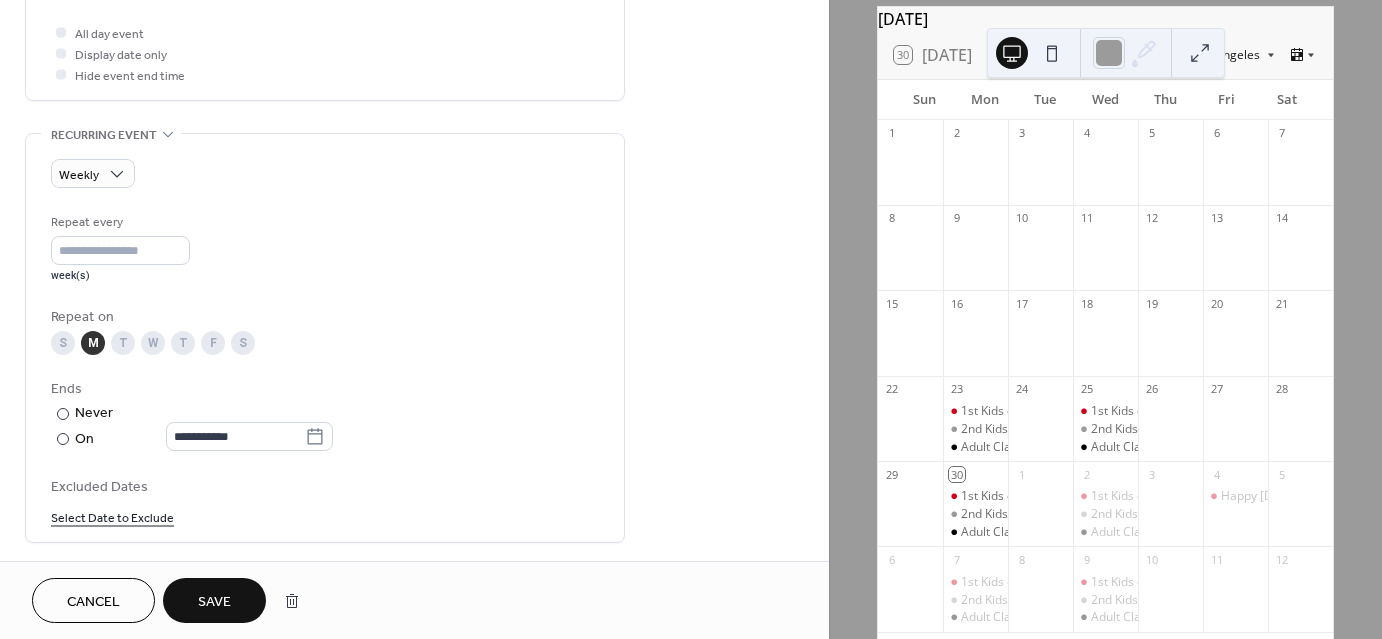 scroll, scrollTop: 800, scrollLeft: 0, axis: vertical 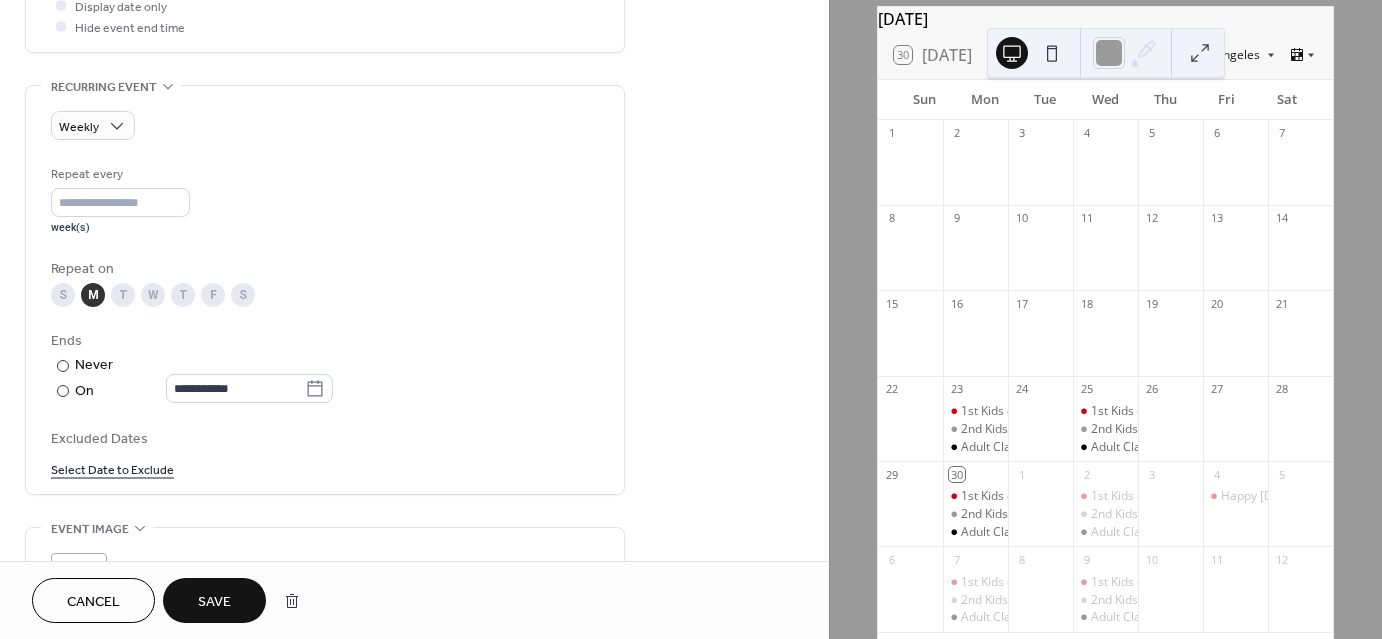 click on "W" at bounding box center (153, 295) 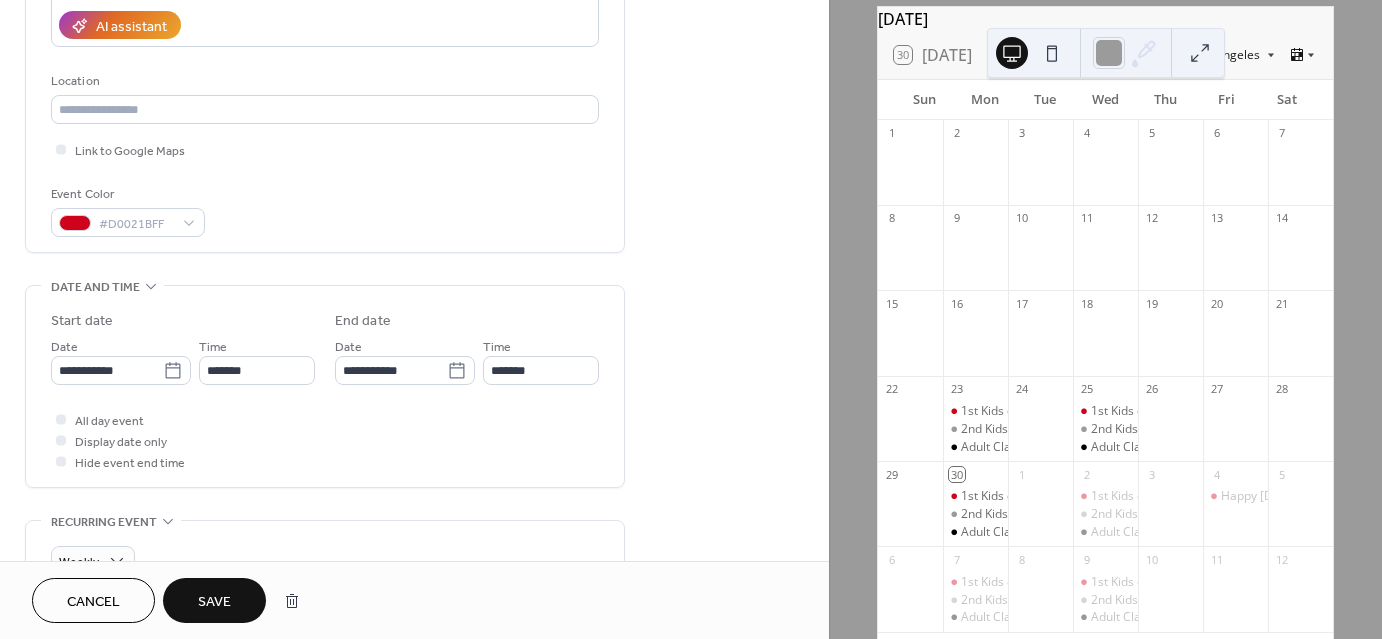 scroll, scrollTop: 400, scrollLeft: 0, axis: vertical 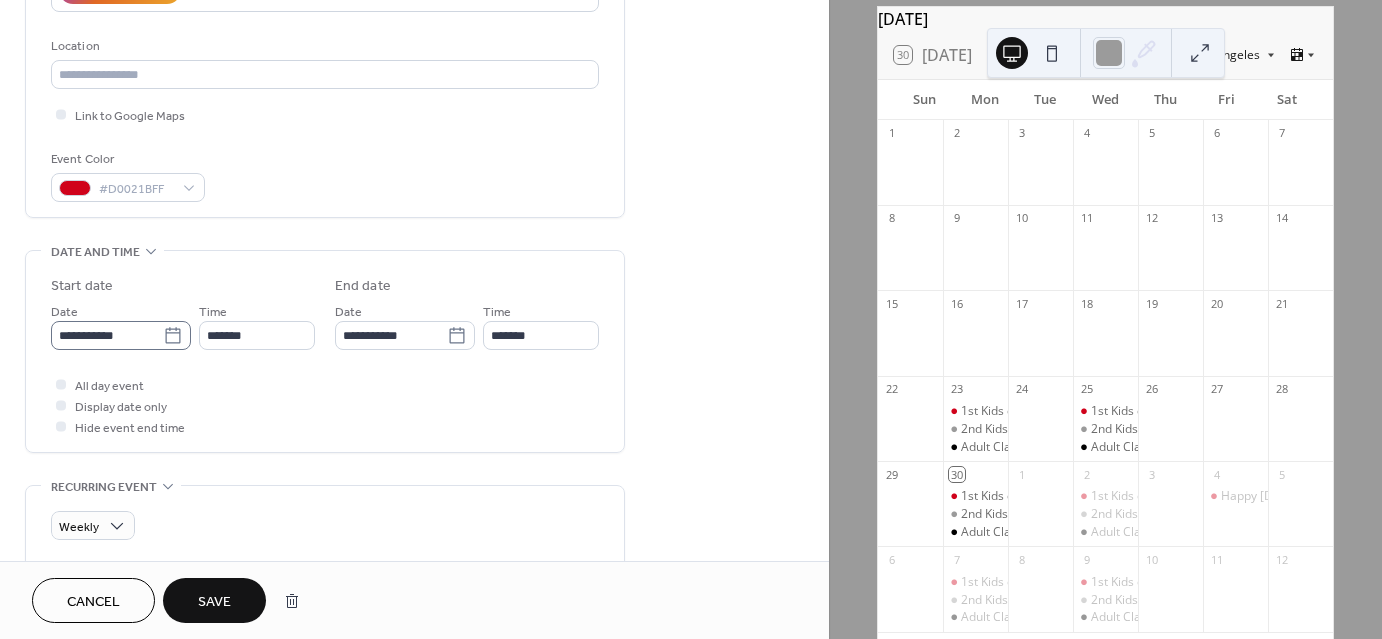 click 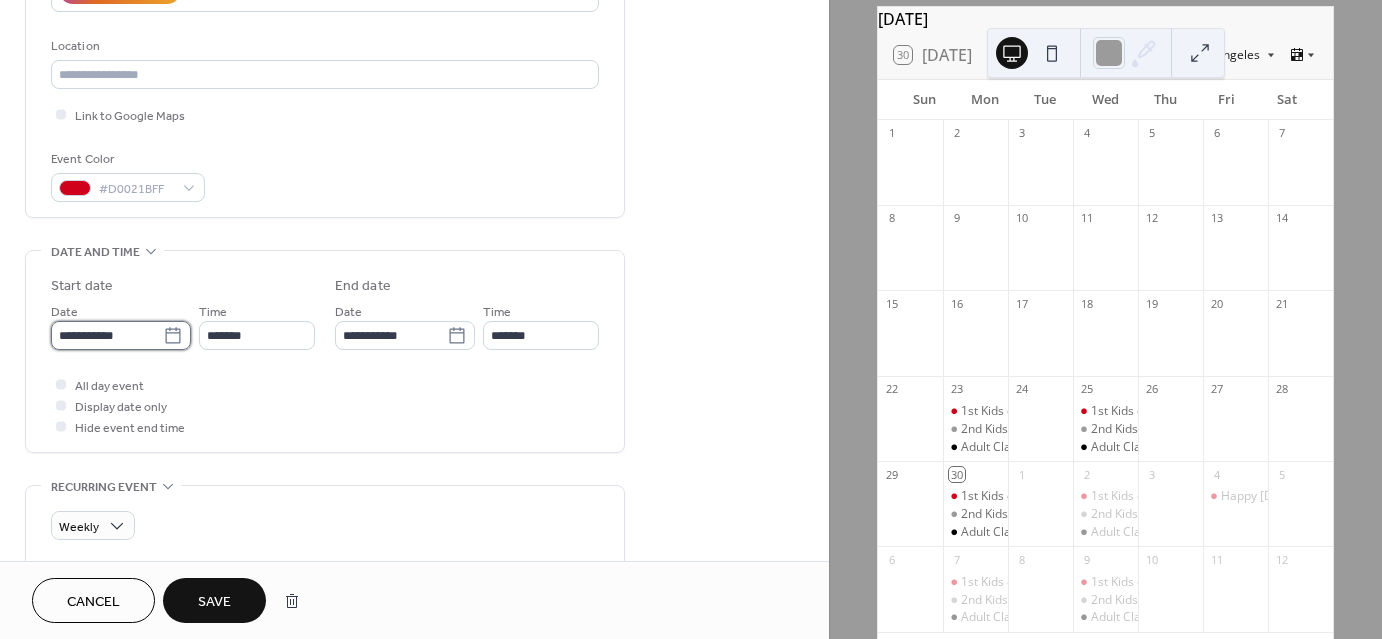 click on "**********" at bounding box center (107, 335) 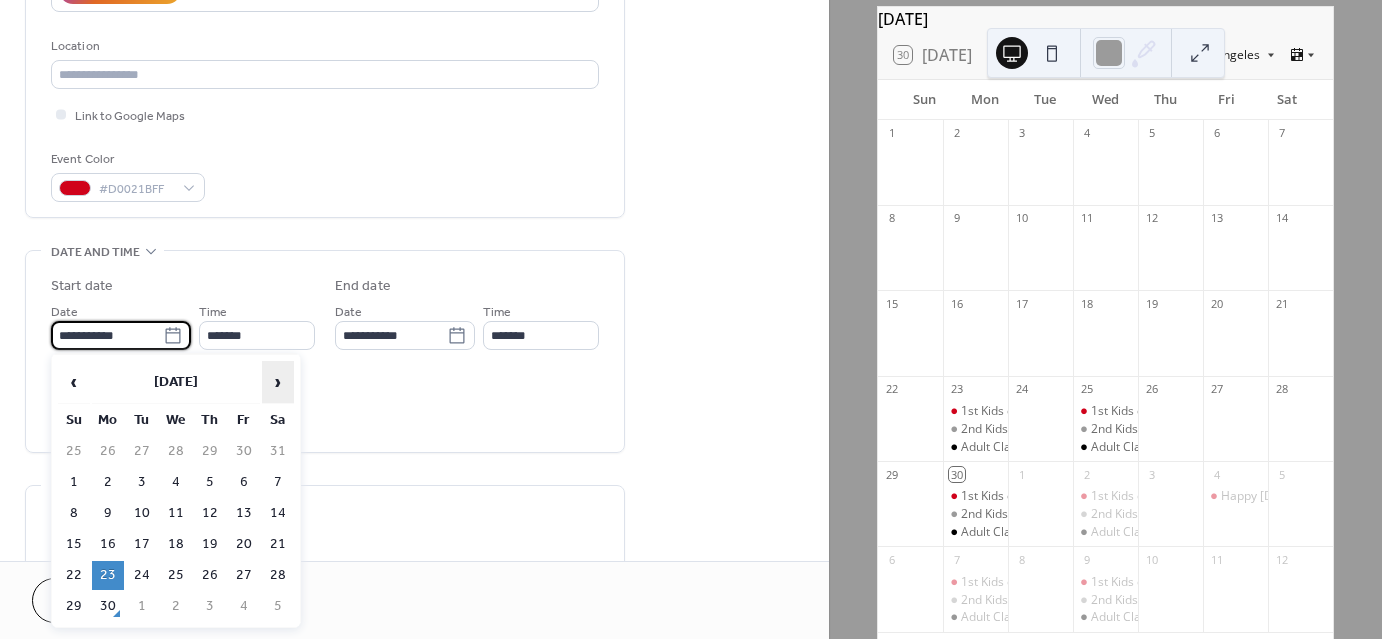 click on "›" at bounding box center (278, 382) 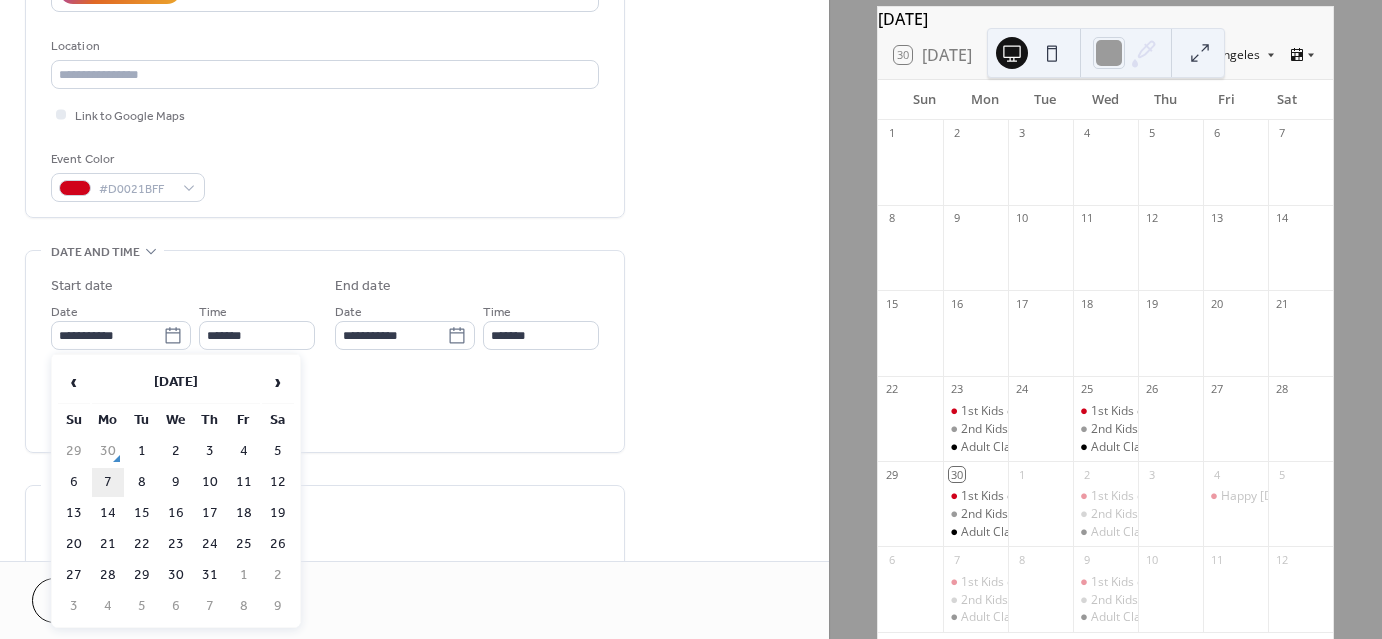 click on "7" at bounding box center [108, 482] 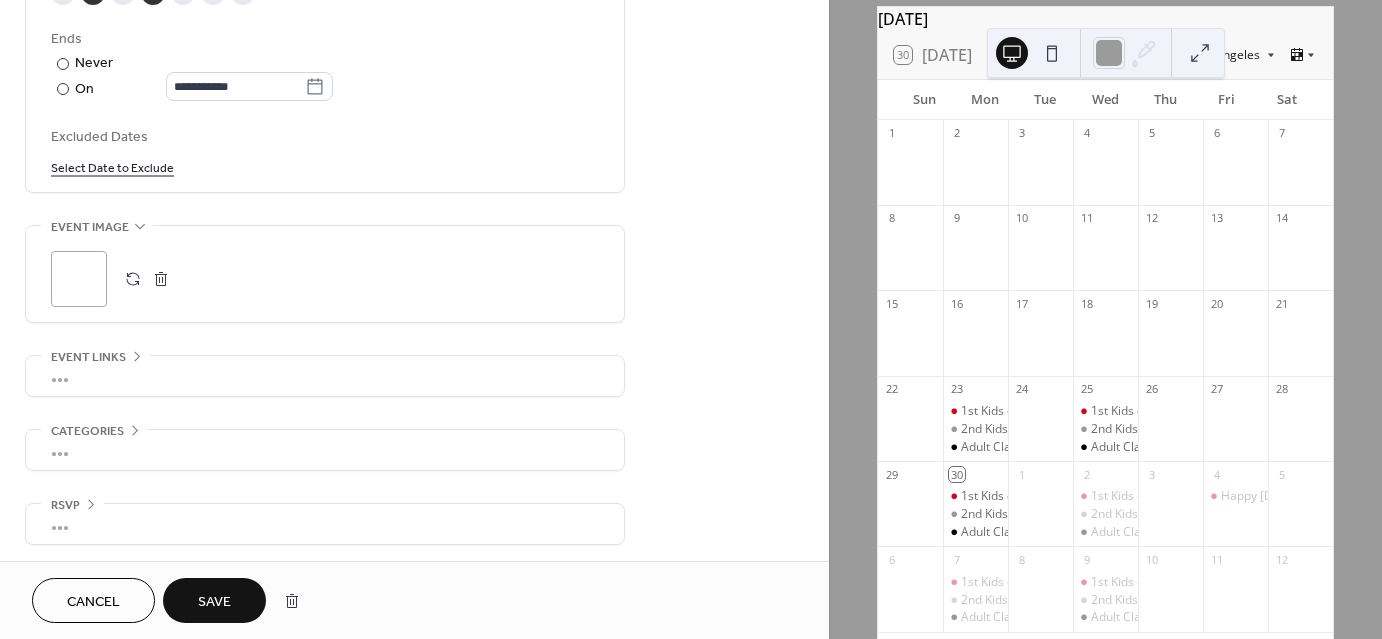 scroll, scrollTop: 1103, scrollLeft: 0, axis: vertical 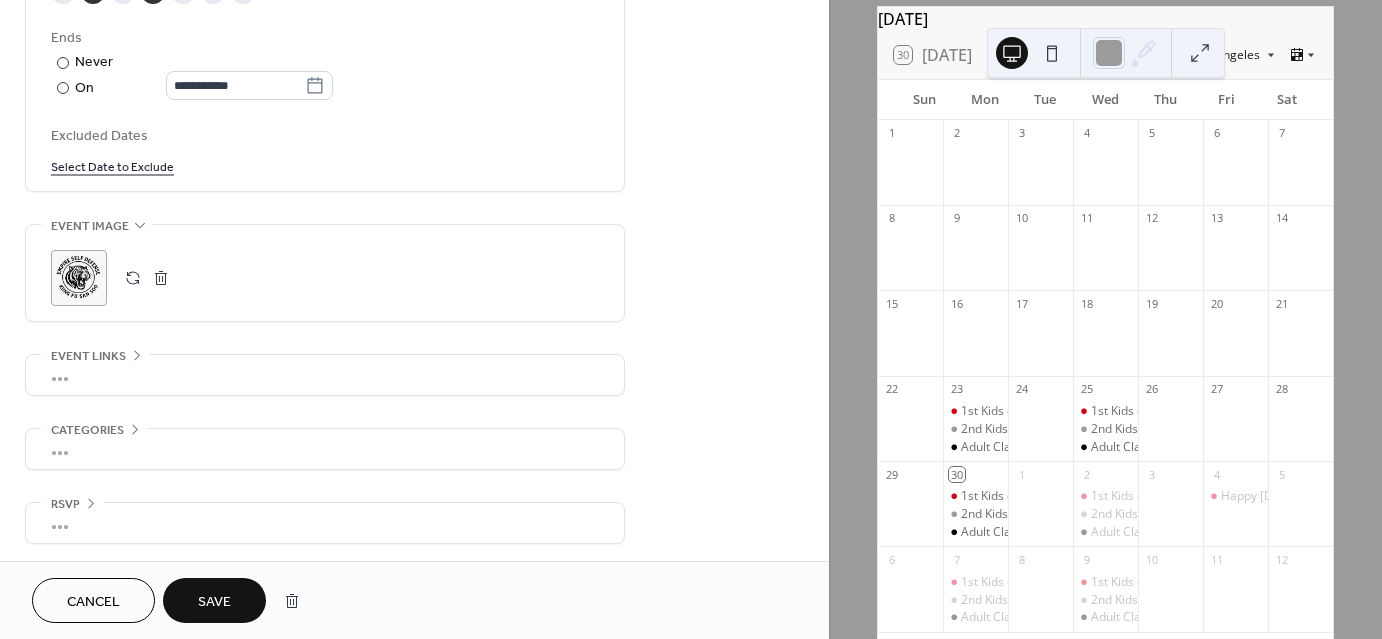click on "Save" at bounding box center [214, 600] 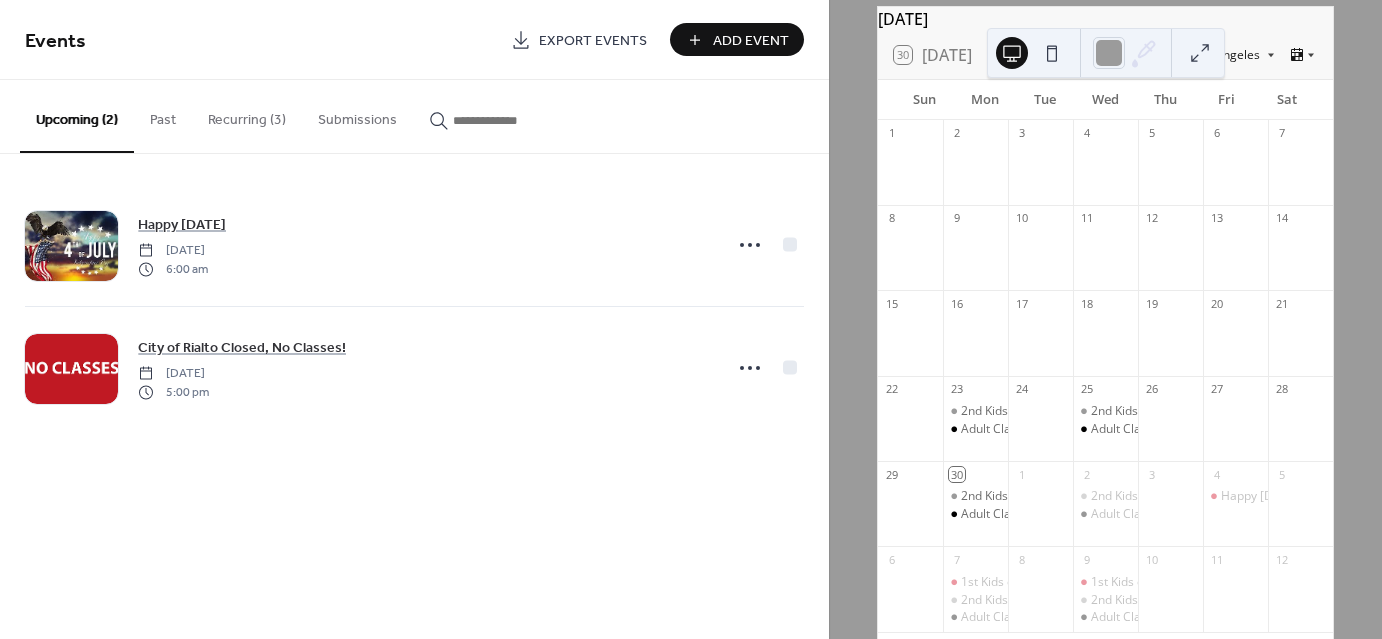 click on "Recurring  (3)" at bounding box center [247, 115] 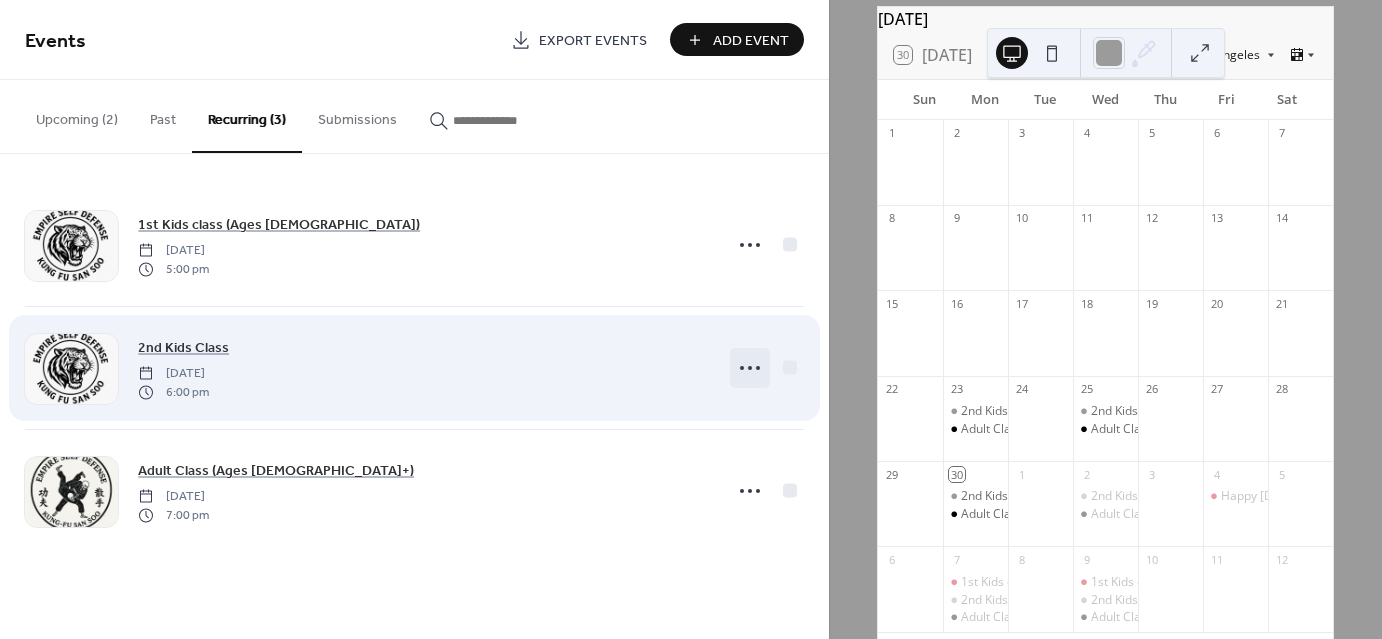 click 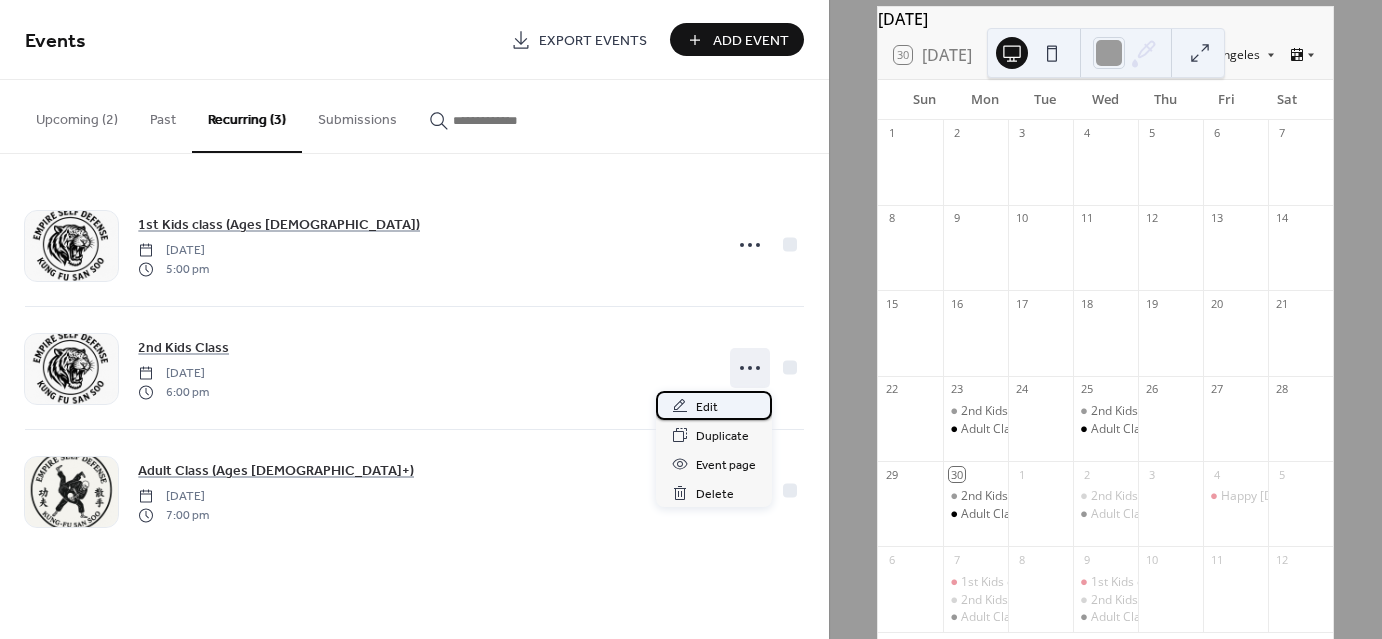 click on "Edit" at bounding box center (707, 407) 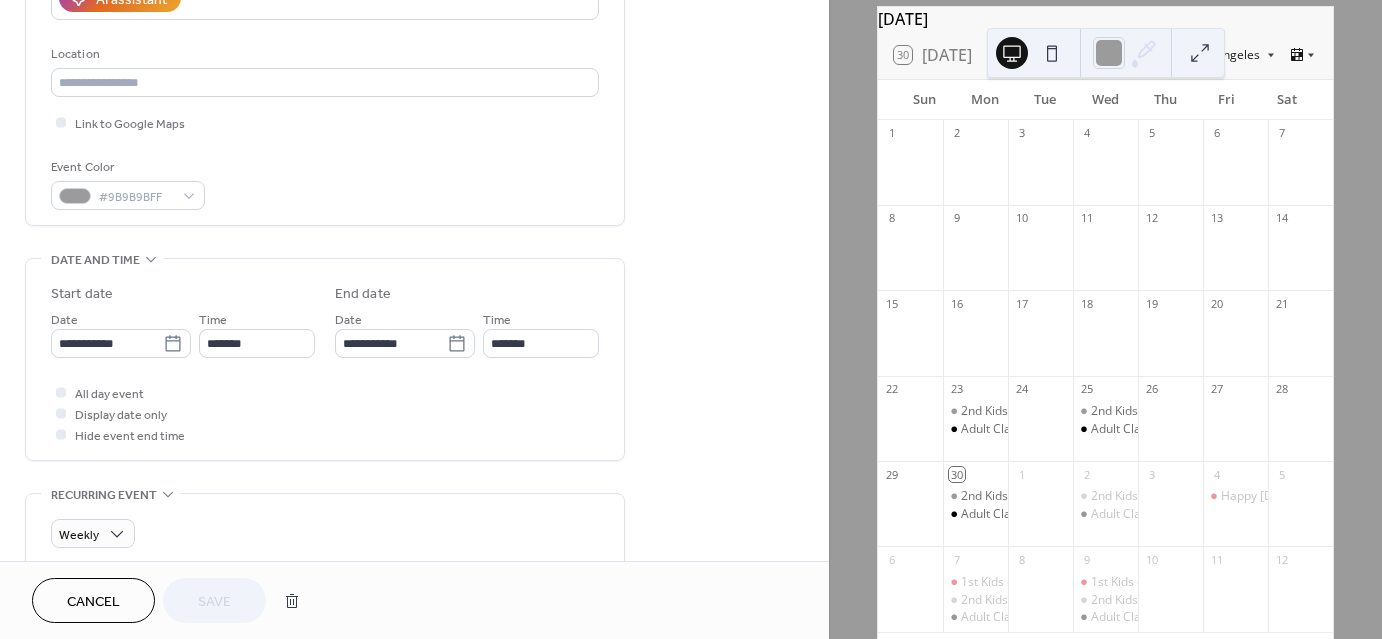 scroll, scrollTop: 400, scrollLeft: 0, axis: vertical 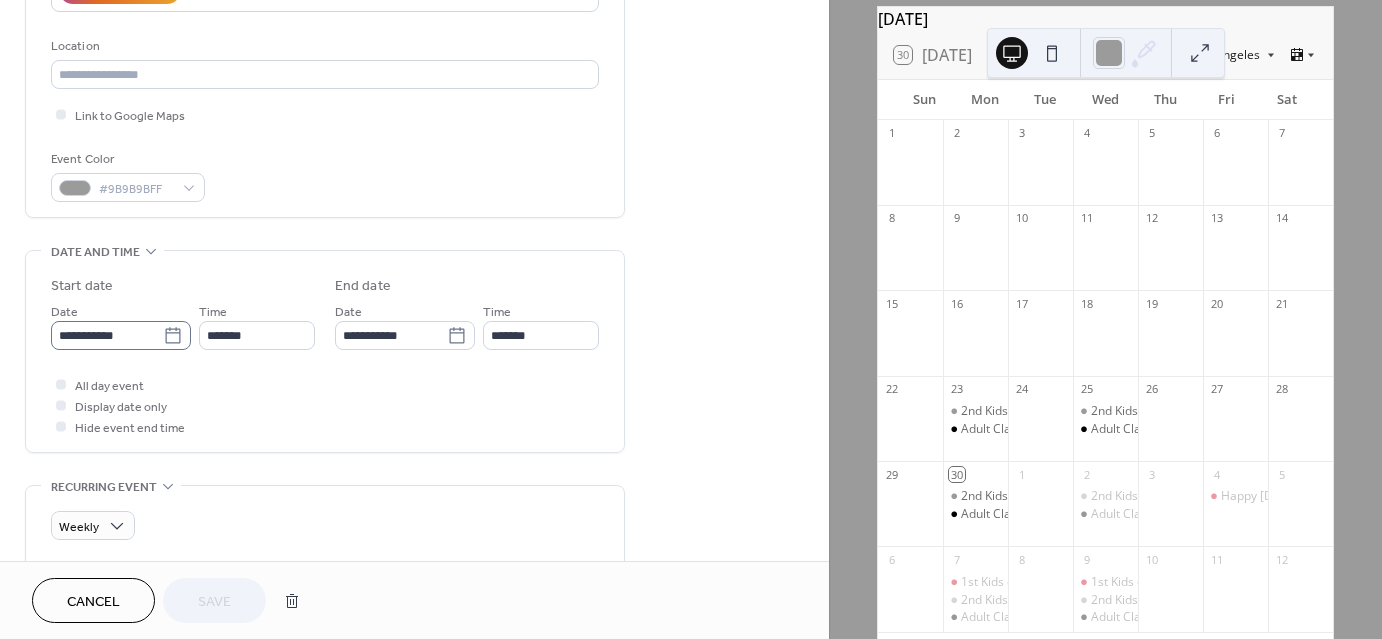 click 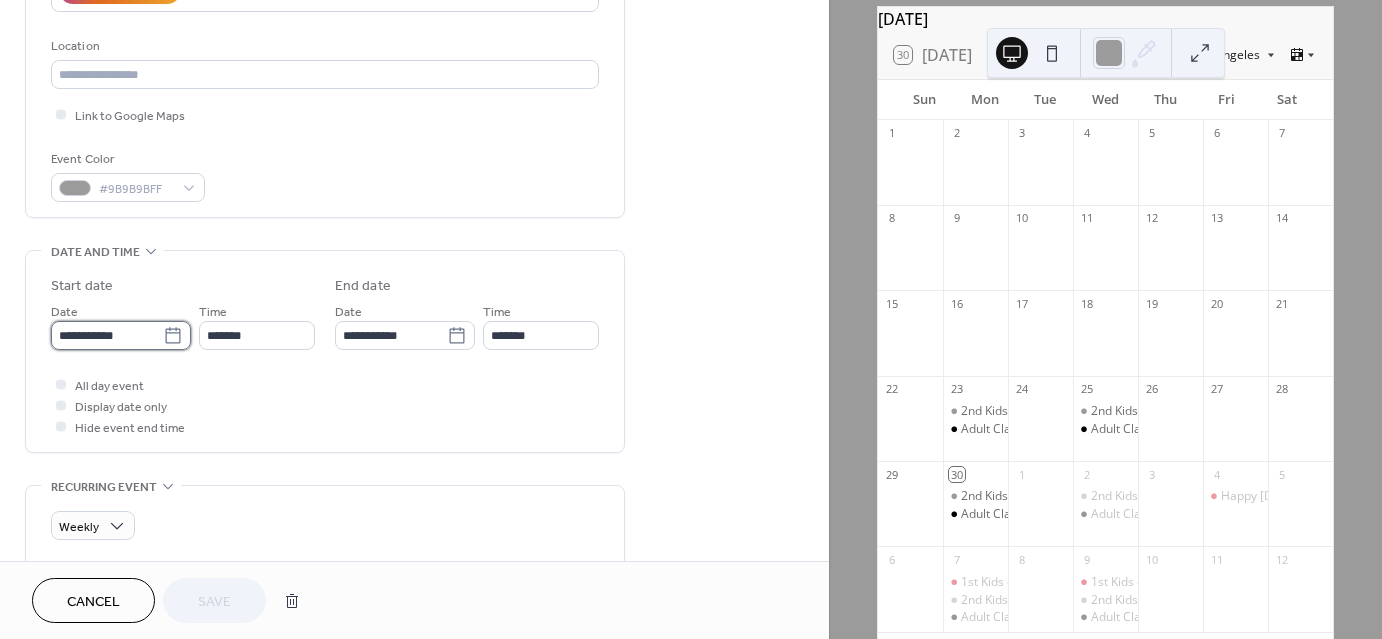 click on "**********" at bounding box center (107, 335) 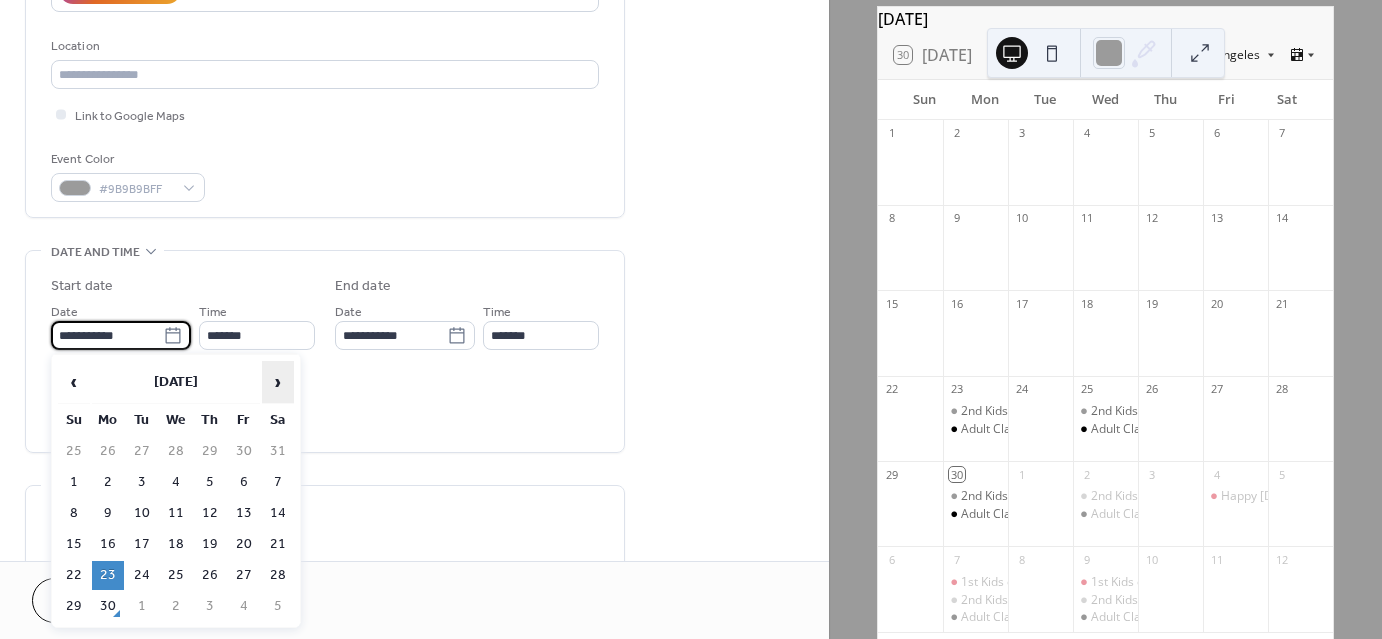 click on "›" at bounding box center [278, 382] 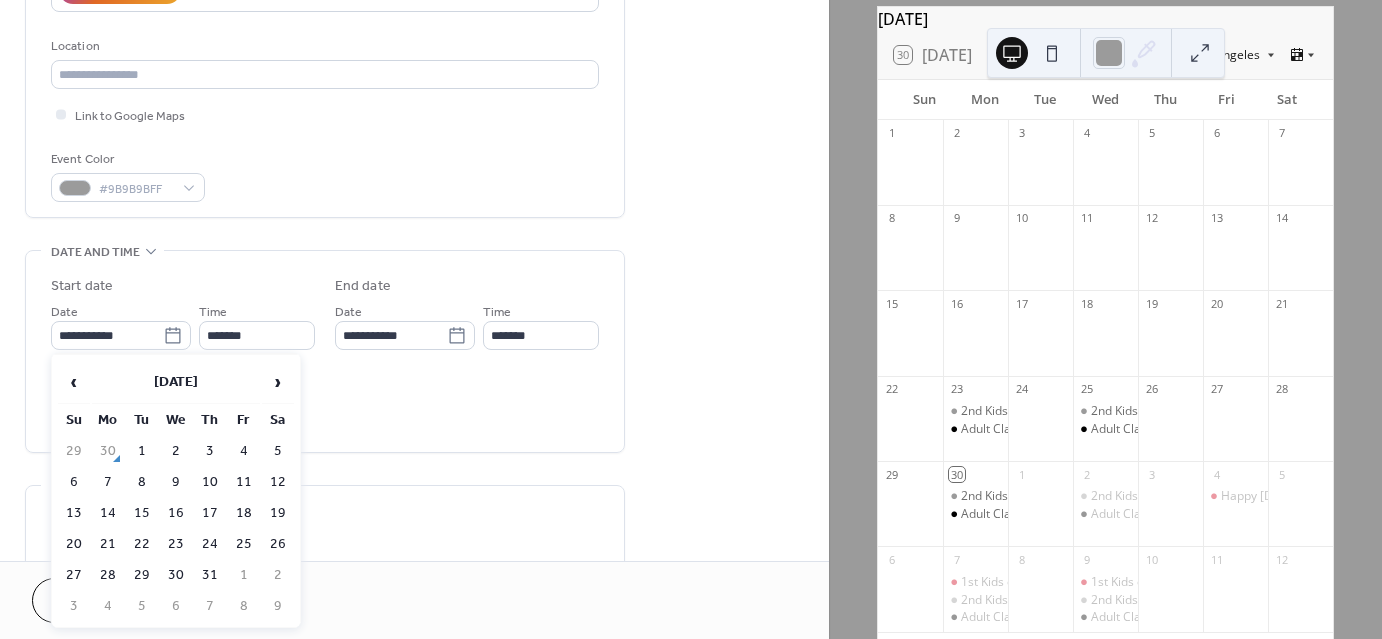 click on "7" at bounding box center [108, 482] 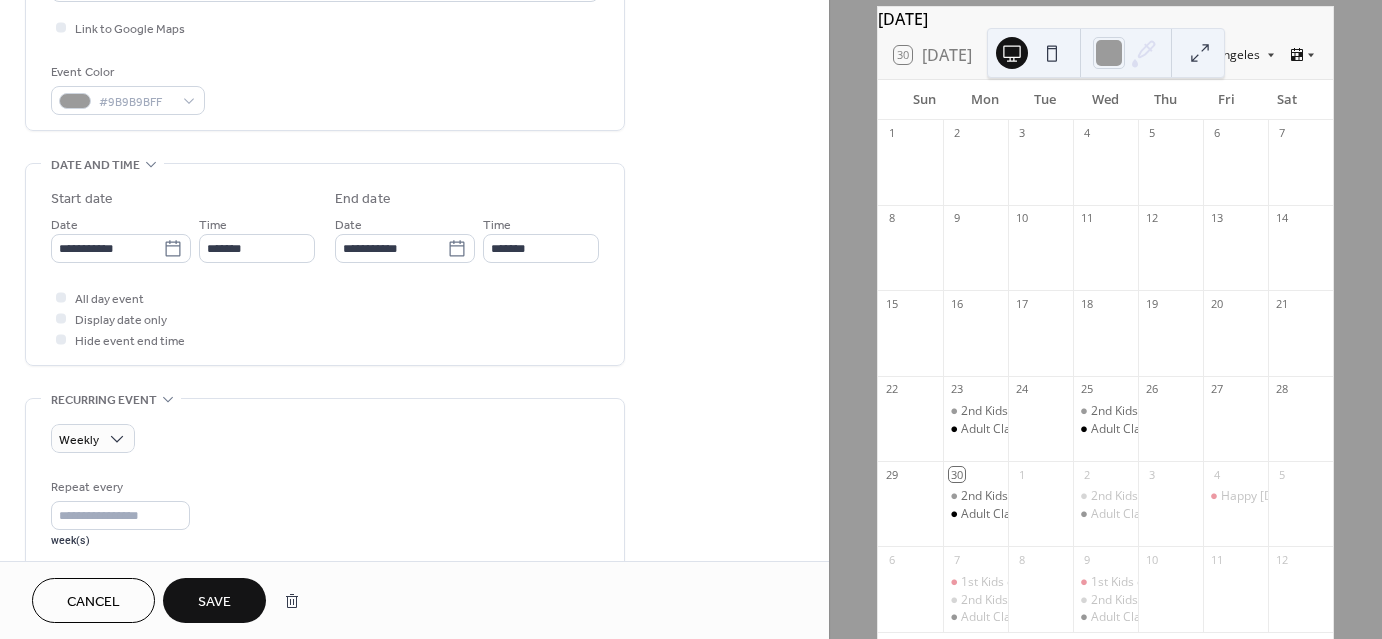 scroll, scrollTop: 700, scrollLeft: 0, axis: vertical 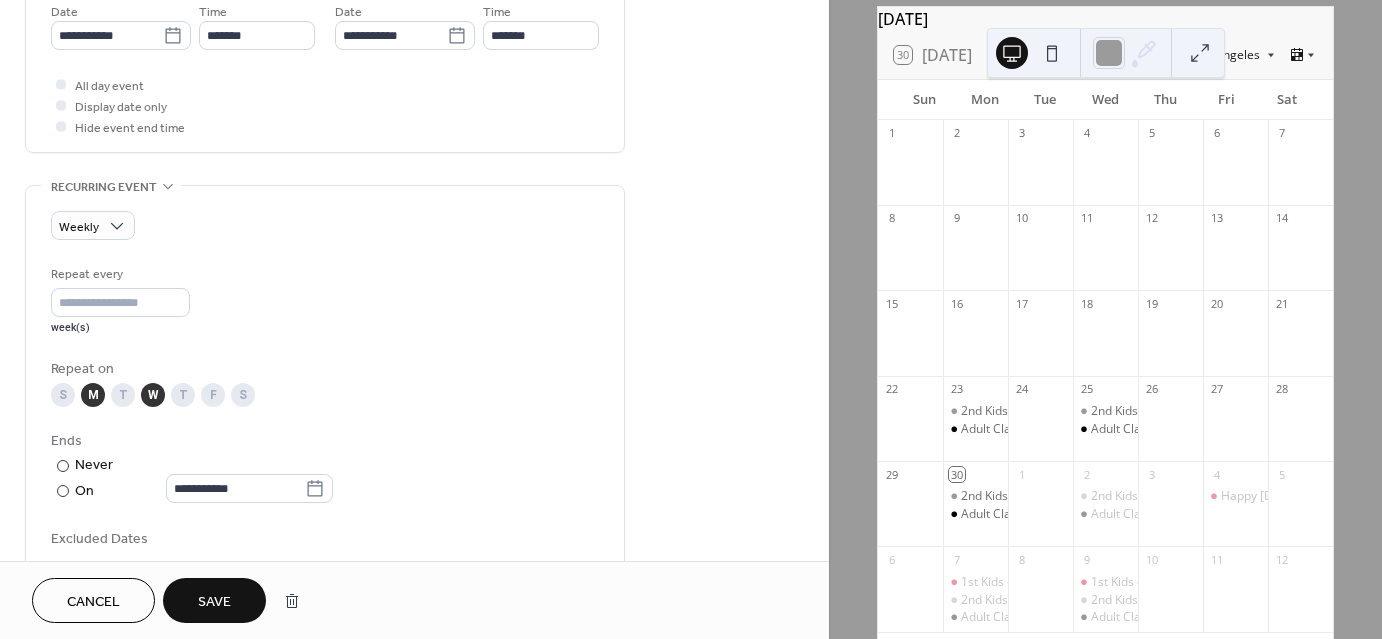 click on "Save" at bounding box center (214, 602) 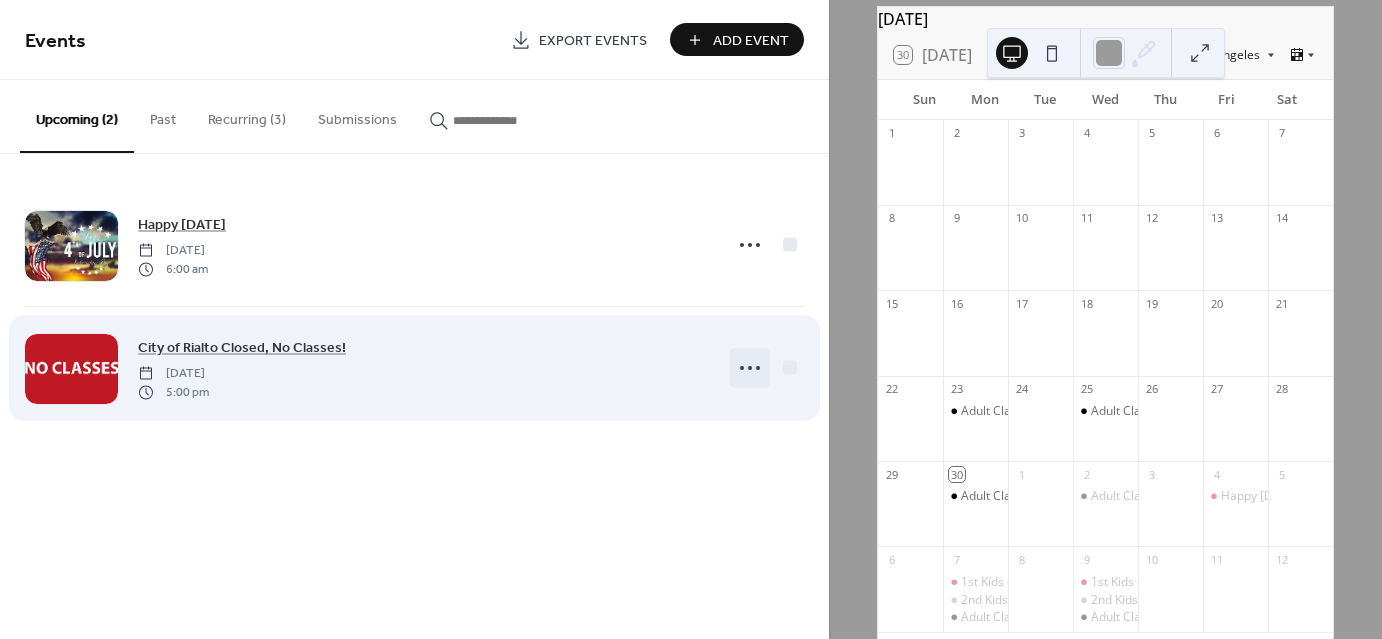 click 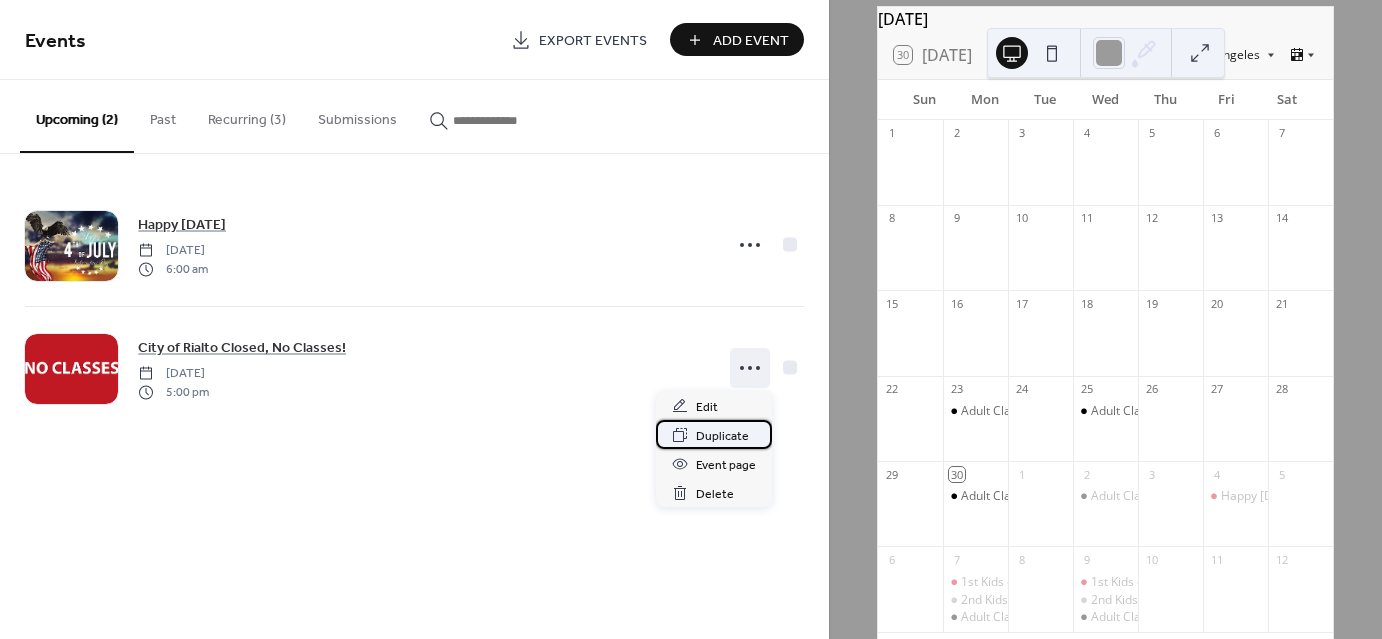 click on "Duplicate" at bounding box center [722, 436] 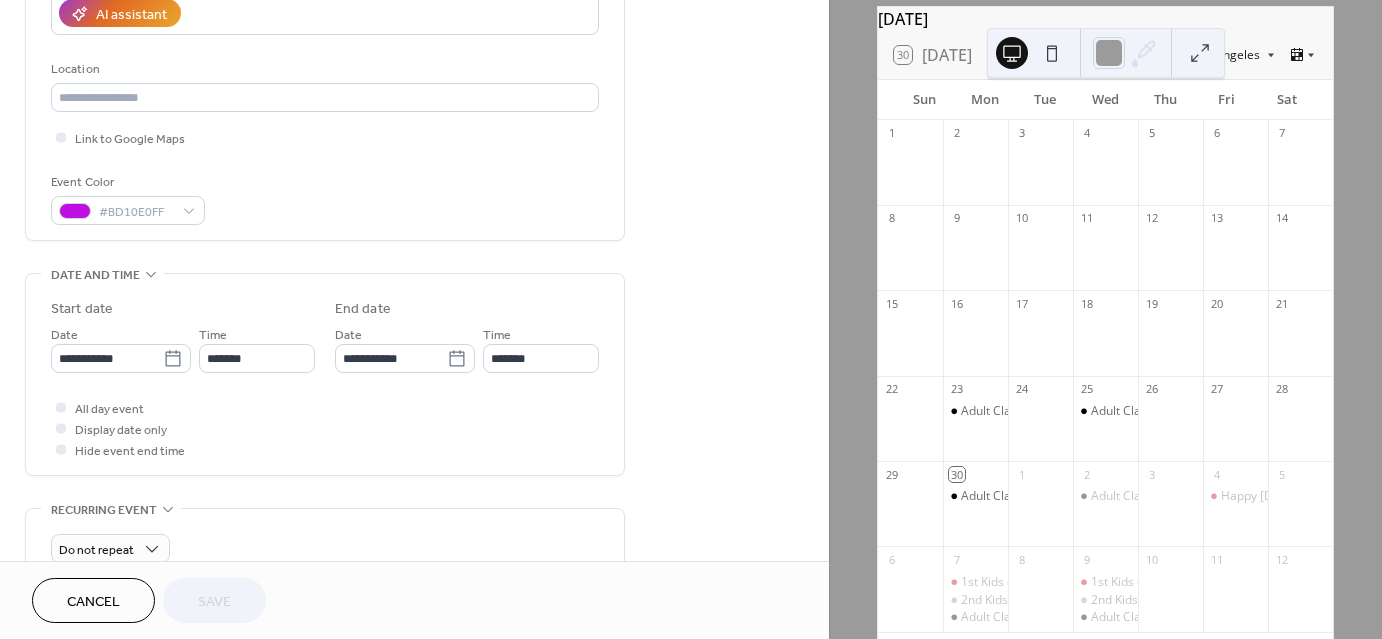 scroll, scrollTop: 400, scrollLeft: 0, axis: vertical 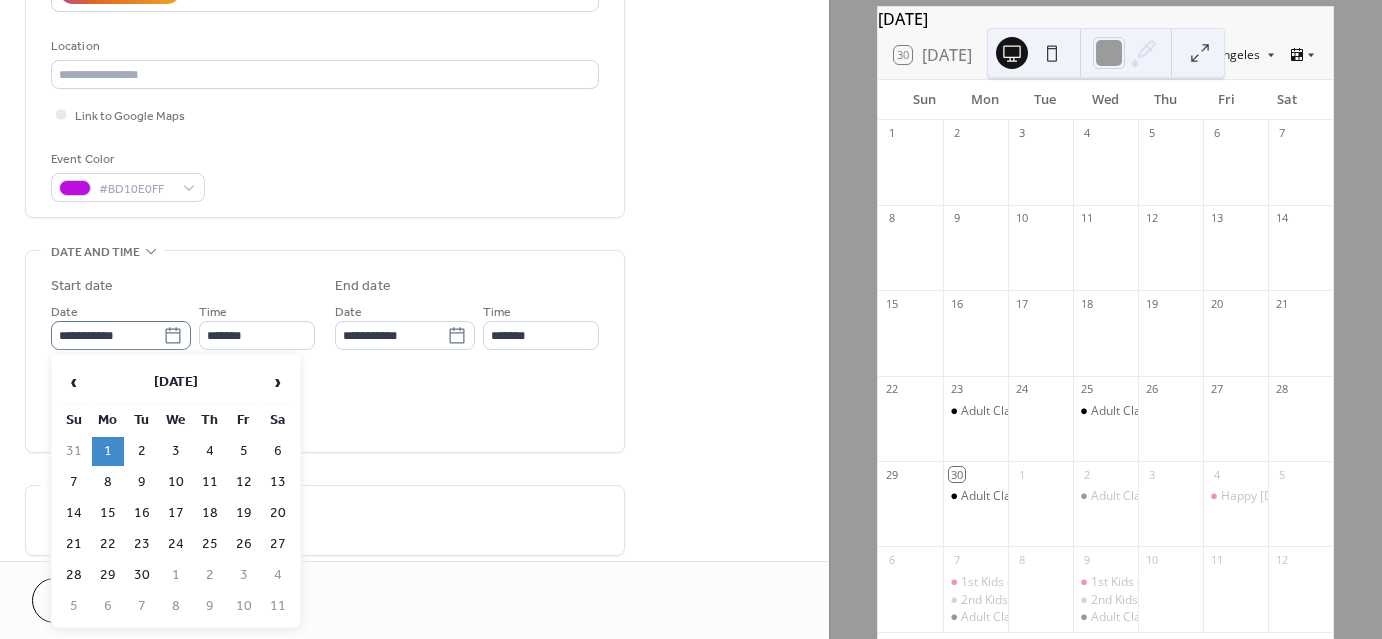 click 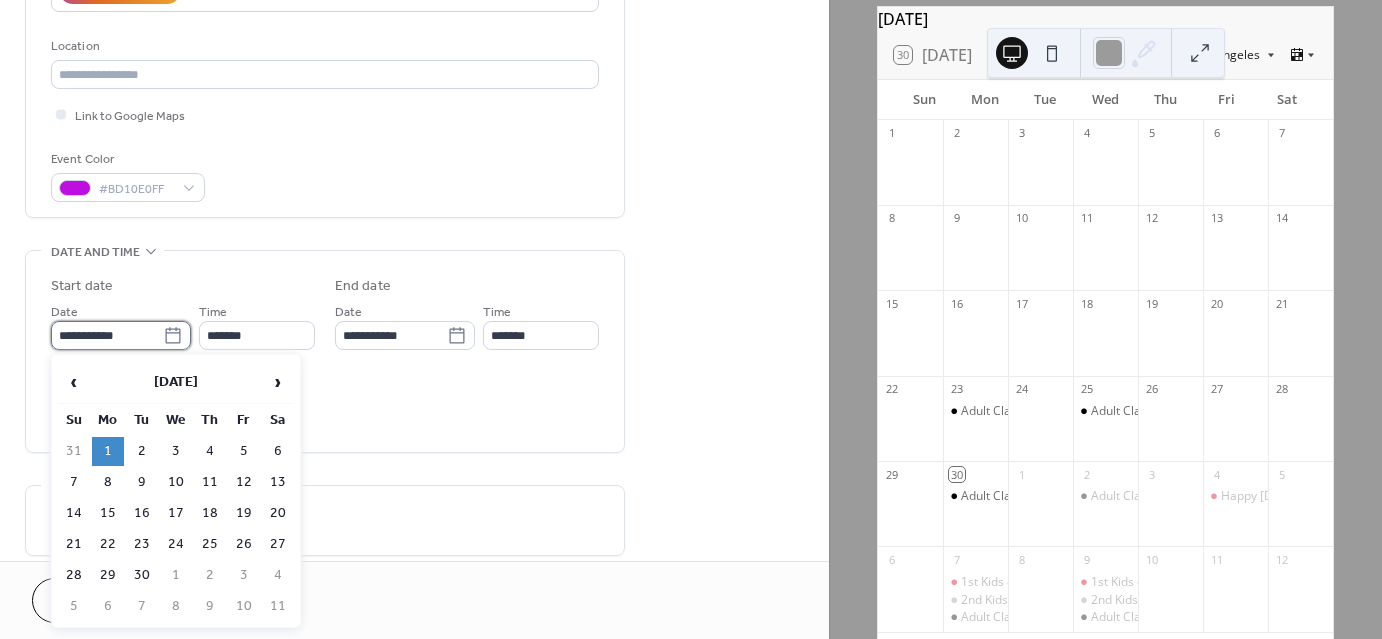 click on "**********" at bounding box center (107, 335) 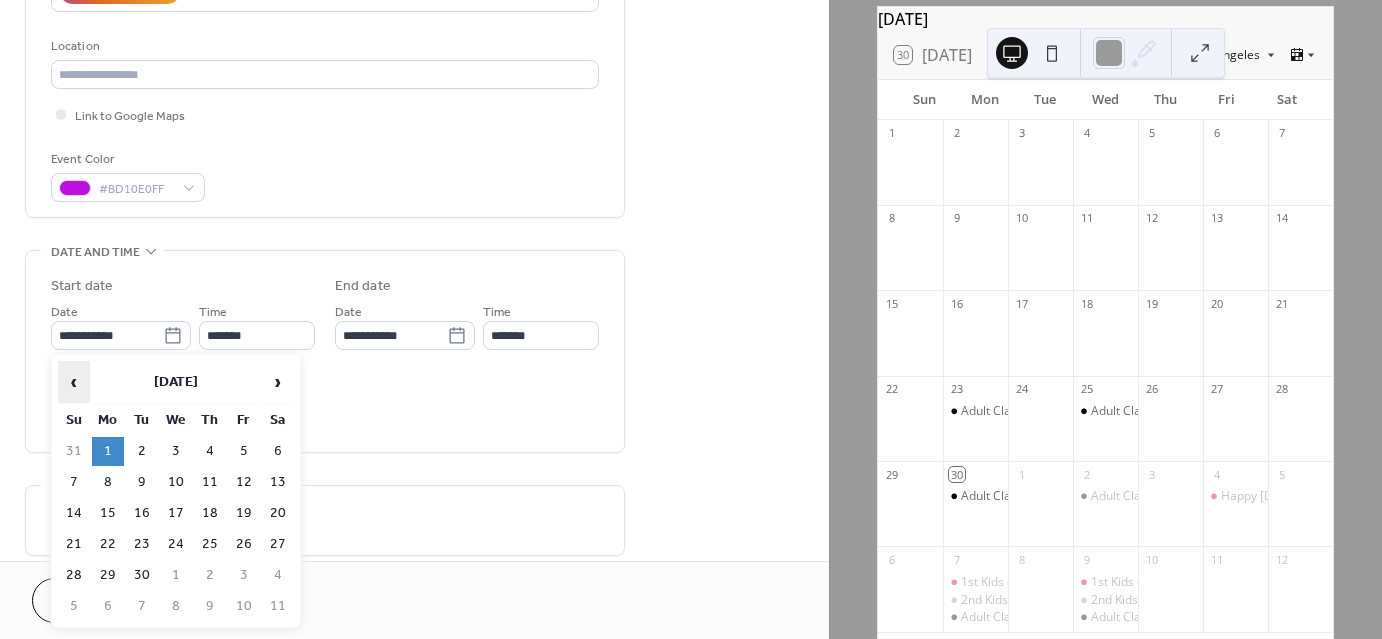 click on "‹" at bounding box center [74, 382] 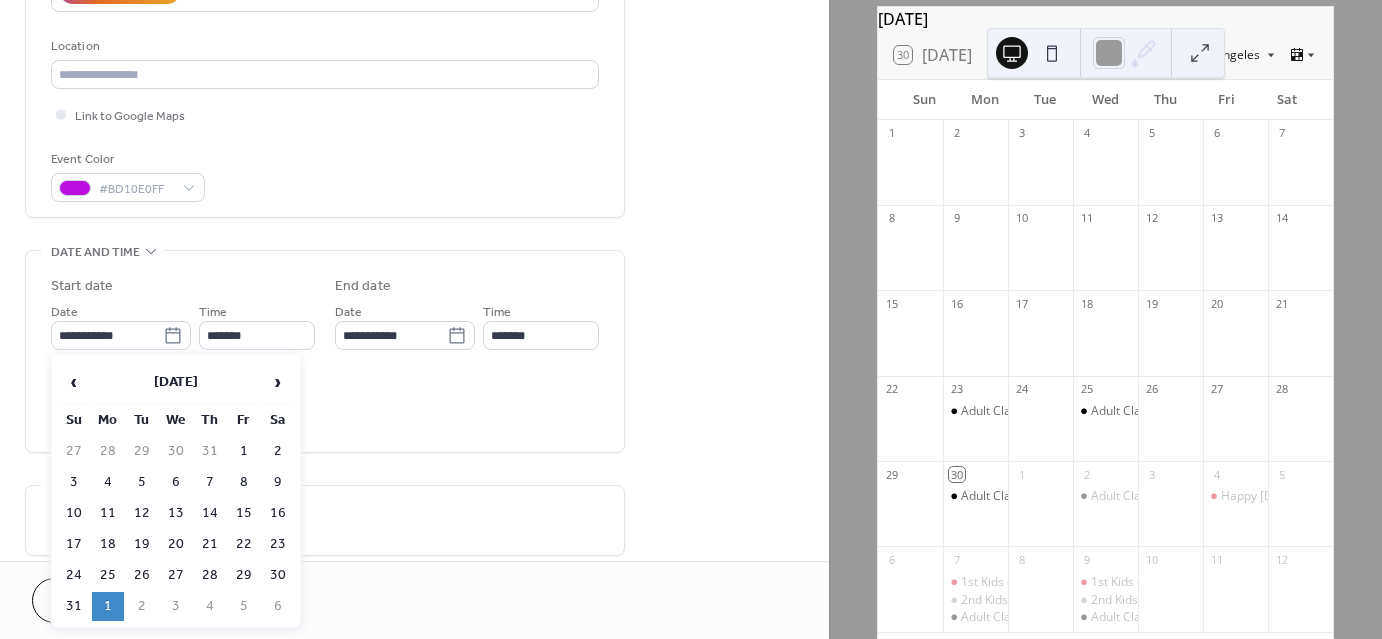 click on "3" at bounding box center [176, 606] 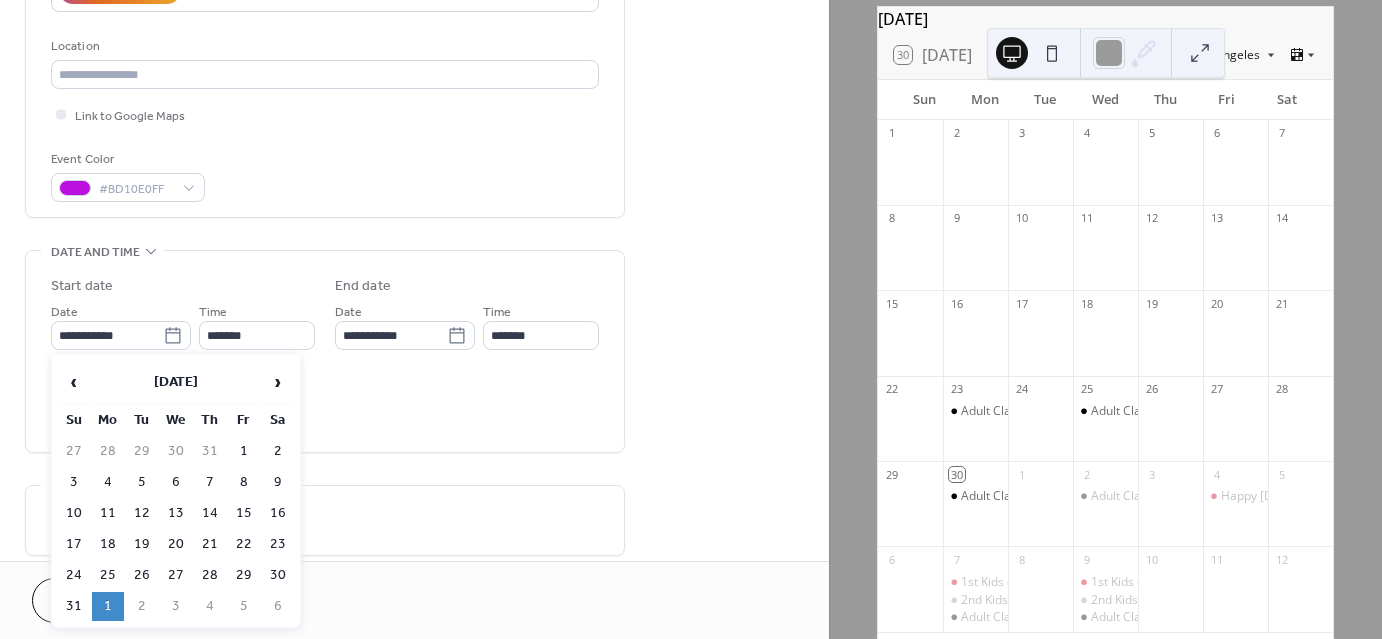 type on "**********" 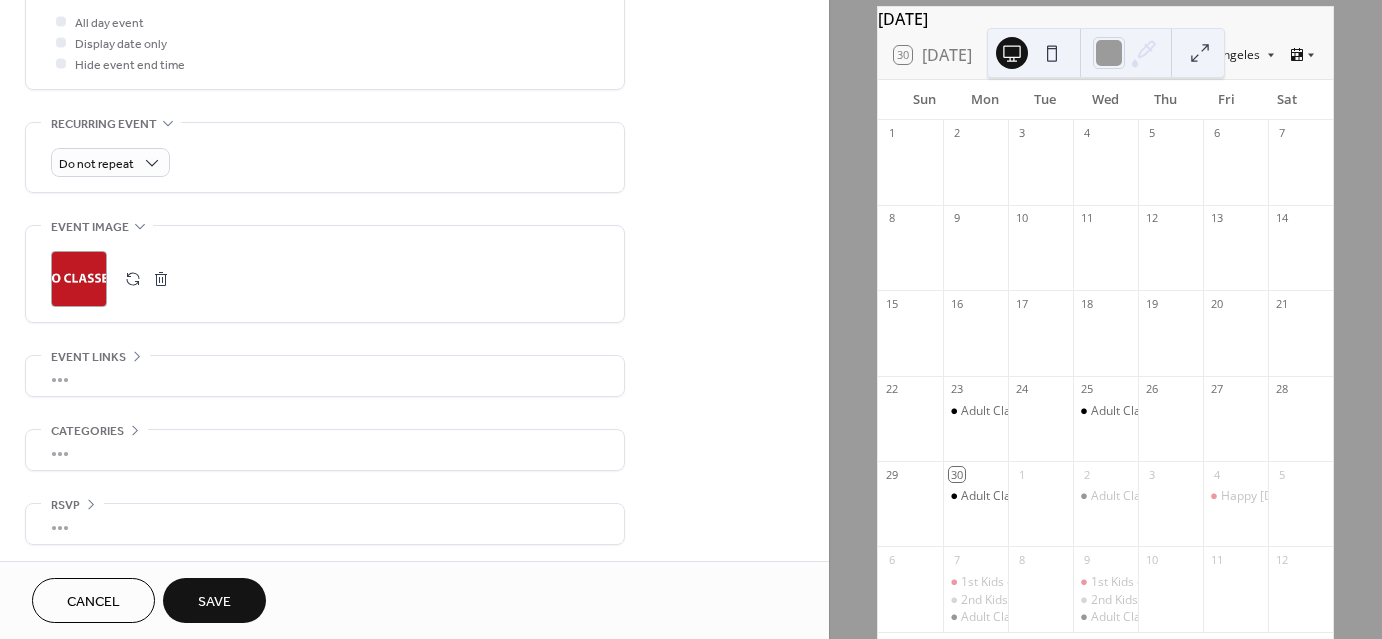 scroll, scrollTop: 764, scrollLeft: 0, axis: vertical 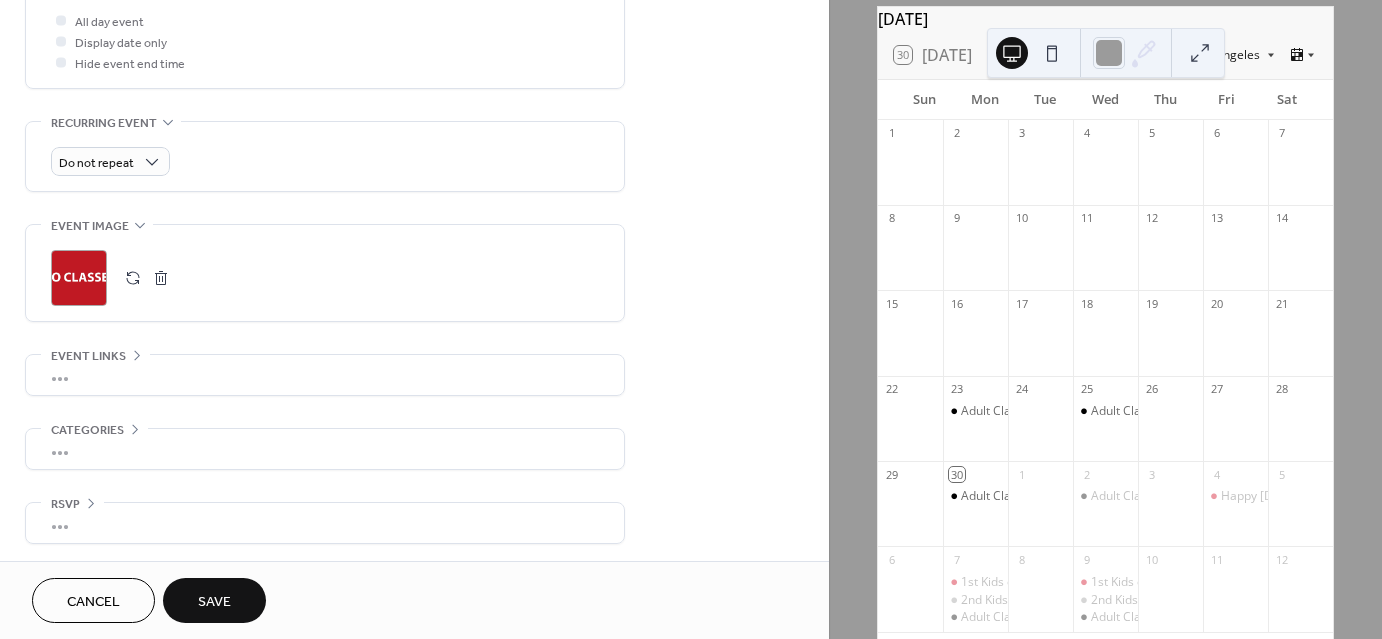 click on "Save" at bounding box center (214, 602) 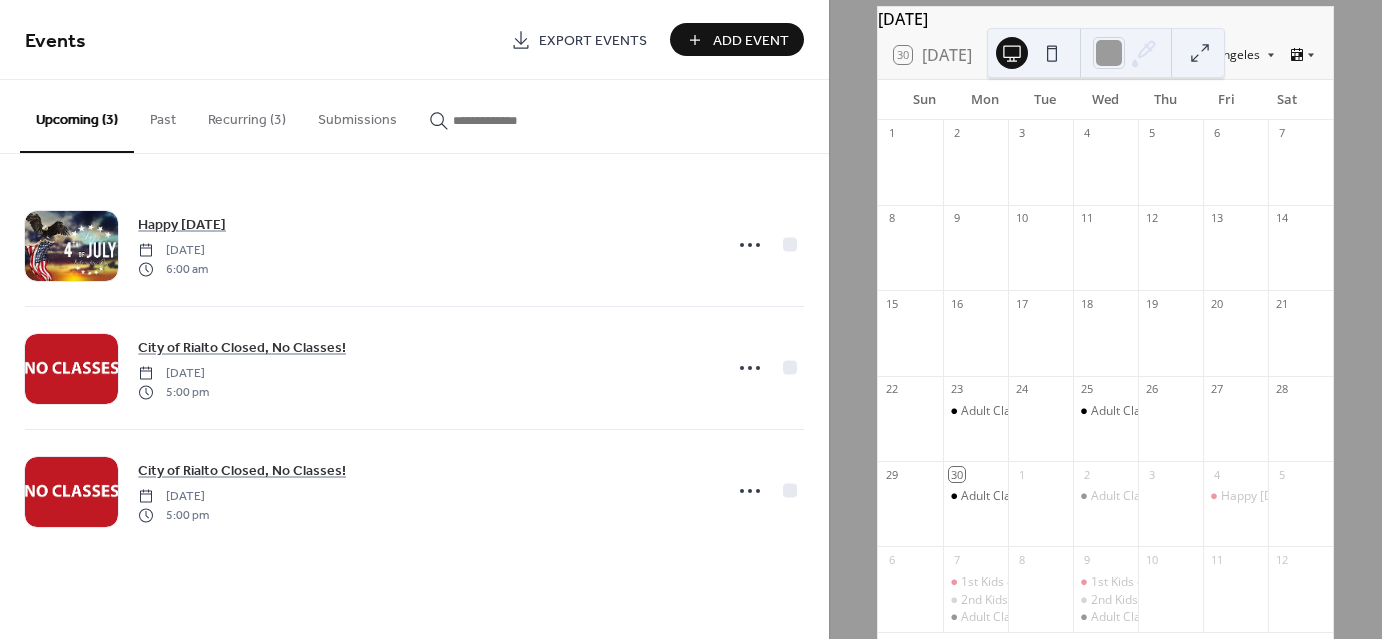 click on "Recurring  (3)" at bounding box center [247, 115] 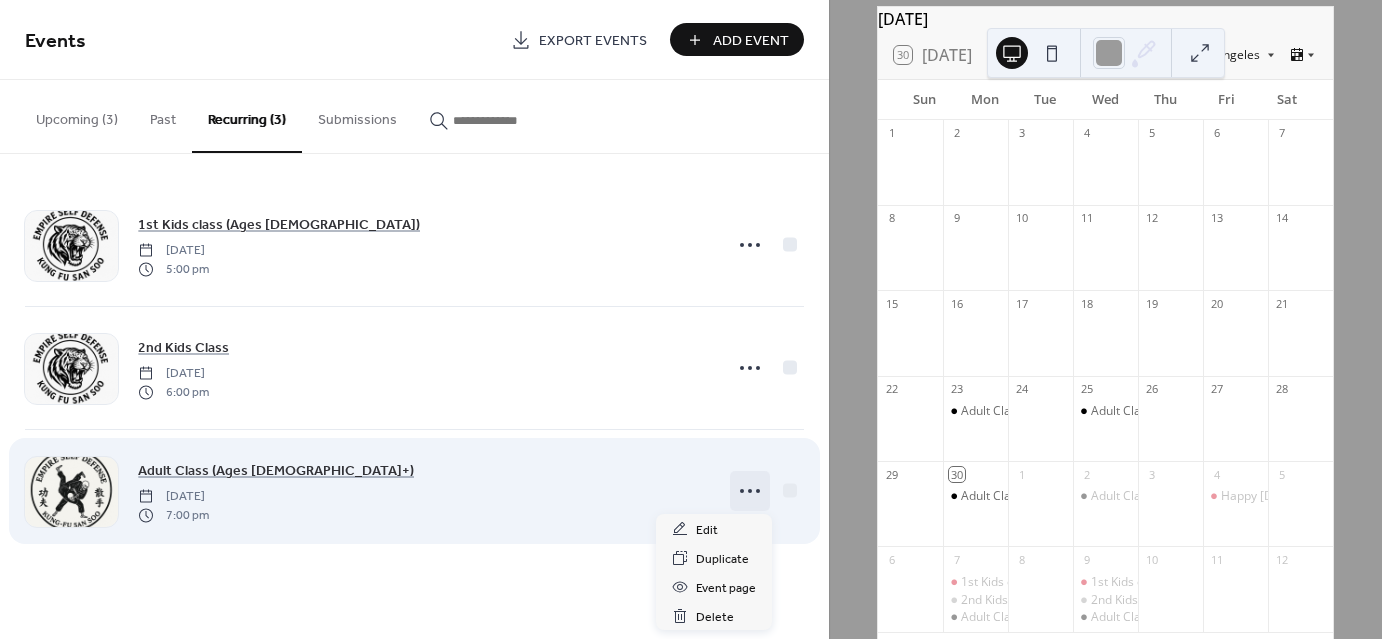 click 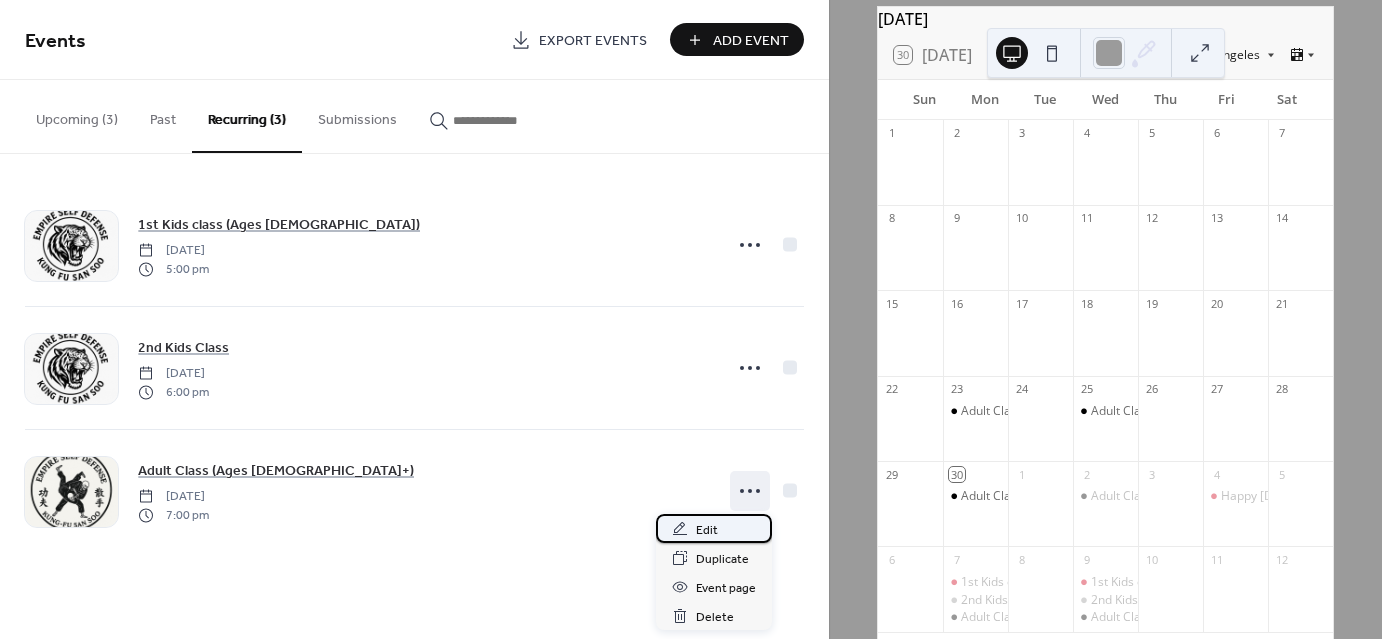 click on "Edit" at bounding box center [714, 528] 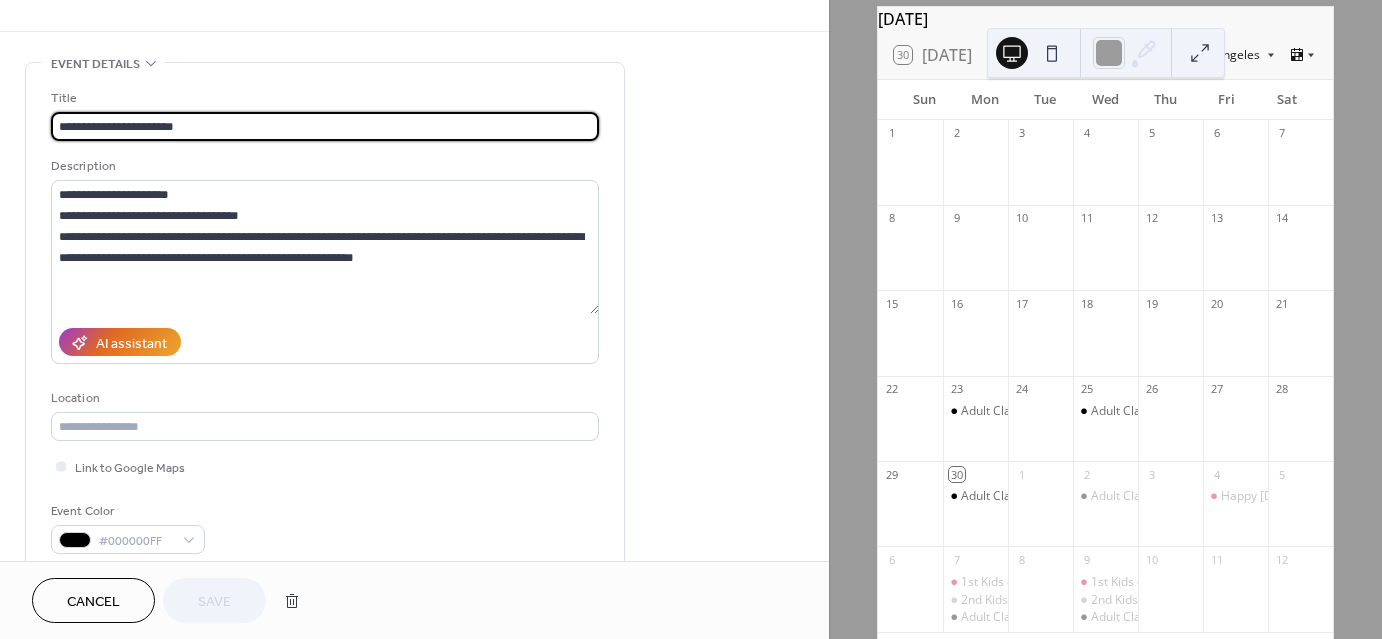 scroll, scrollTop: 300, scrollLeft: 0, axis: vertical 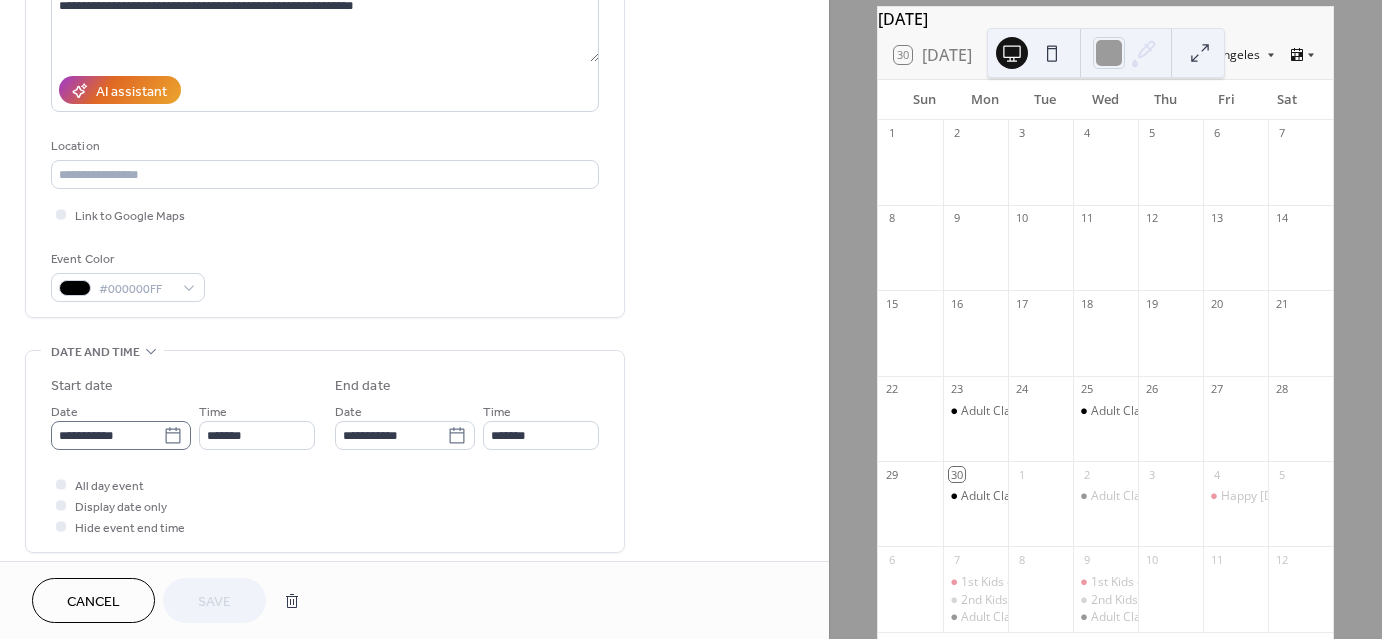 click 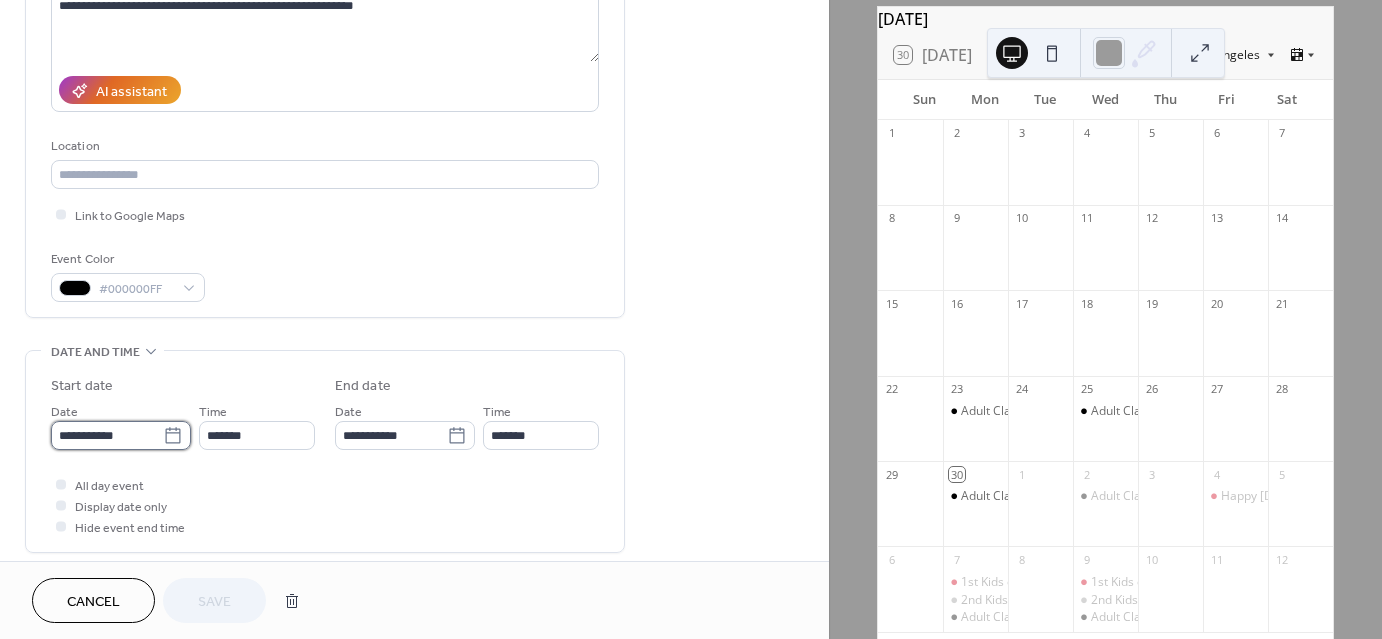click on "**********" at bounding box center [107, 435] 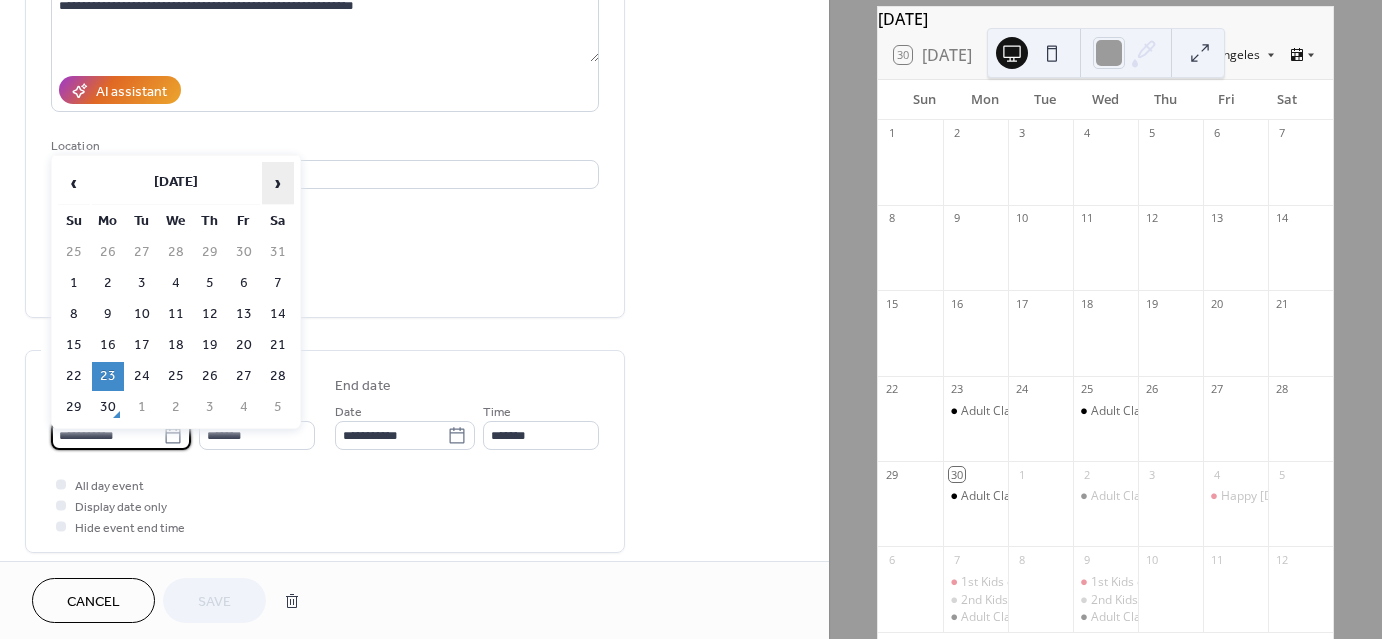 click on "›" at bounding box center (278, 183) 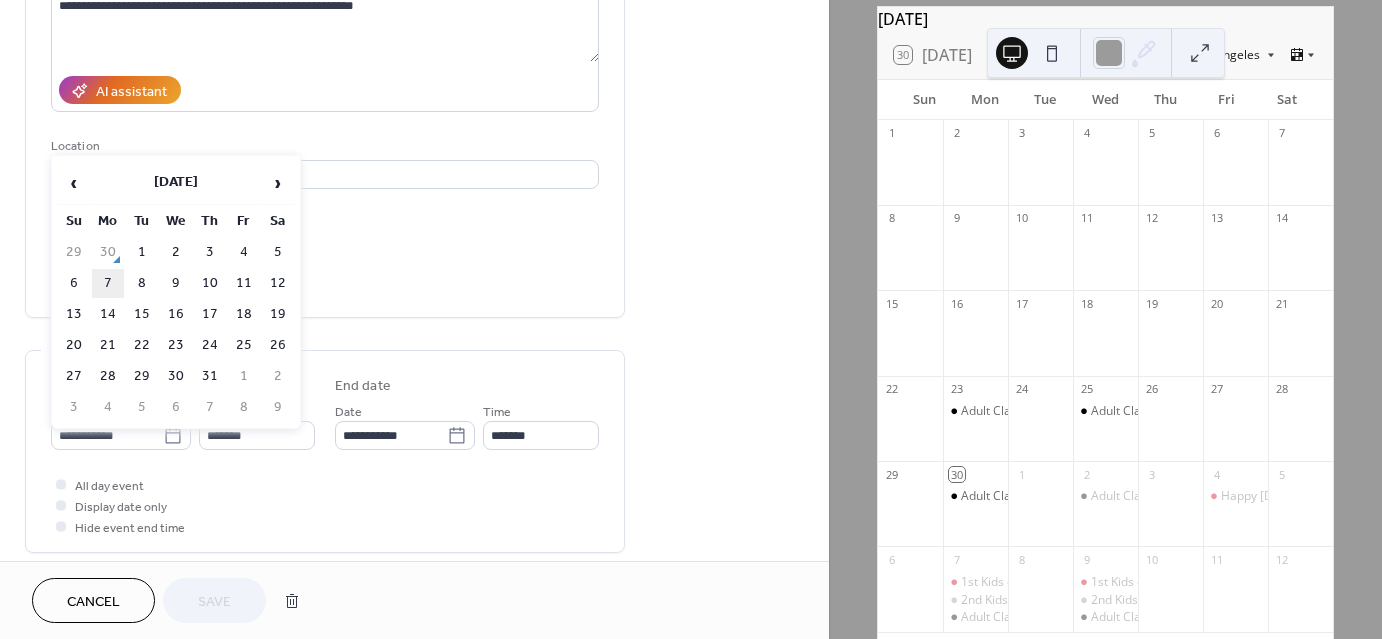 click on "7" at bounding box center (108, 283) 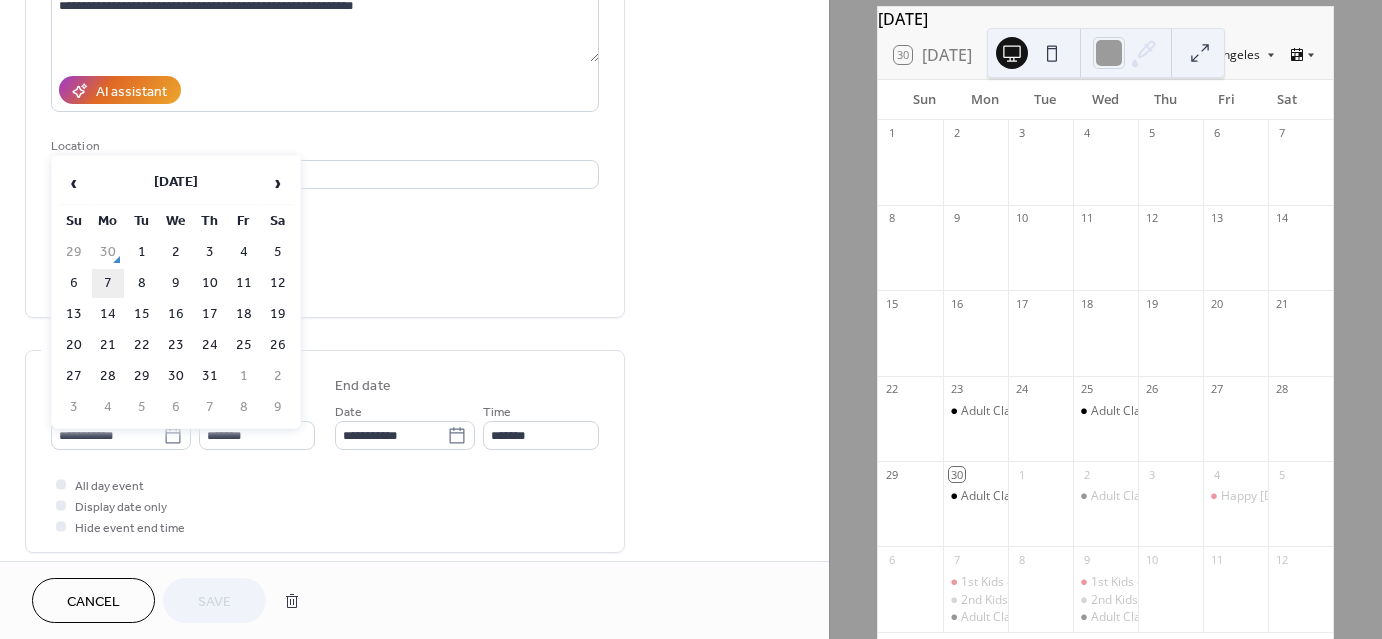 type on "**********" 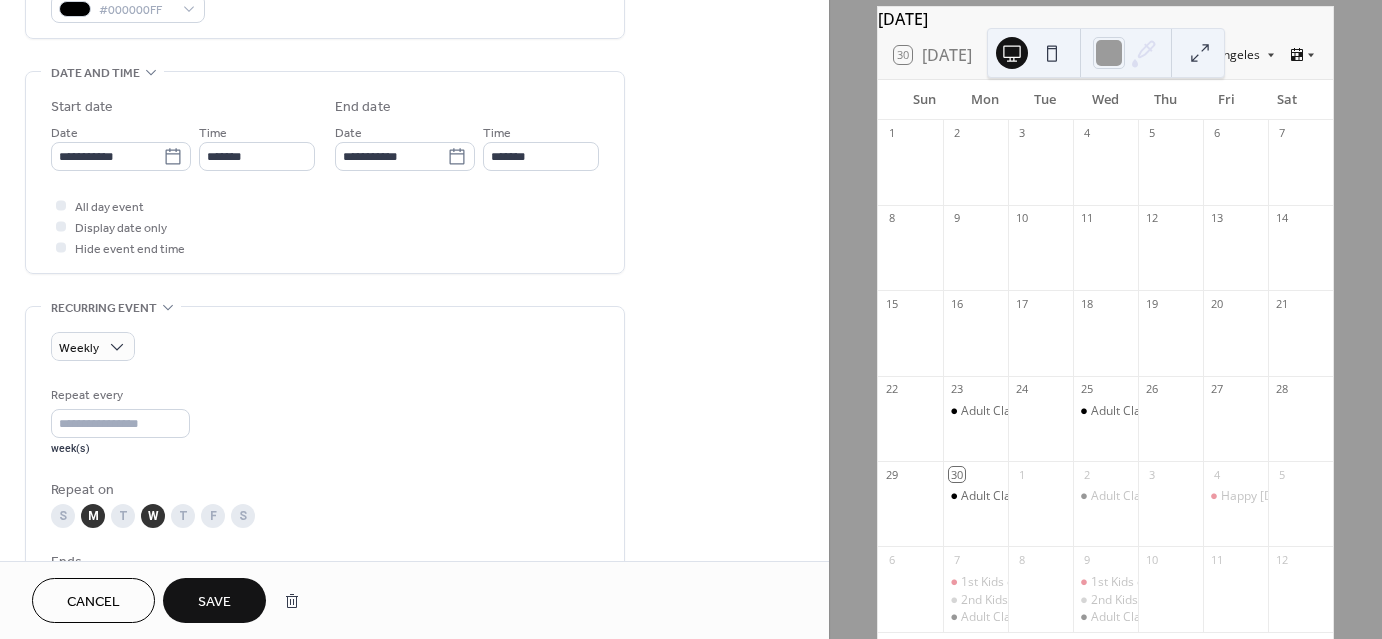 scroll, scrollTop: 600, scrollLeft: 0, axis: vertical 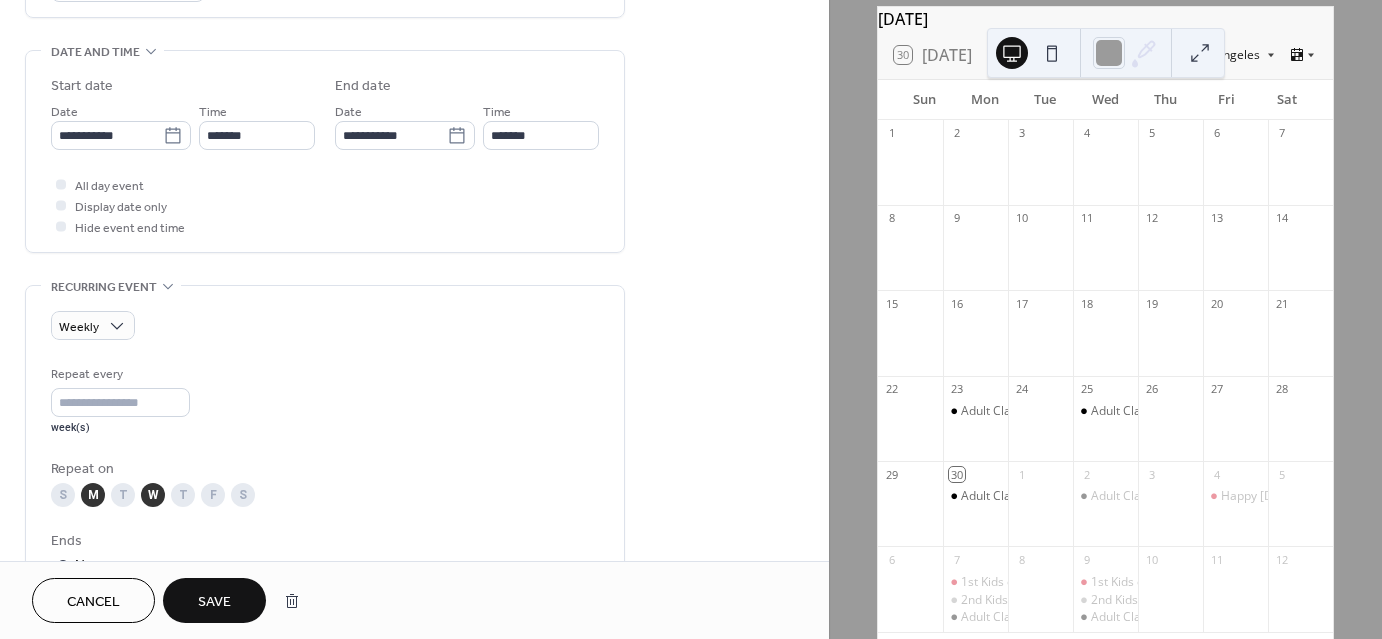 click on "Save" at bounding box center [214, 602] 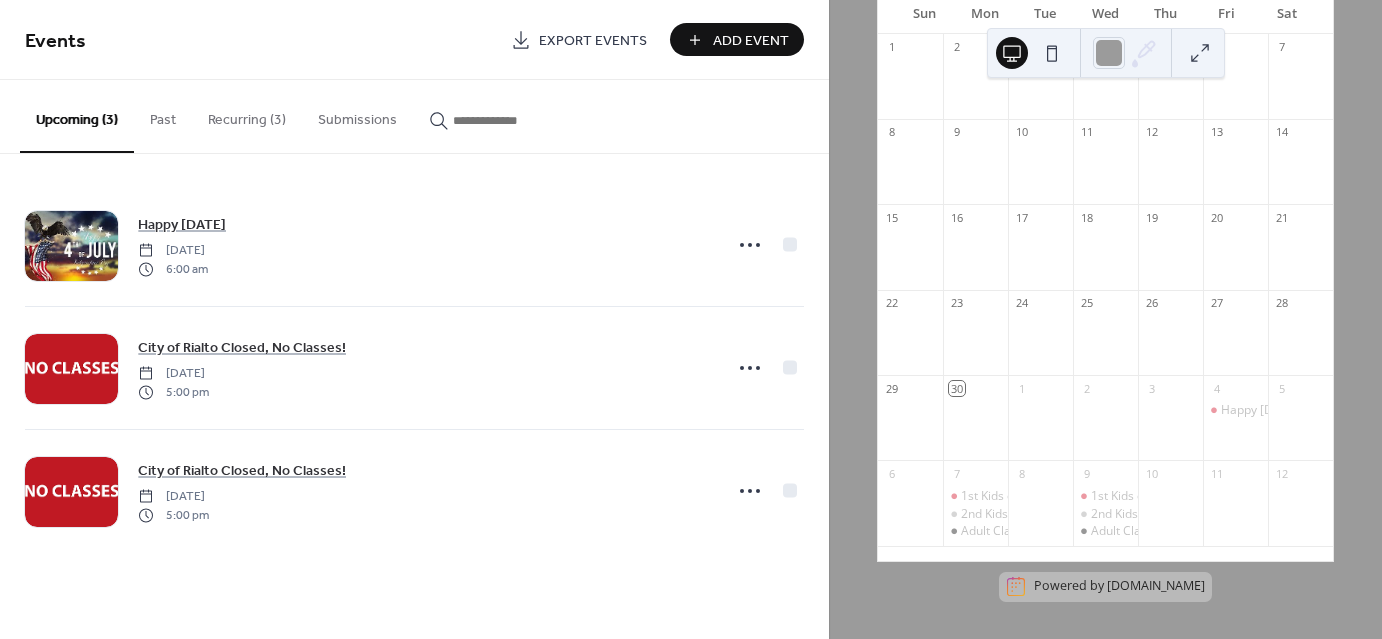 scroll, scrollTop: 196, scrollLeft: 0, axis: vertical 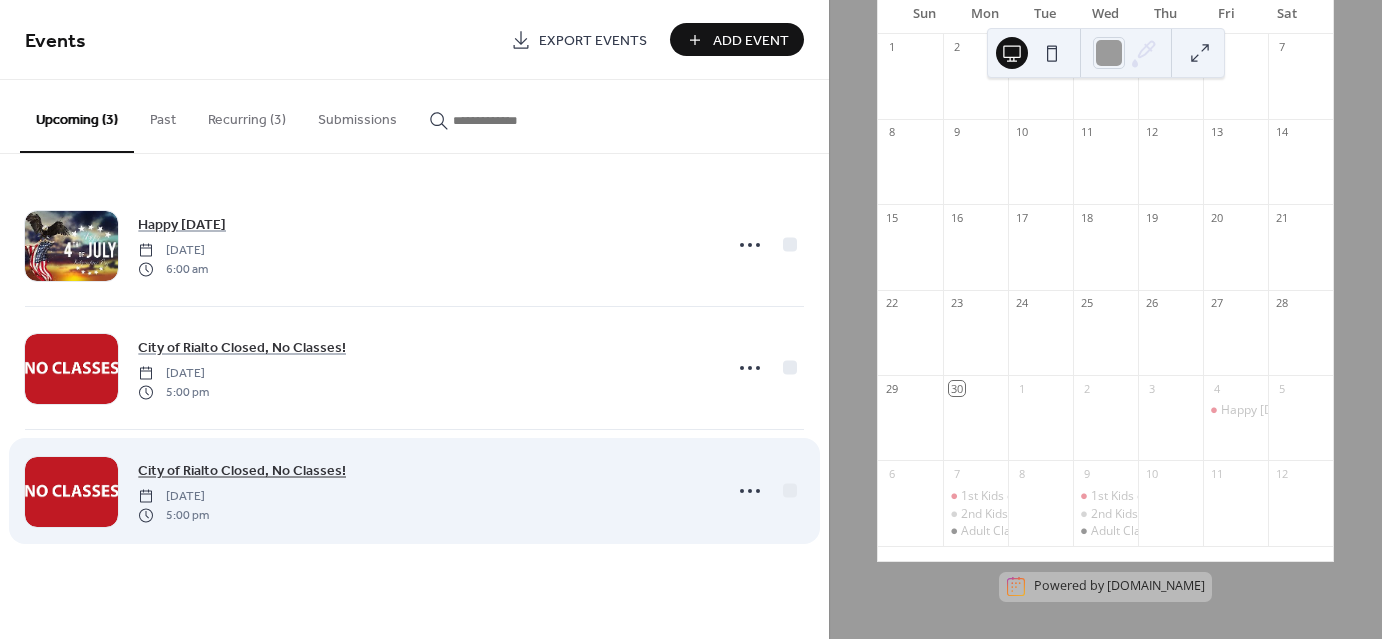 click on "City of Rialto Closed, No Classes!" at bounding box center [242, 471] 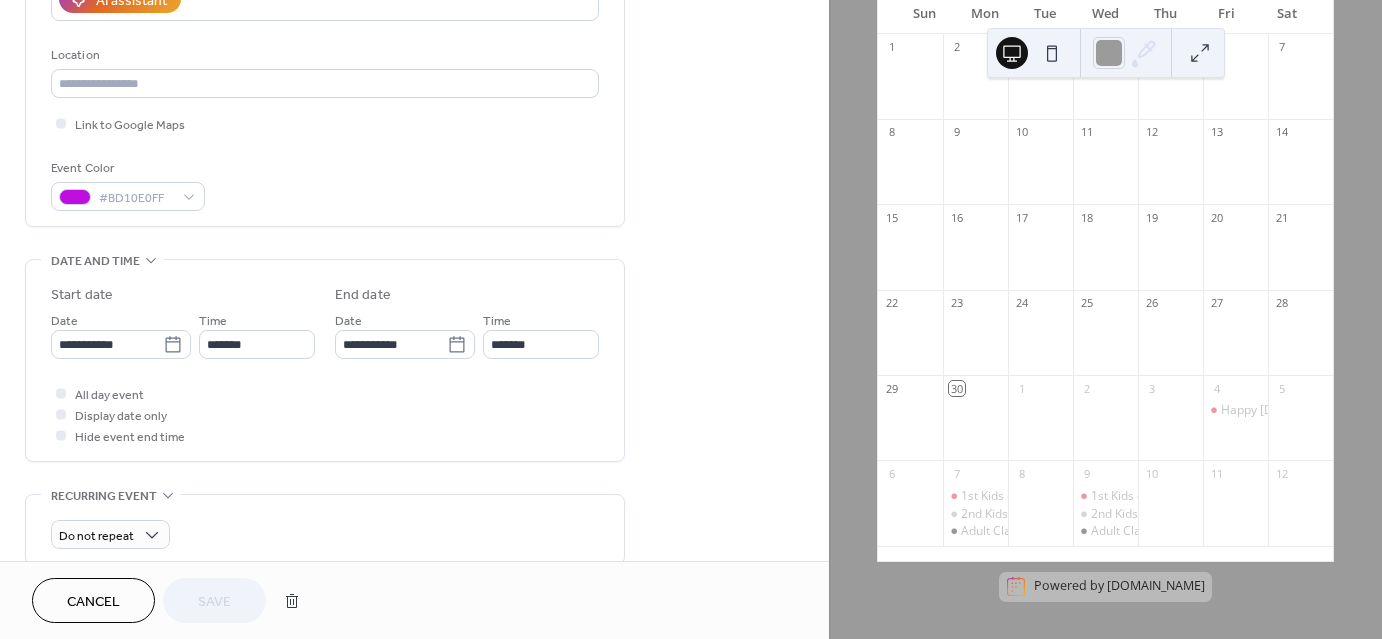 scroll, scrollTop: 500, scrollLeft: 0, axis: vertical 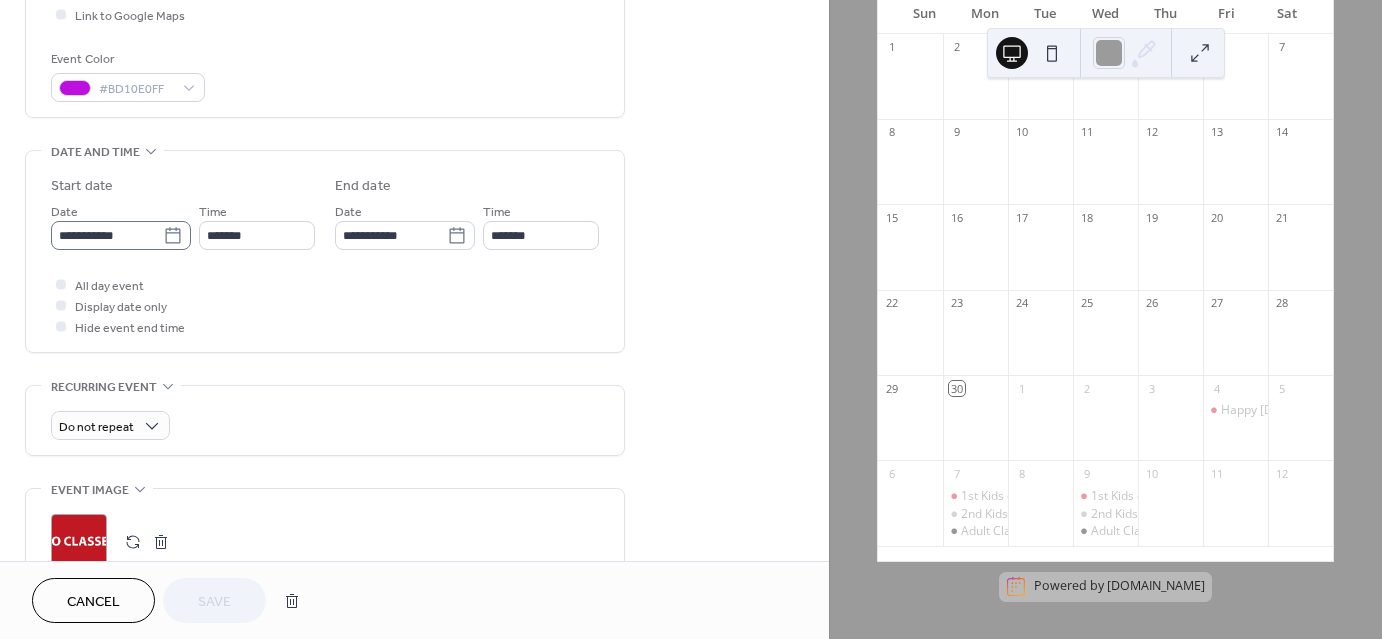 click 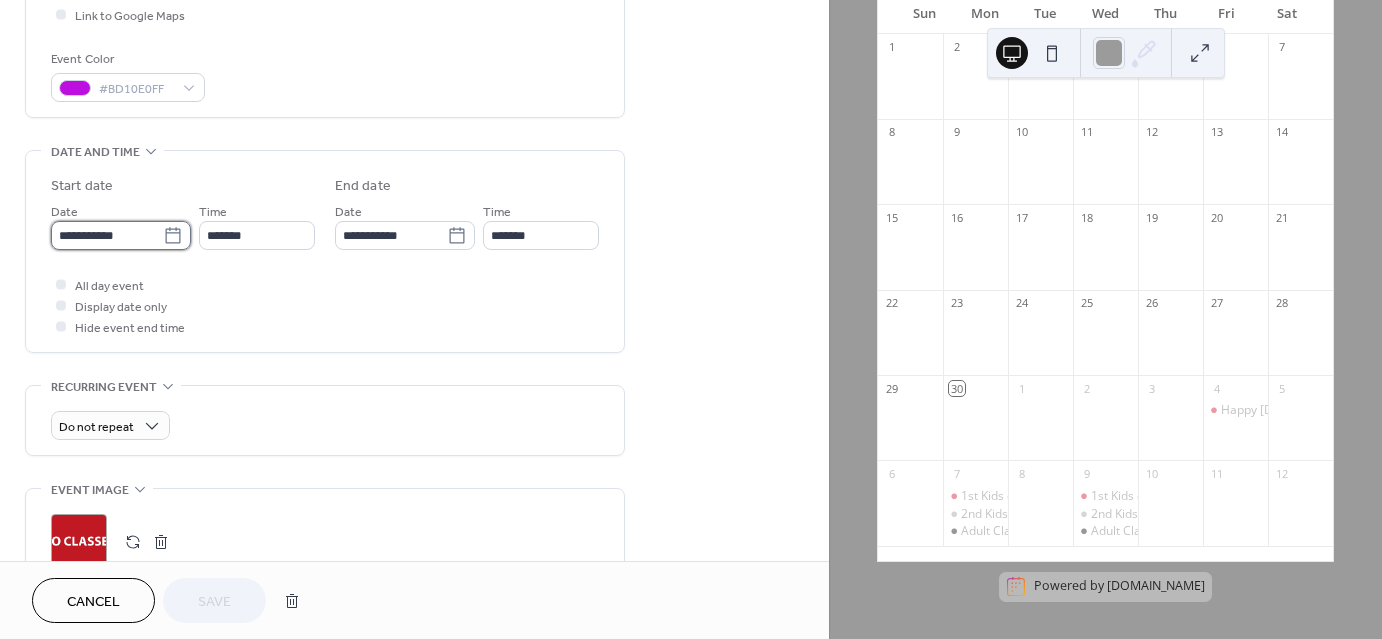 click on "**********" at bounding box center (107, 235) 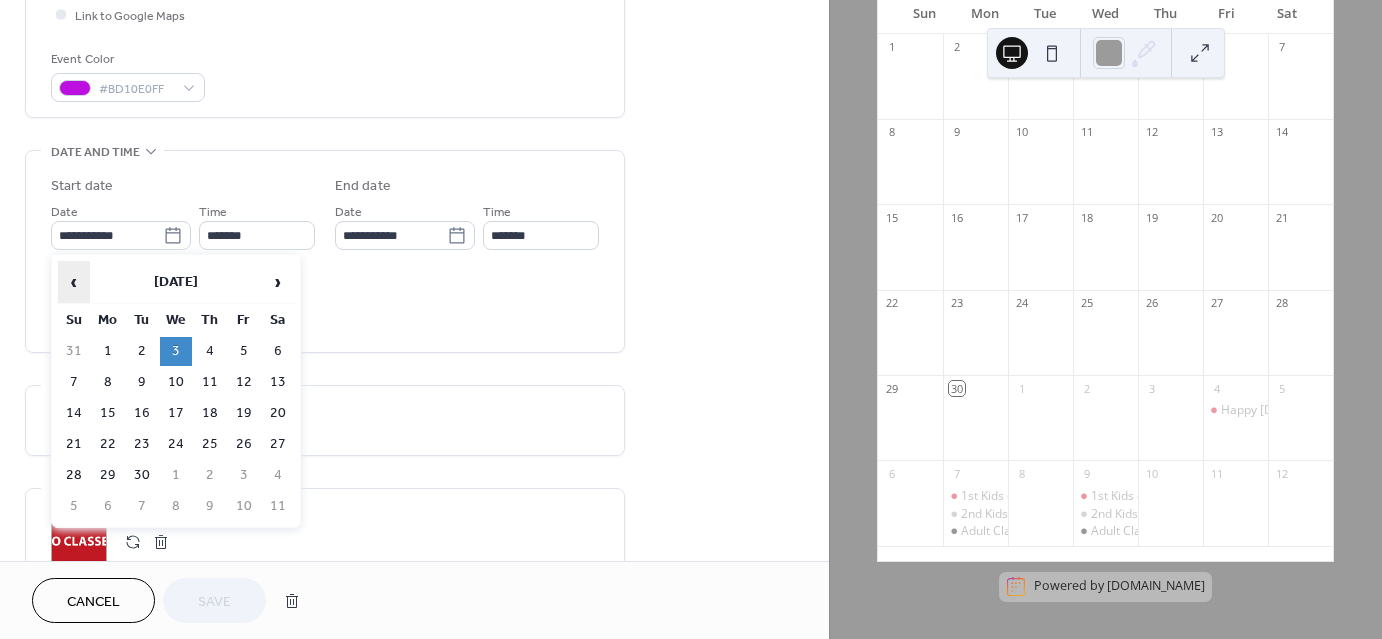 click on "‹" at bounding box center (74, 282) 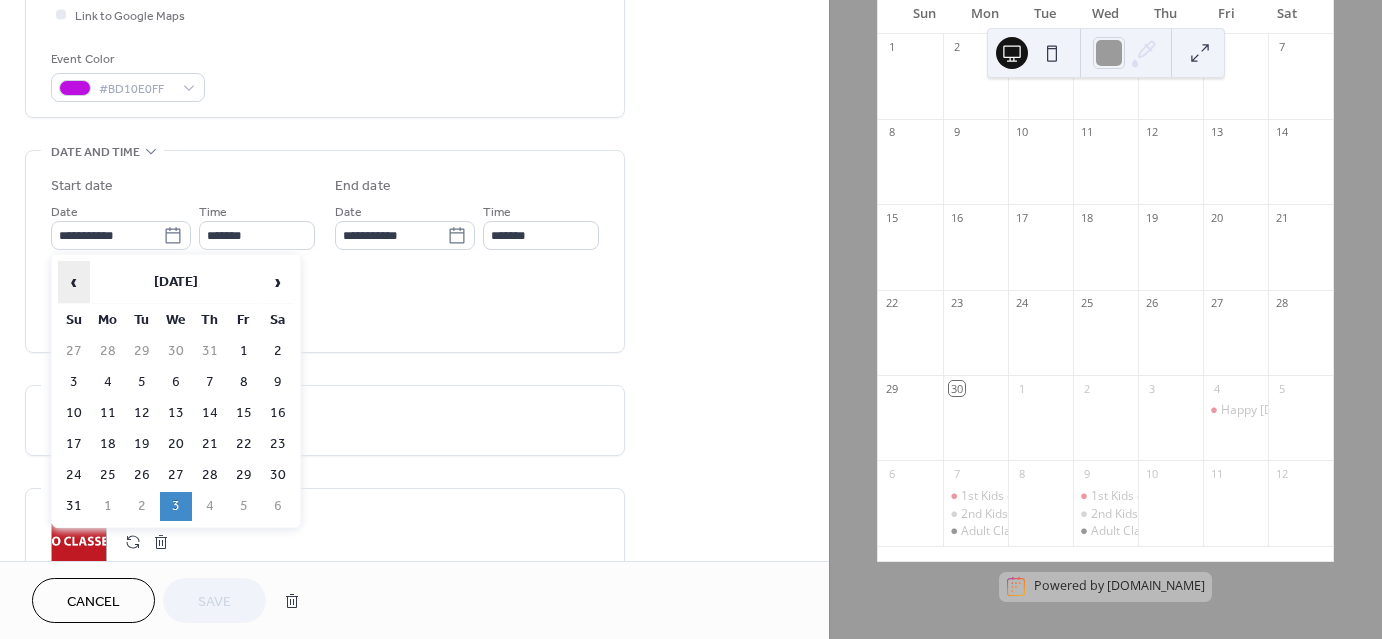 click on "‹" at bounding box center [74, 282] 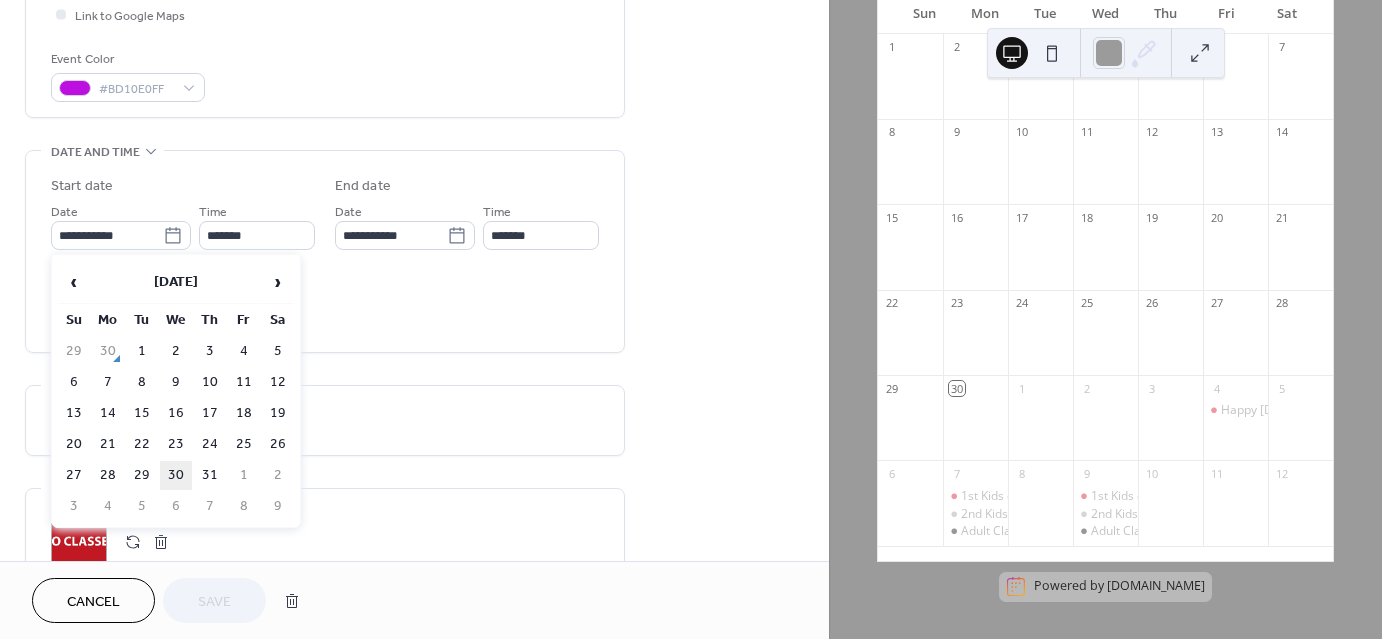 click on "30" at bounding box center [176, 475] 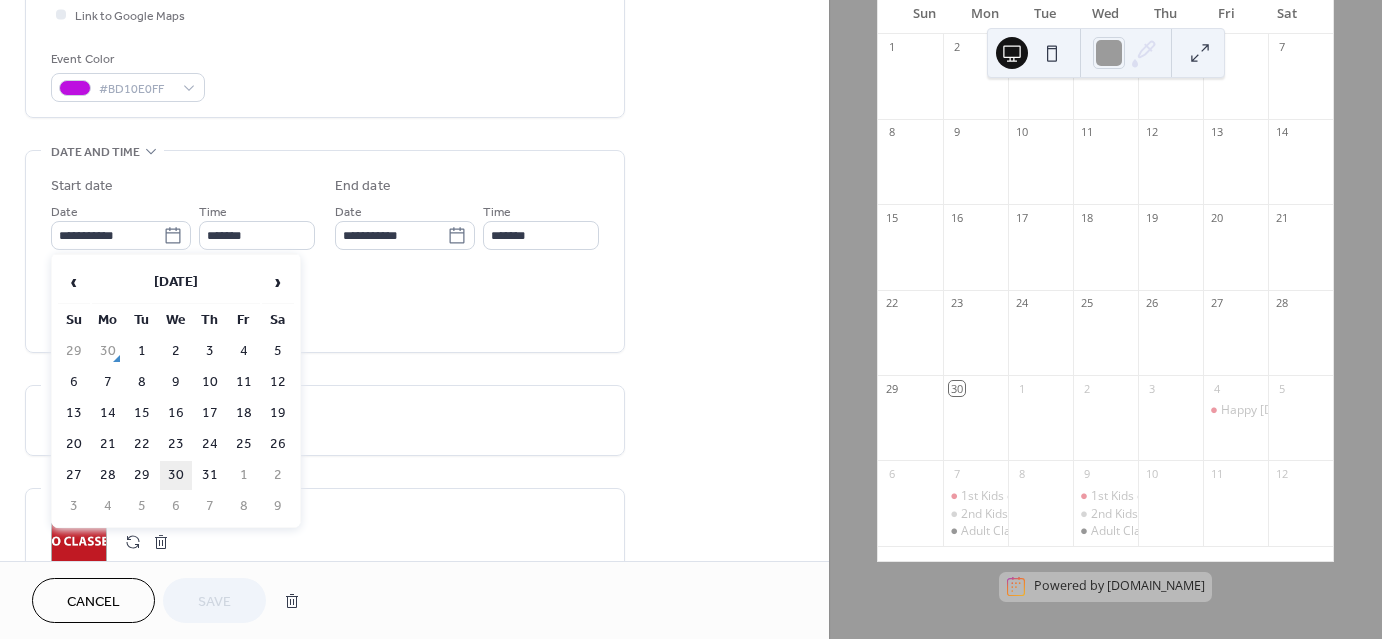 type on "**********" 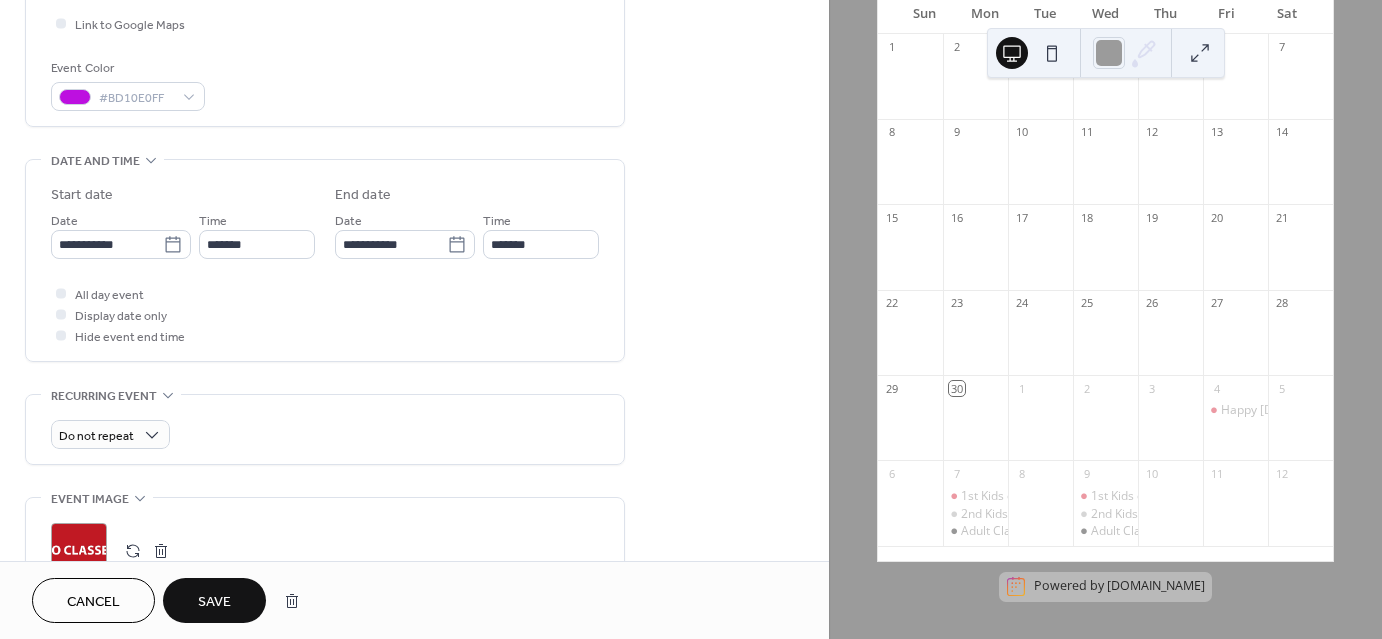 scroll, scrollTop: 500, scrollLeft: 0, axis: vertical 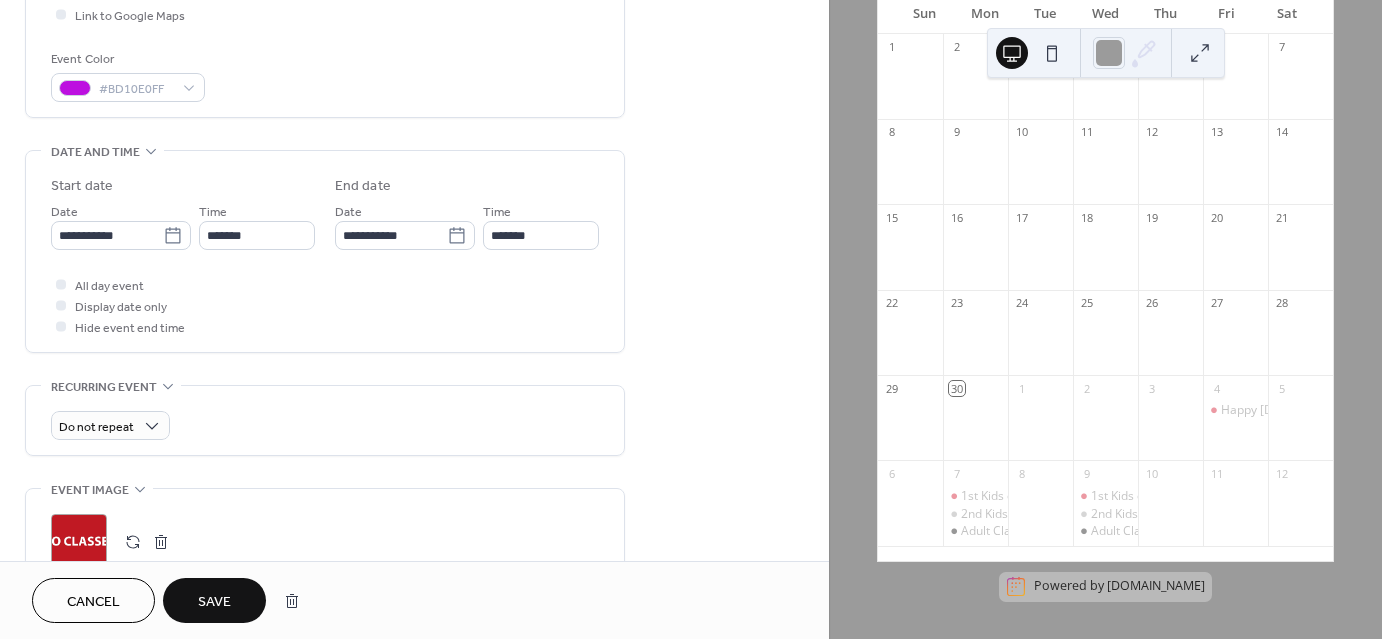 click on "Save" at bounding box center [214, 600] 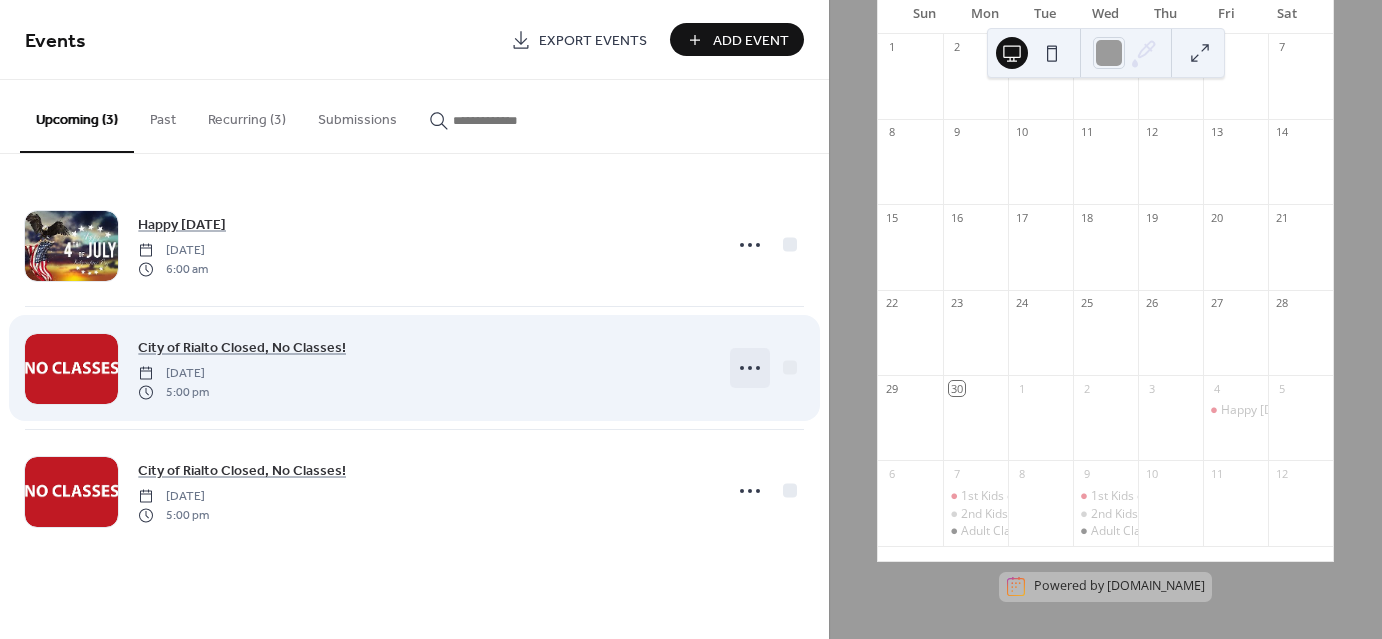 click 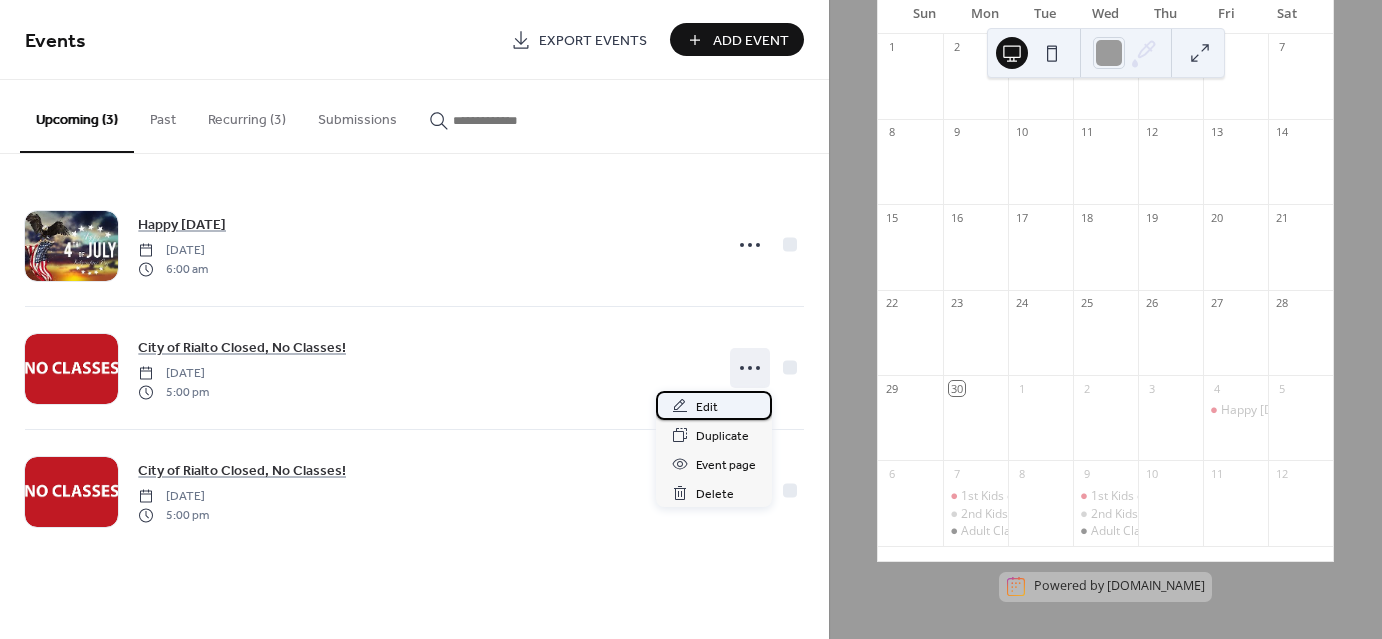 click on "Edit" at bounding box center [714, 405] 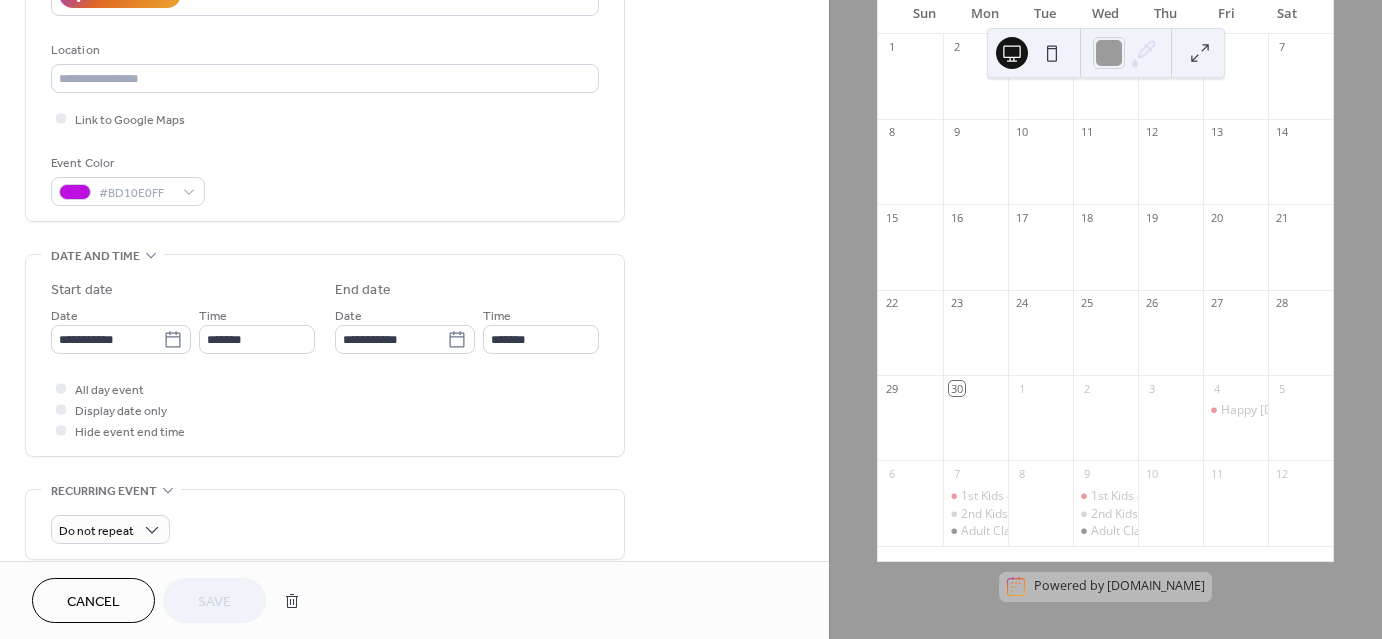 scroll, scrollTop: 400, scrollLeft: 0, axis: vertical 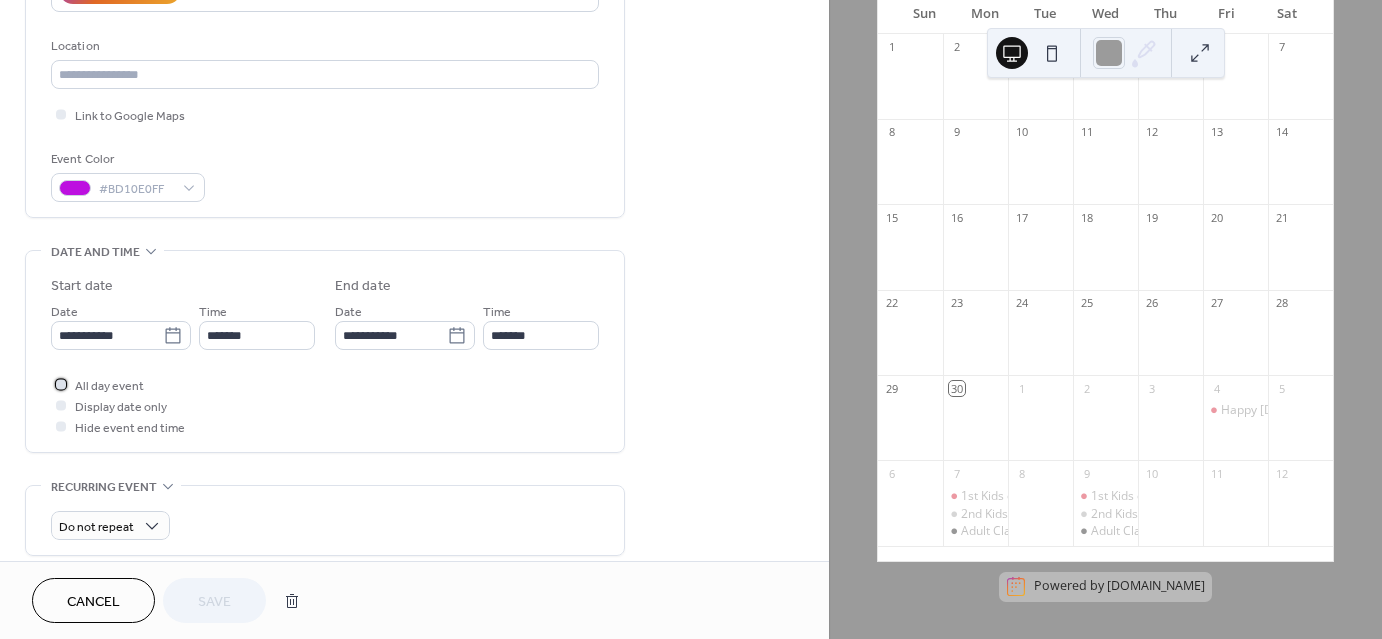 click at bounding box center (61, 384) 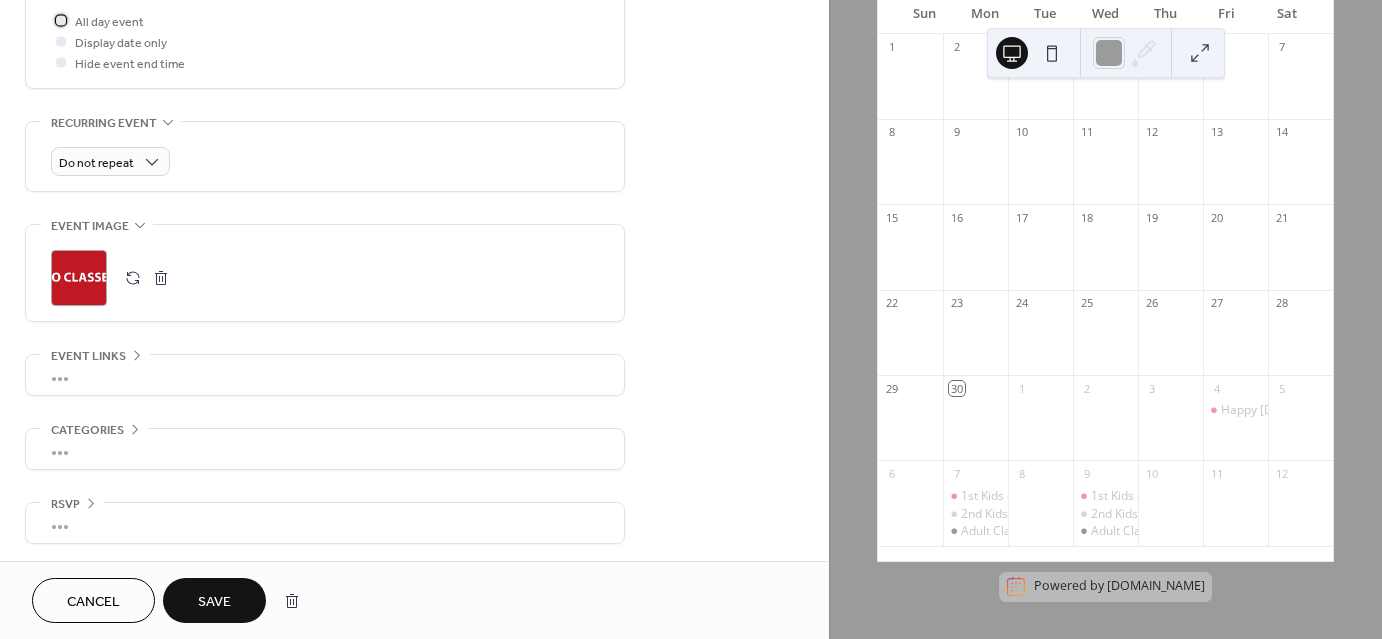 scroll, scrollTop: 764, scrollLeft: 0, axis: vertical 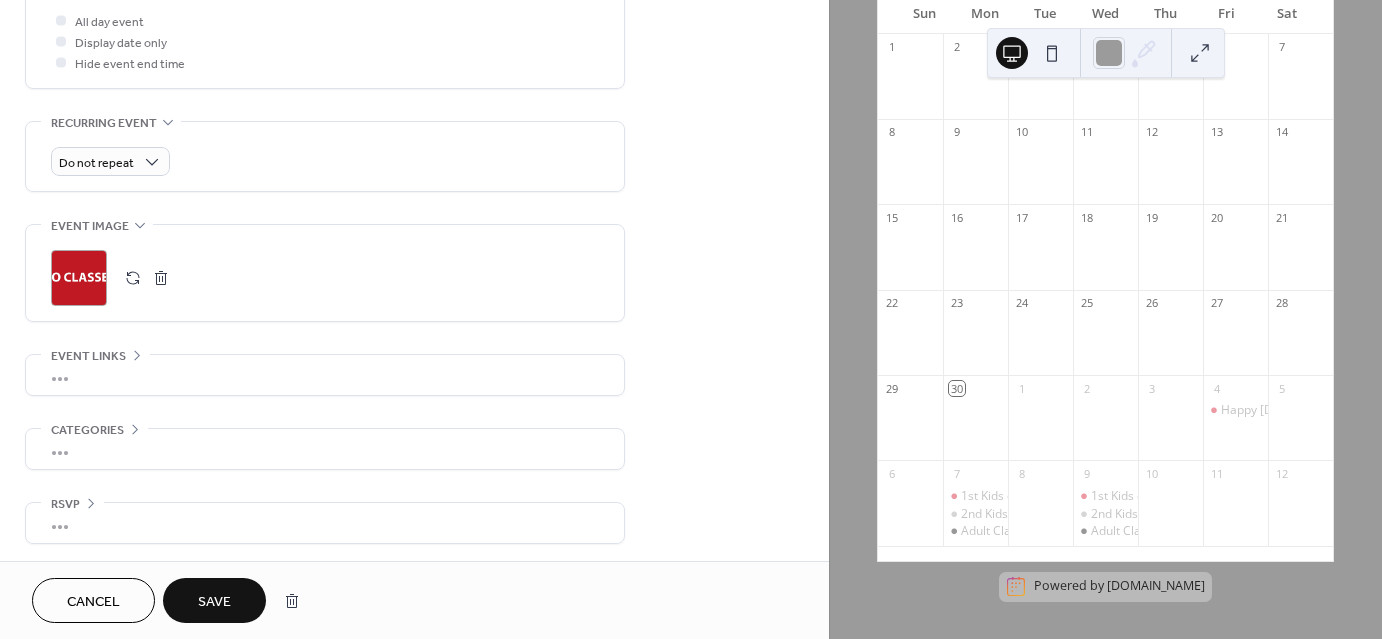 click on "Save" at bounding box center [214, 602] 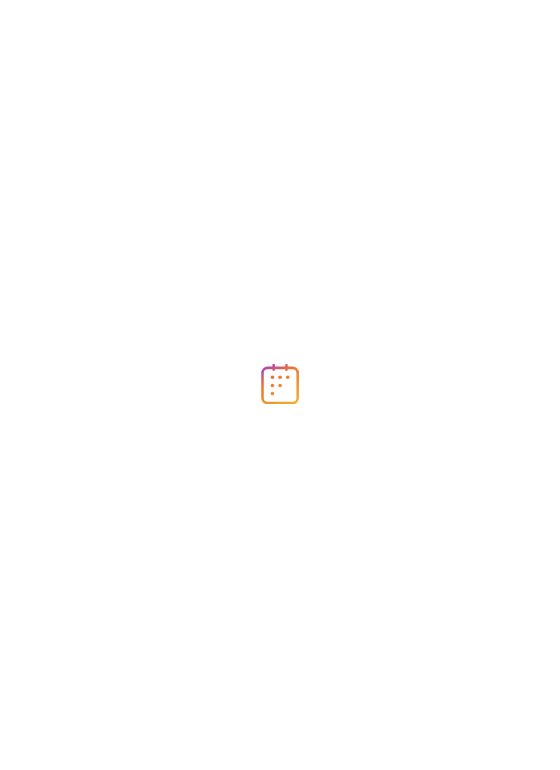 scroll, scrollTop: 0, scrollLeft: 0, axis: both 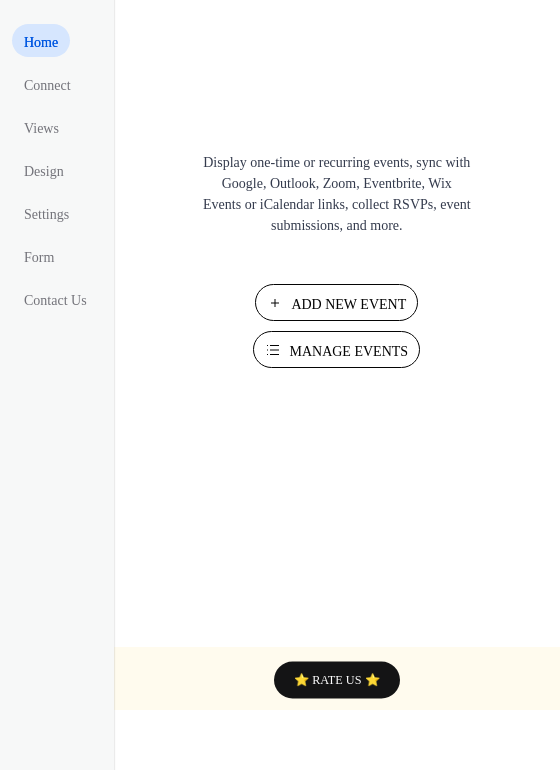 click on "Add New Event" at bounding box center [336, 302] 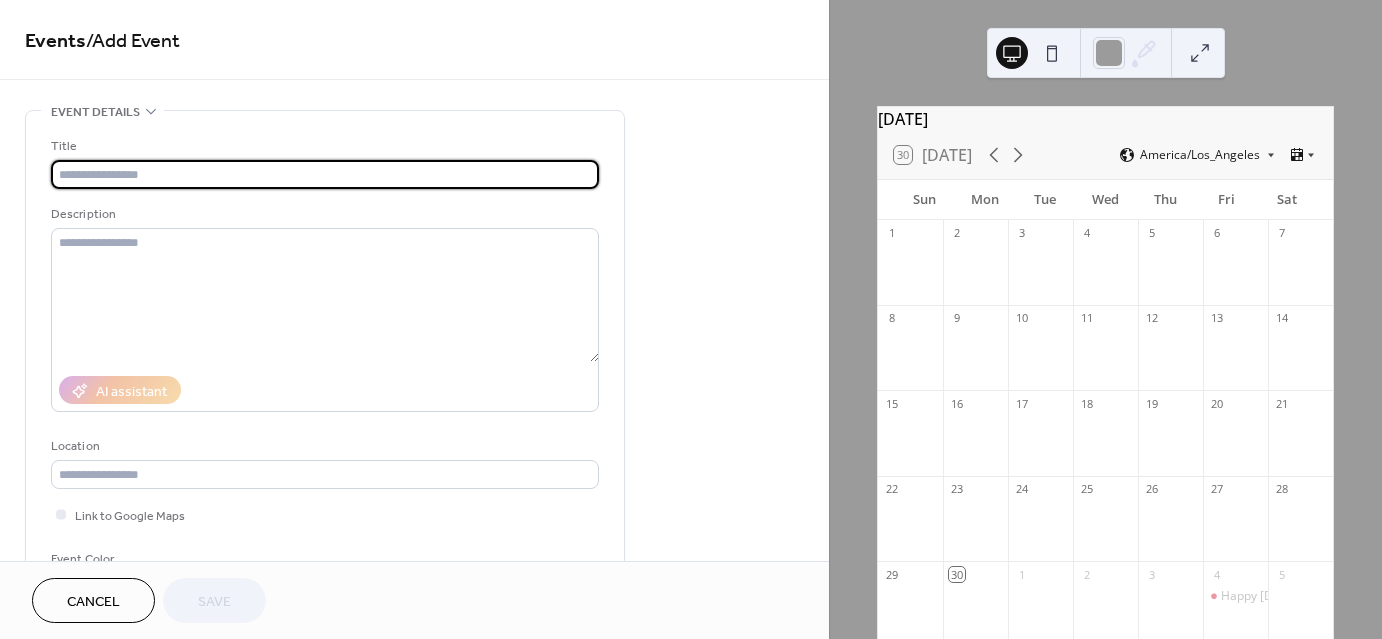 scroll, scrollTop: 0, scrollLeft: 0, axis: both 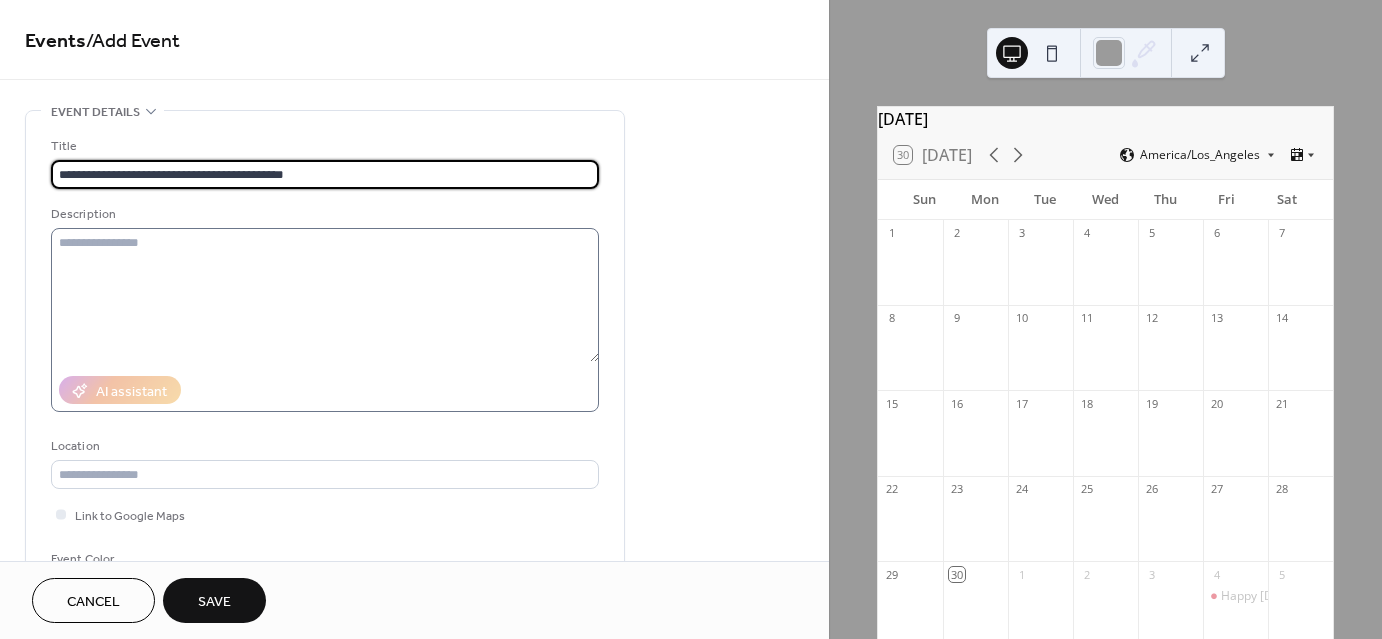 type on "**********" 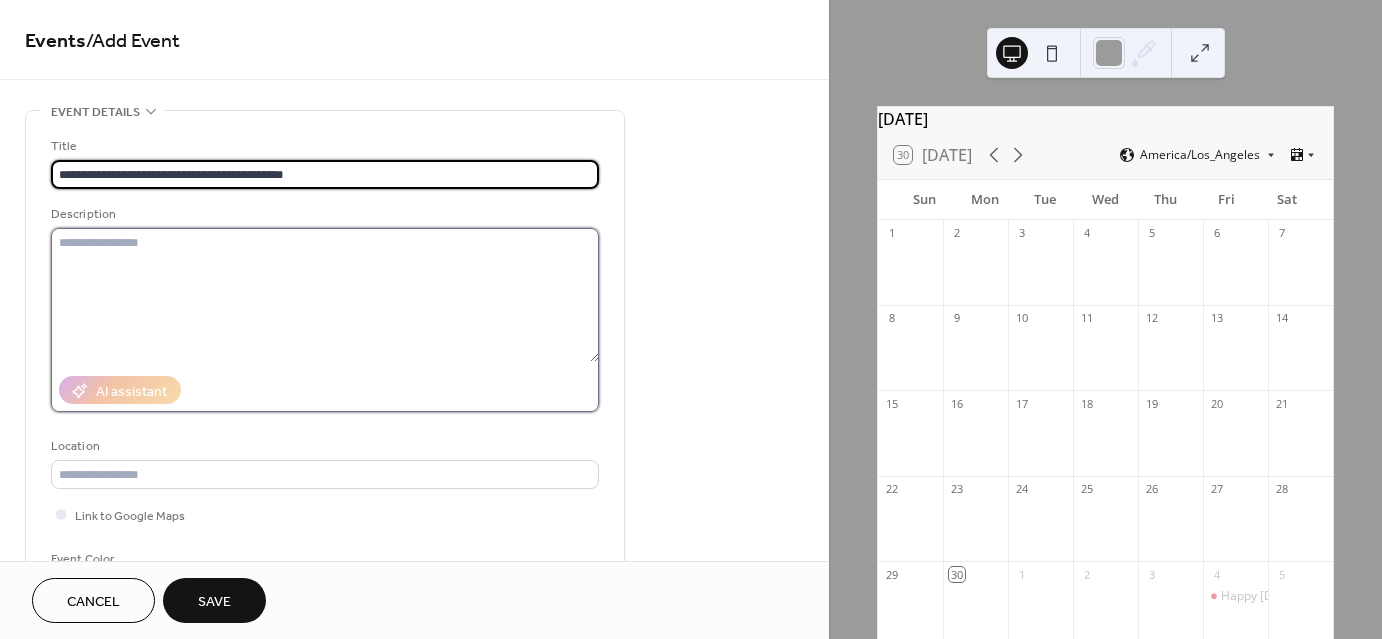 click at bounding box center (325, 295) 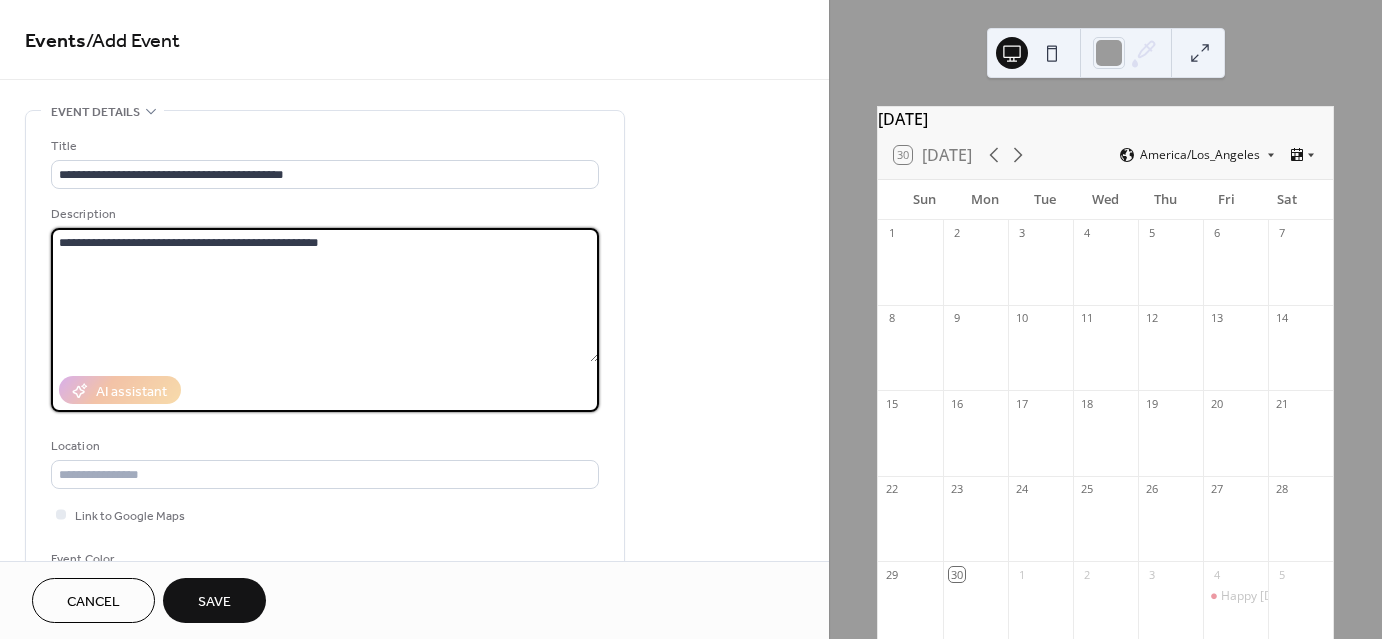 click on "**********" at bounding box center (325, 295) 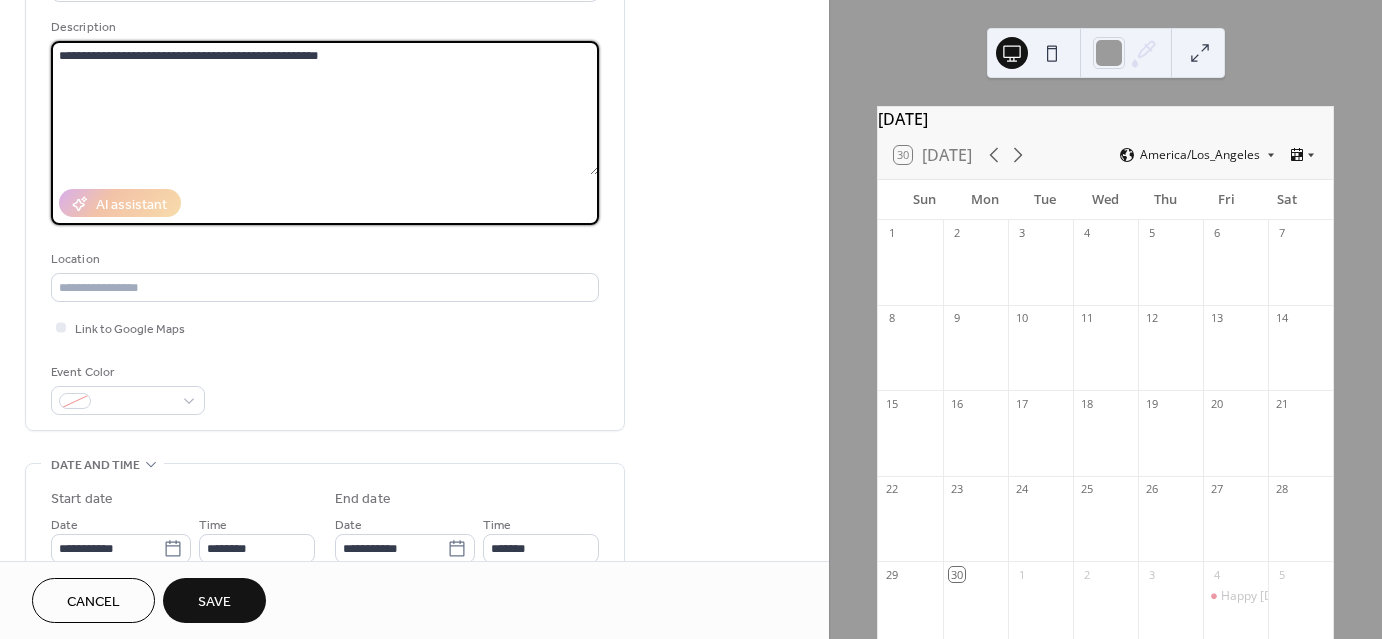 scroll, scrollTop: 200, scrollLeft: 0, axis: vertical 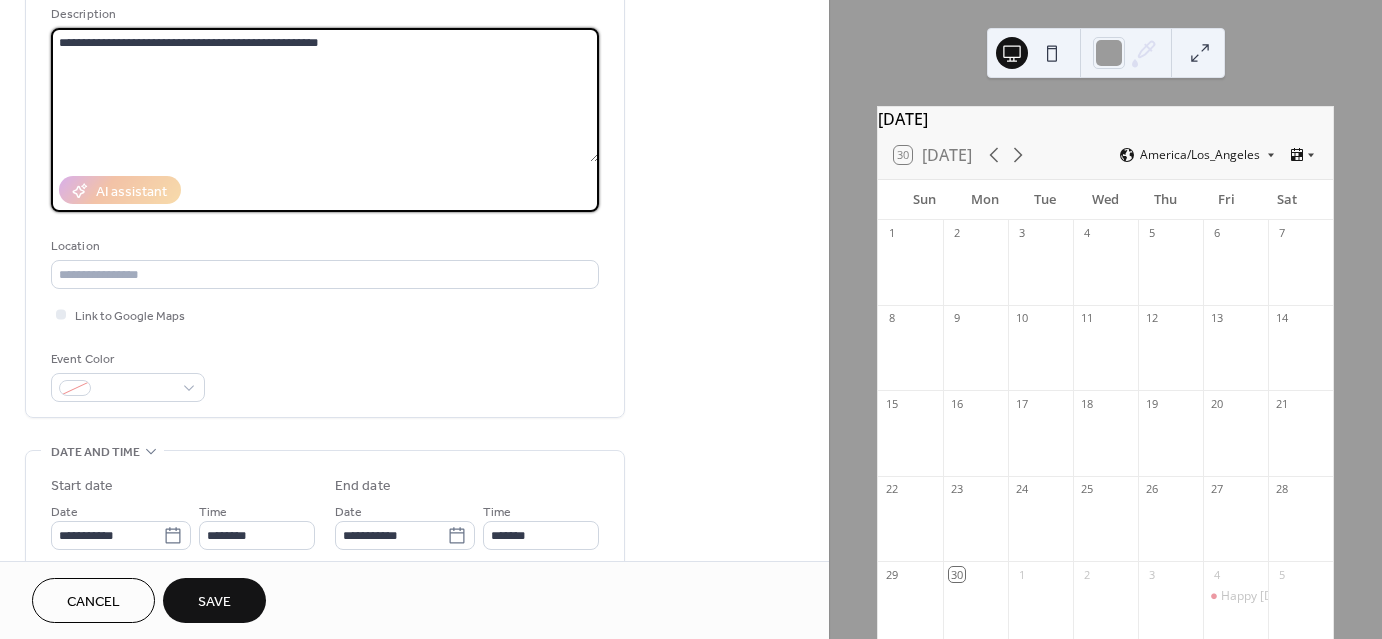type on "**********" 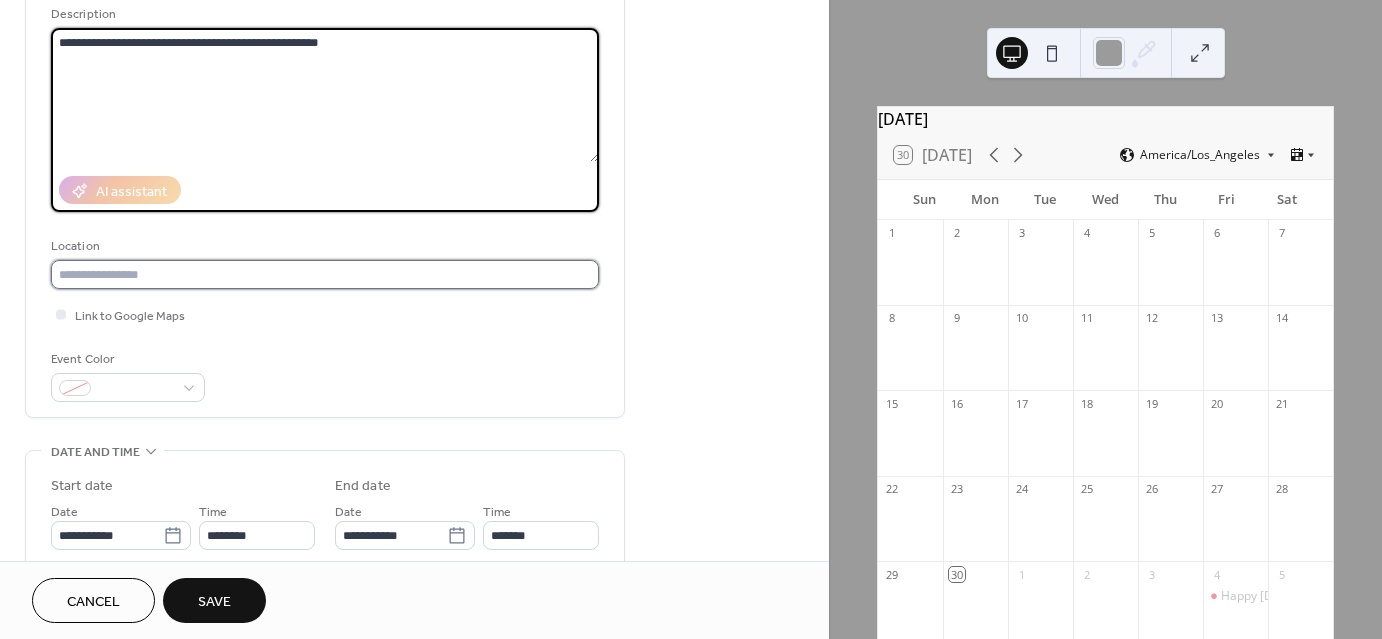 click at bounding box center [325, 274] 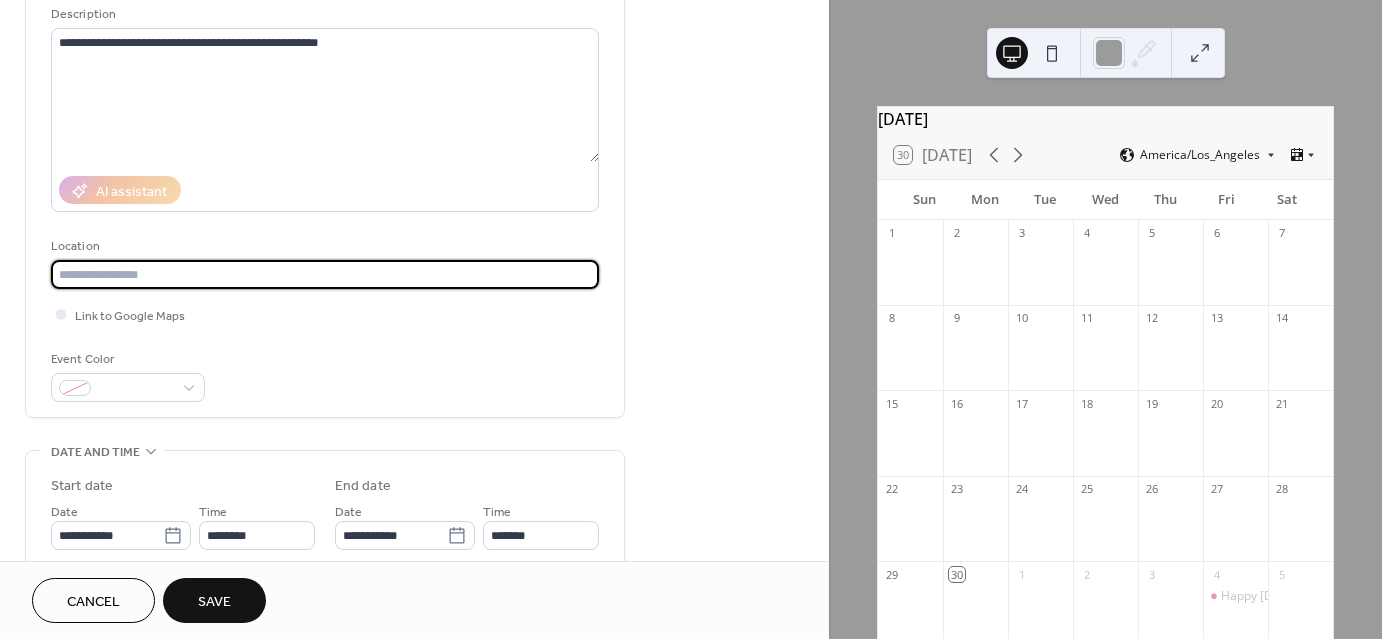 paste on "**********" 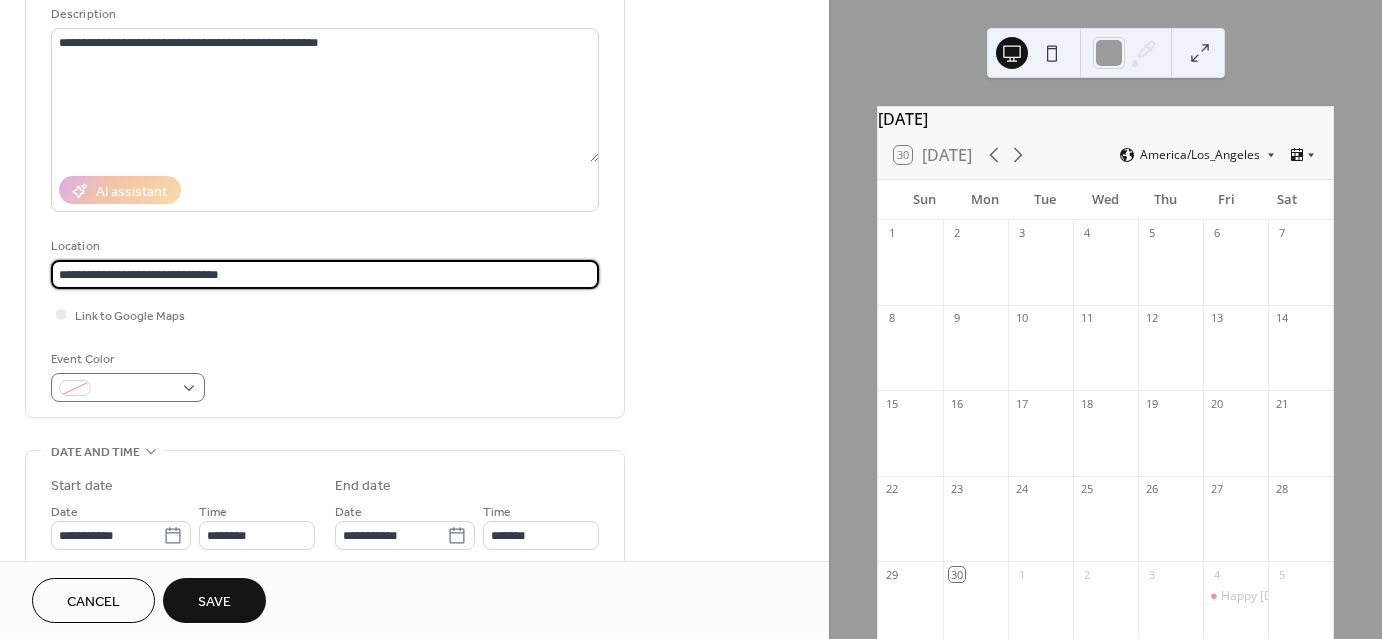 type on "**********" 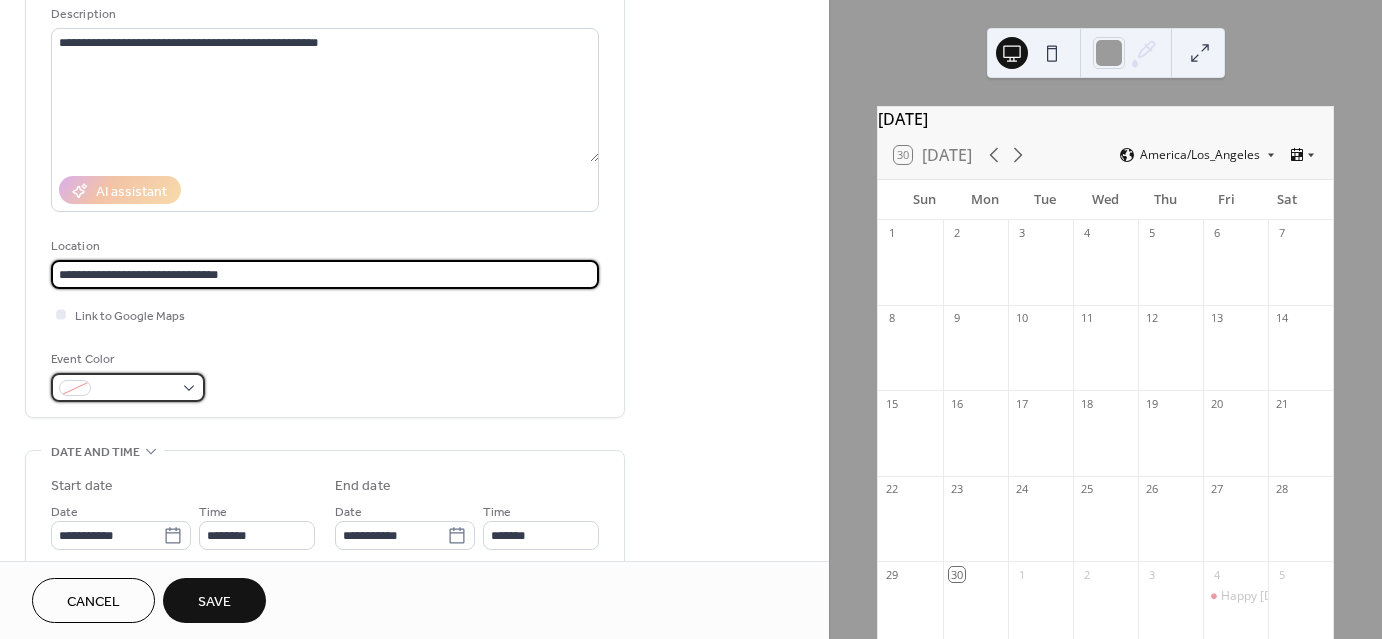click at bounding box center (128, 387) 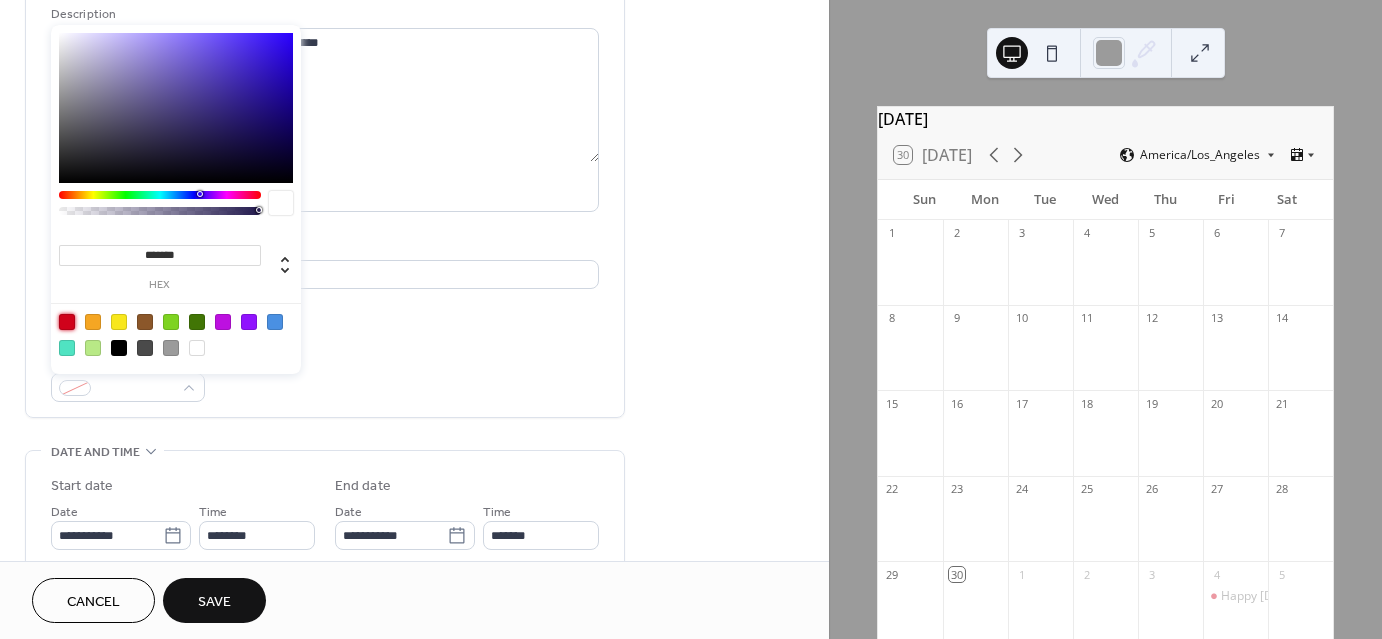 click at bounding box center [67, 322] 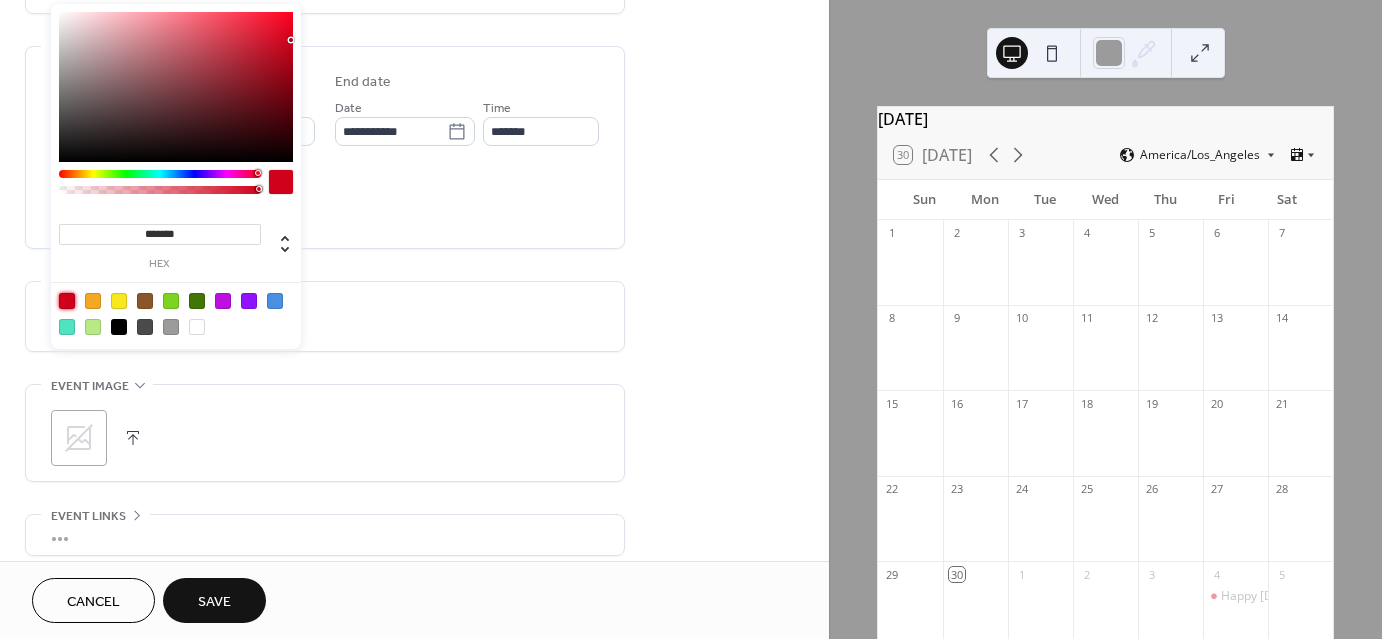 scroll, scrollTop: 764, scrollLeft: 0, axis: vertical 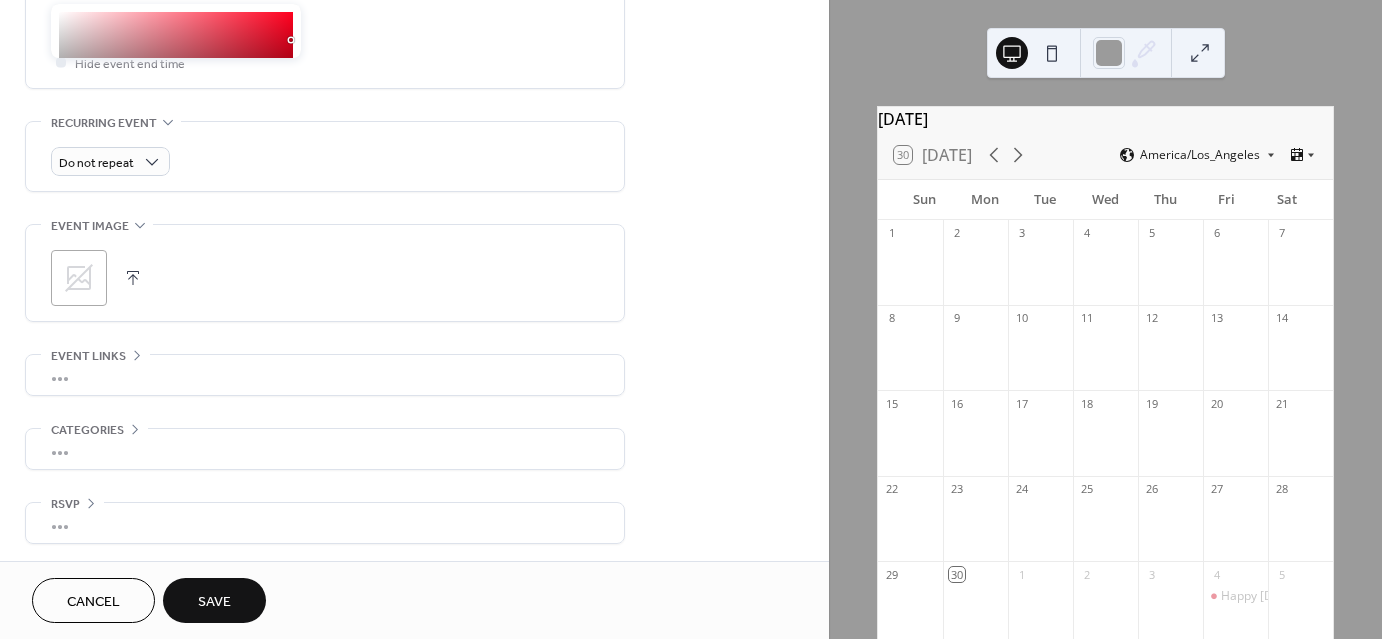 click on ";" at bounding box center [79, 278] 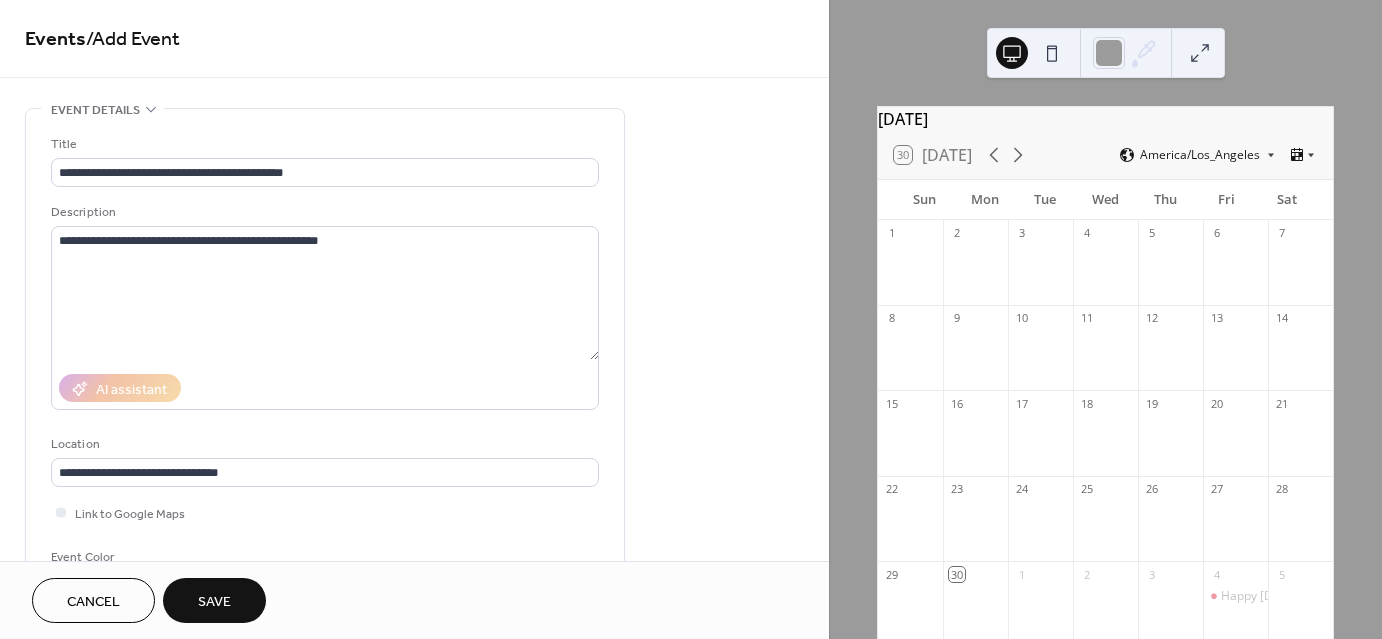 scroll, scrollTop: 0, scrollLeft: 0, axis: both 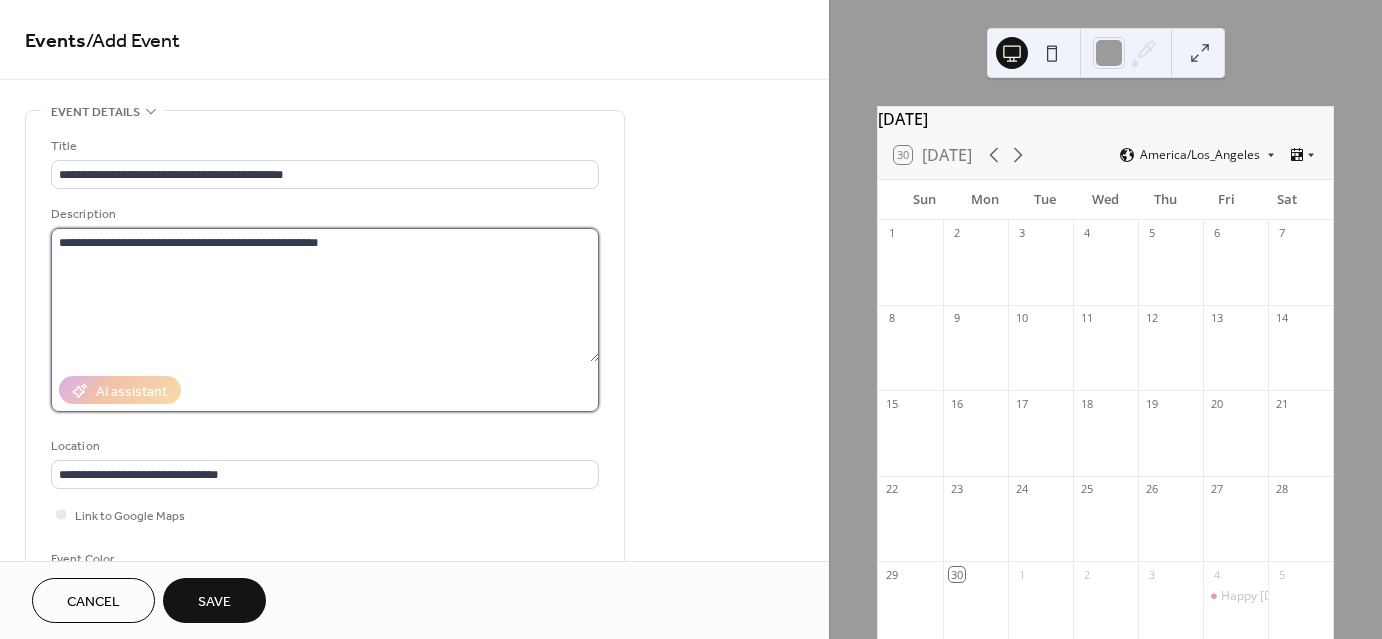 click on "**********" at bounding box center (325, 295) 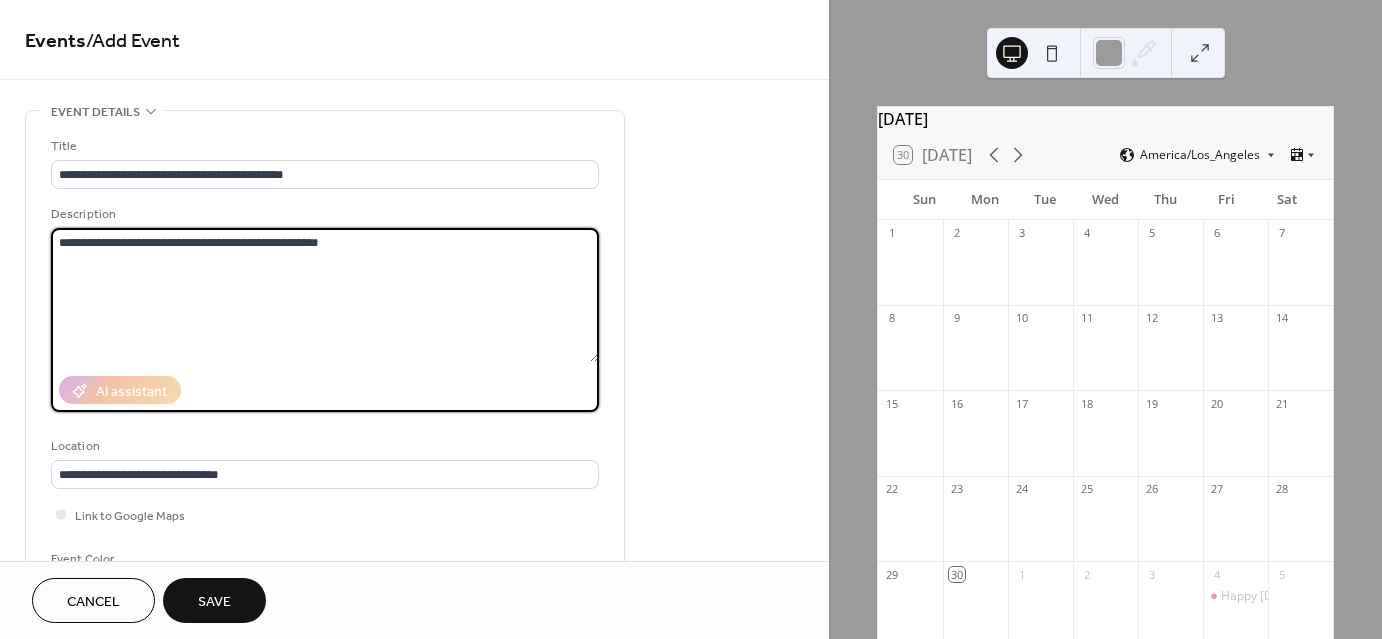 click on "**********" at bounding box center (325, 295) 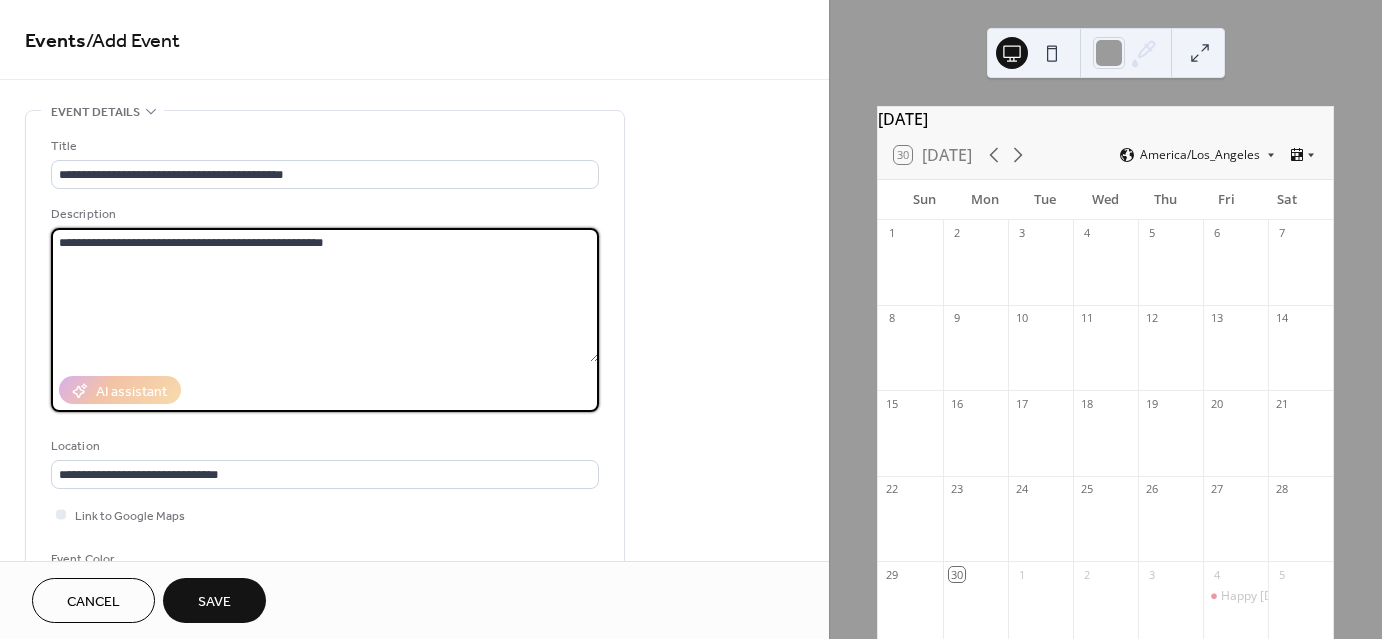 paste on "**********" 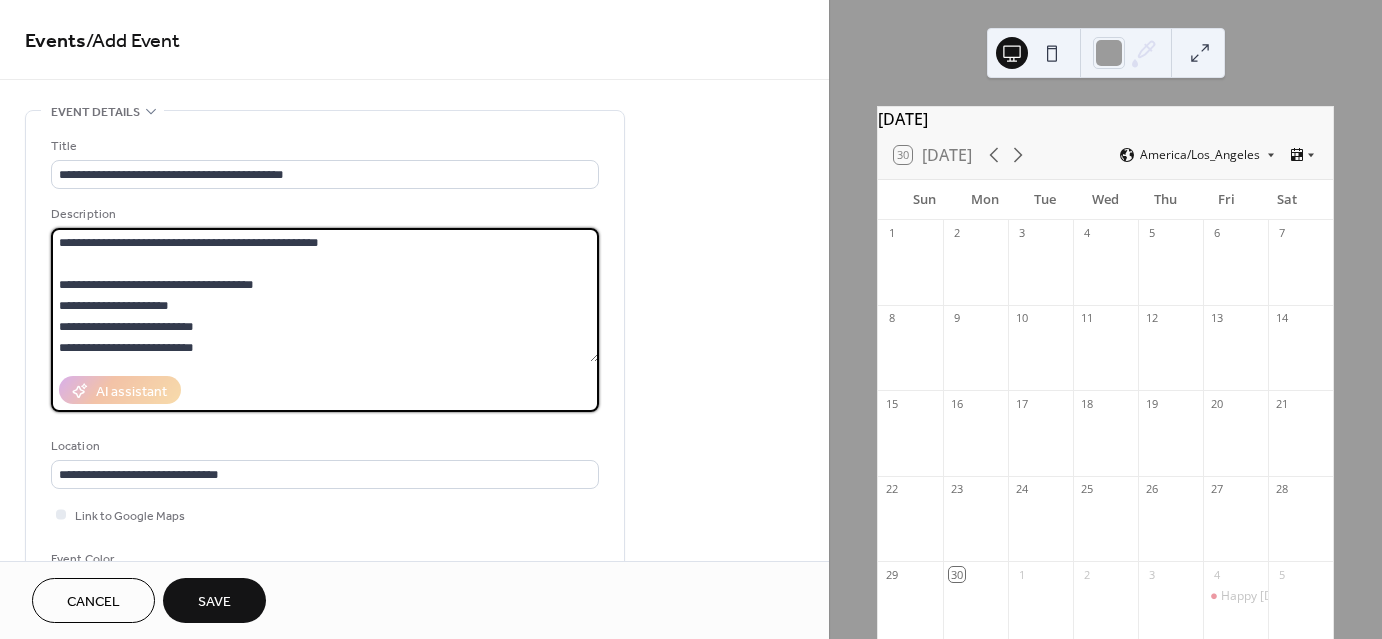 scroll, scrollTop: 0, scrollLeft: 0, axis: both 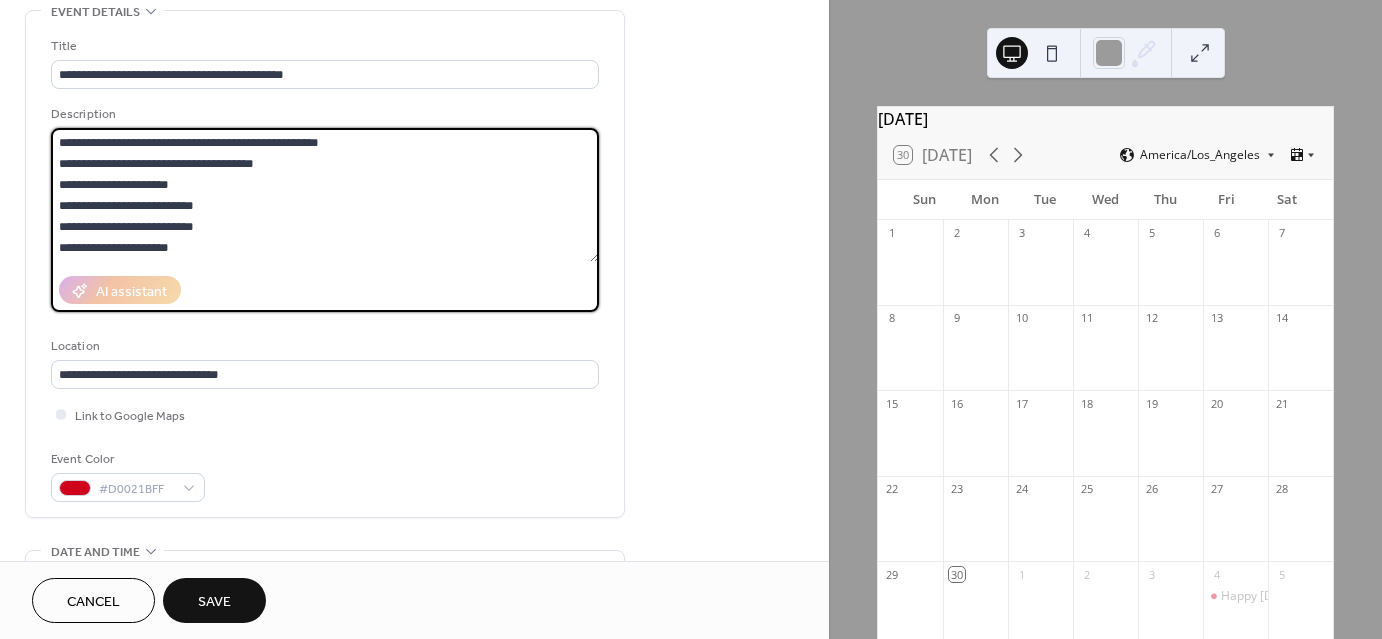click on "**********" at bounding box center (325, 195) 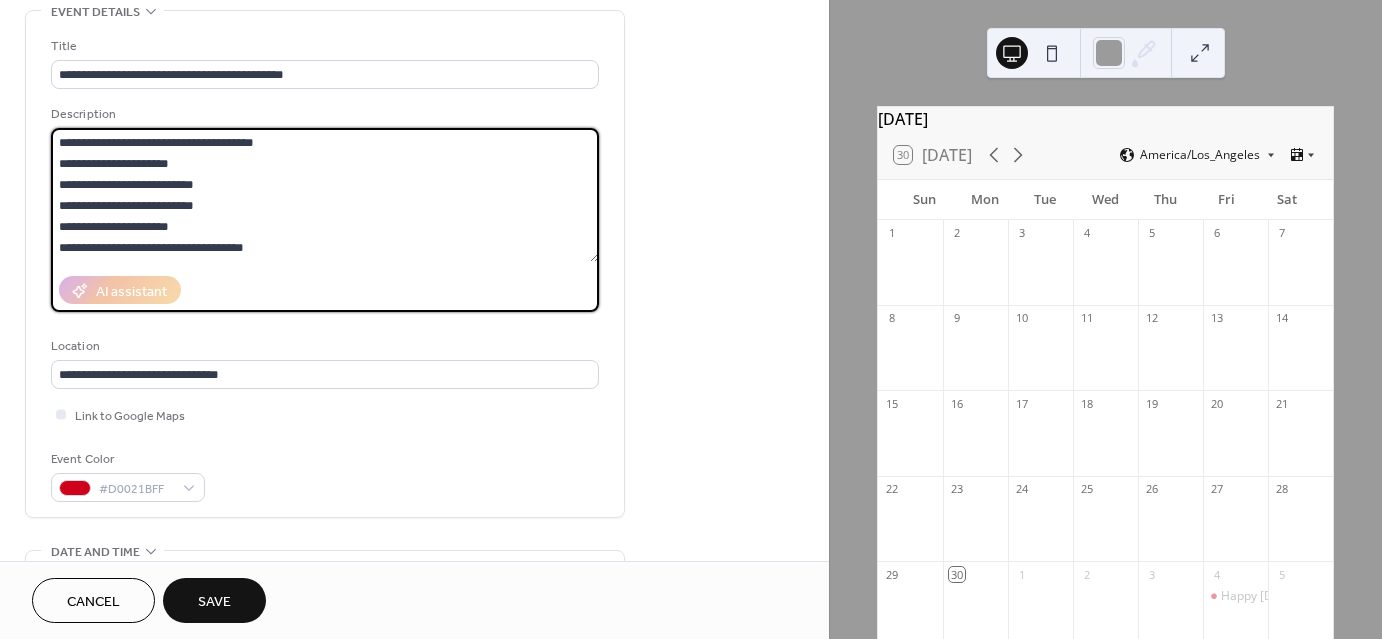 scroll, scrollTop: 41, scrollLeft: 0, axis: vertical 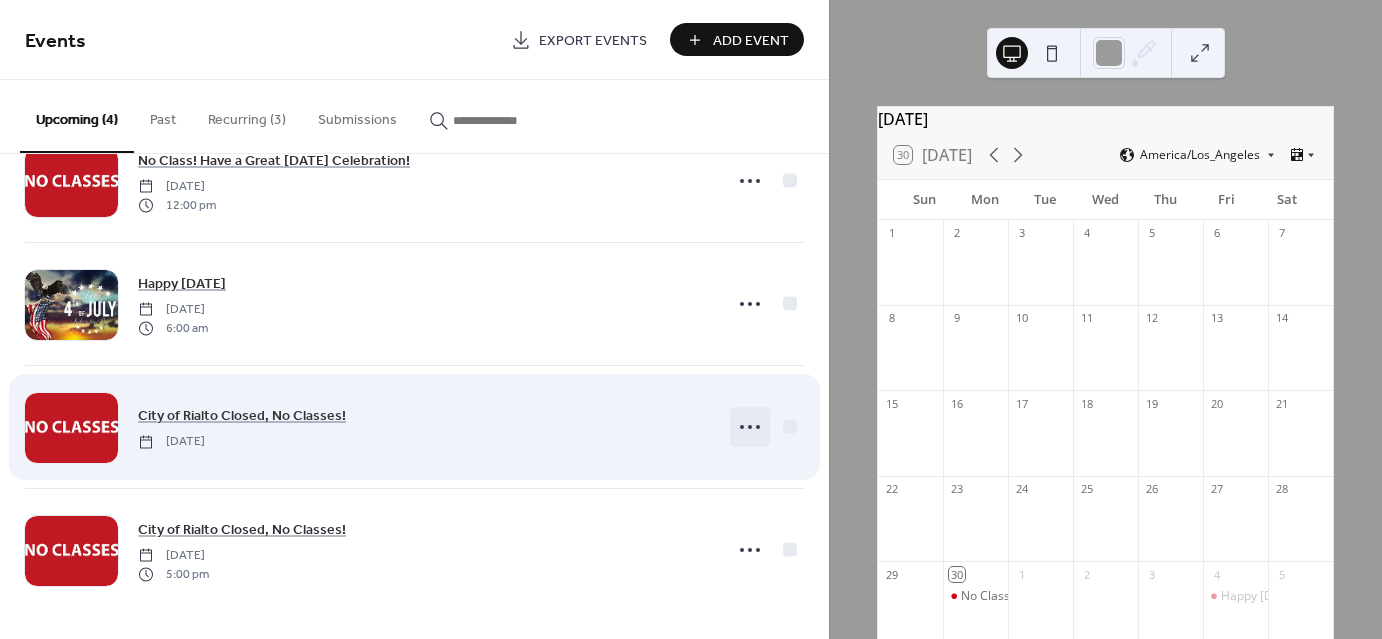 click 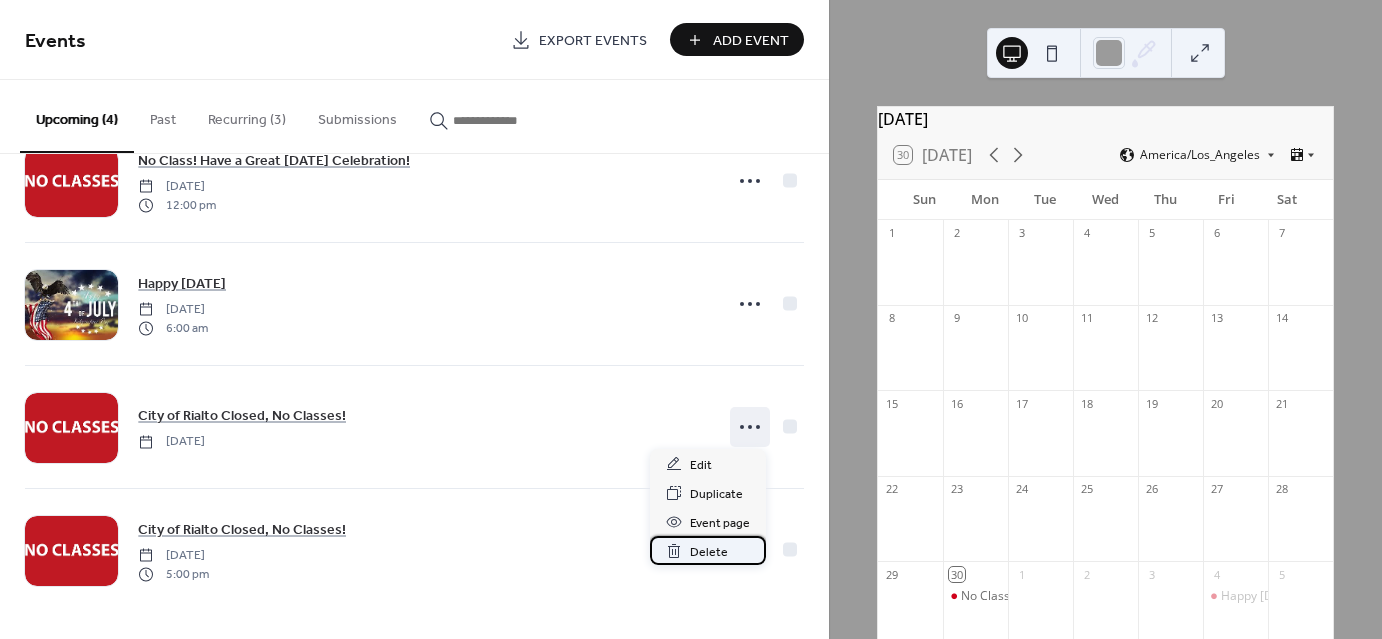 click on "Delete" at bounding box center (709, 552) 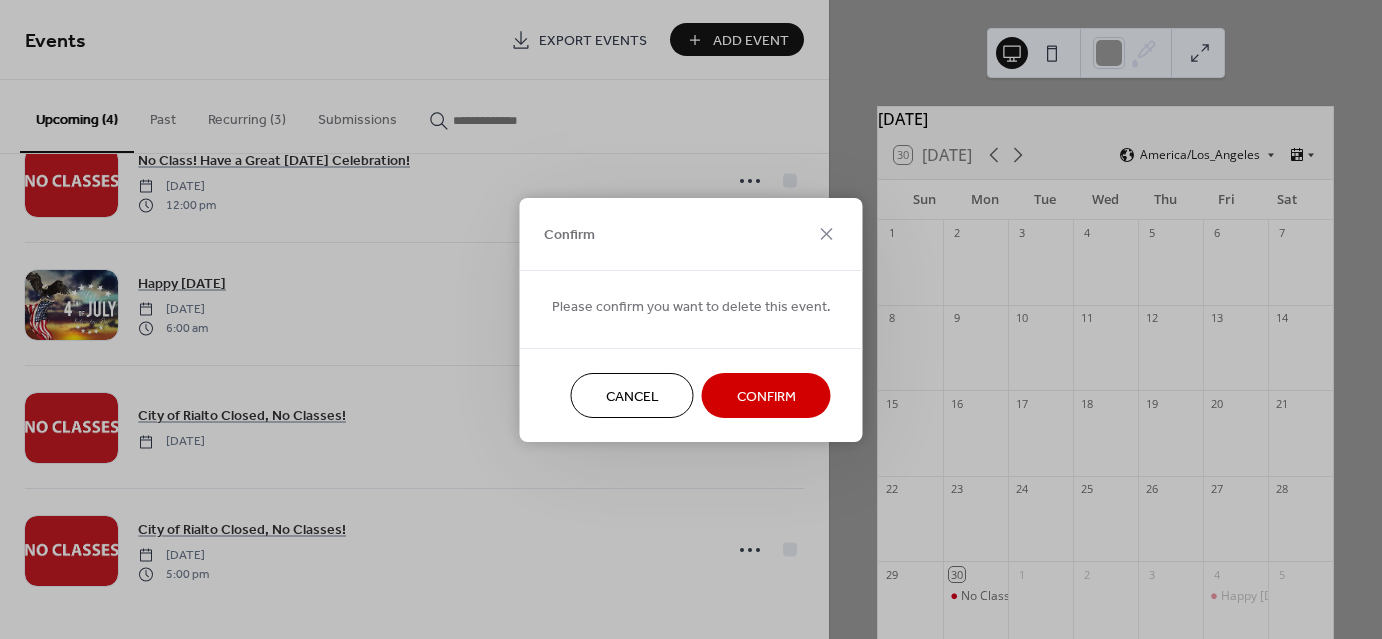 click on "Confirm" at bounding box center [766, 396] 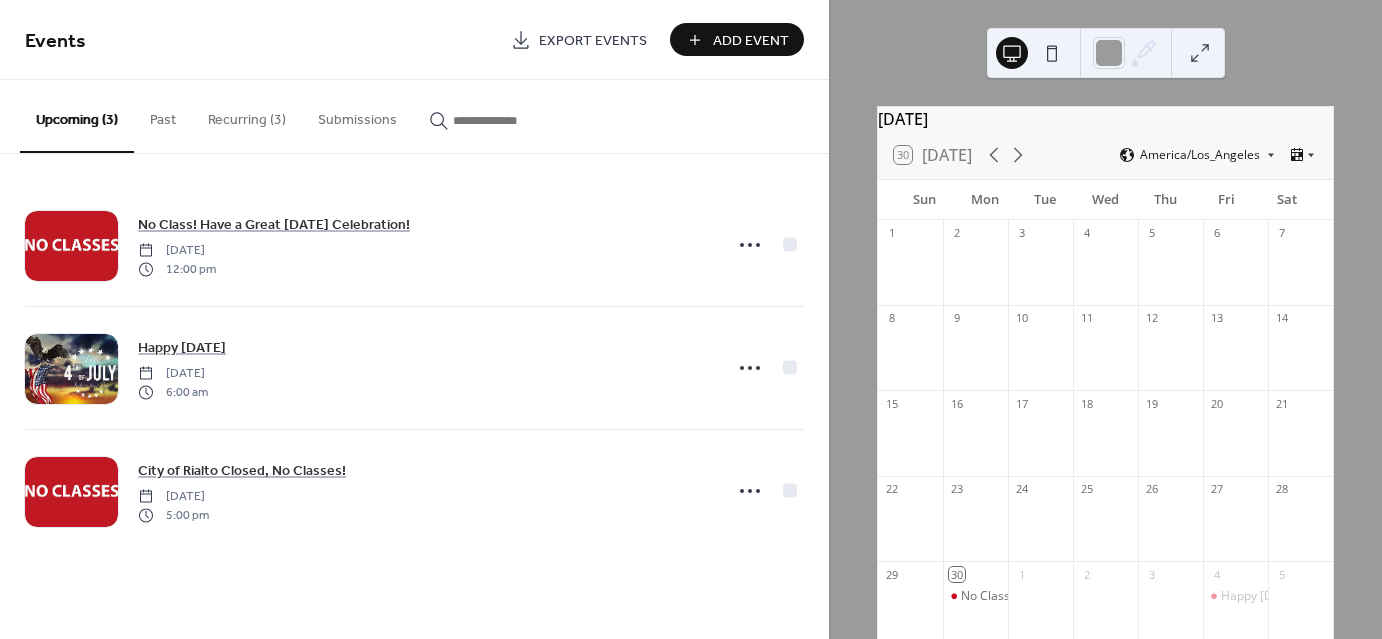 scroll, scrollTop: 0, scrollLeft: 0, axis: both 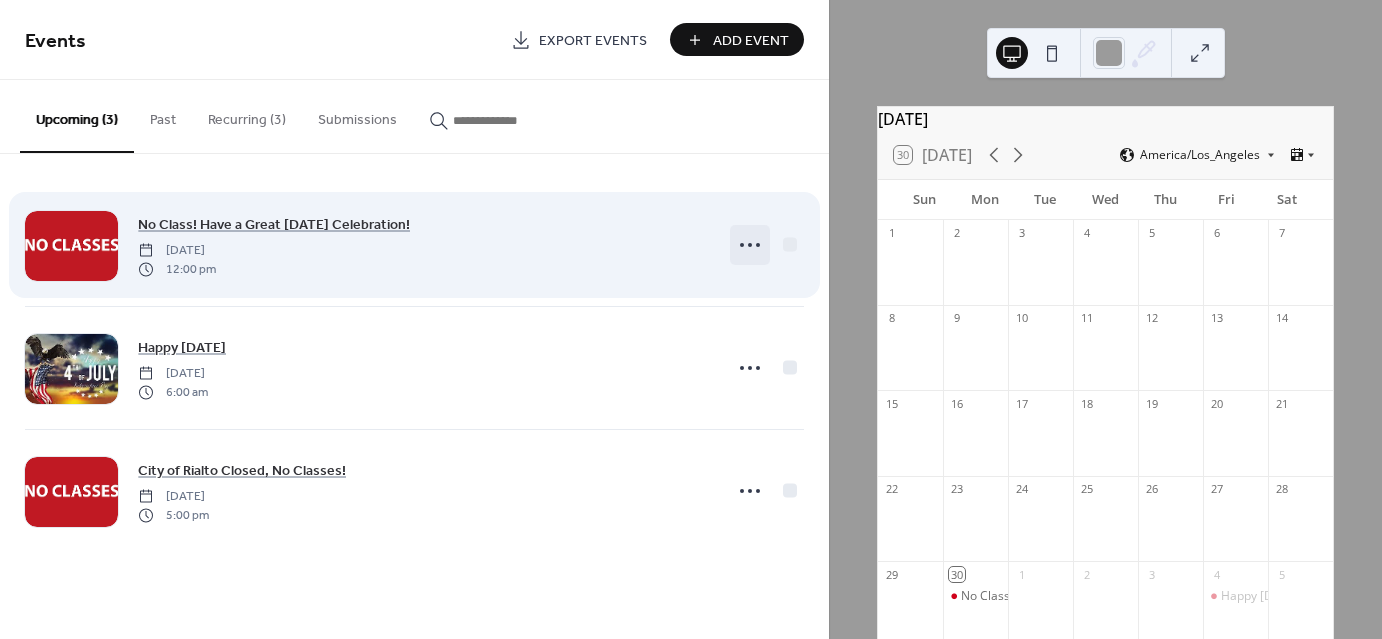 click 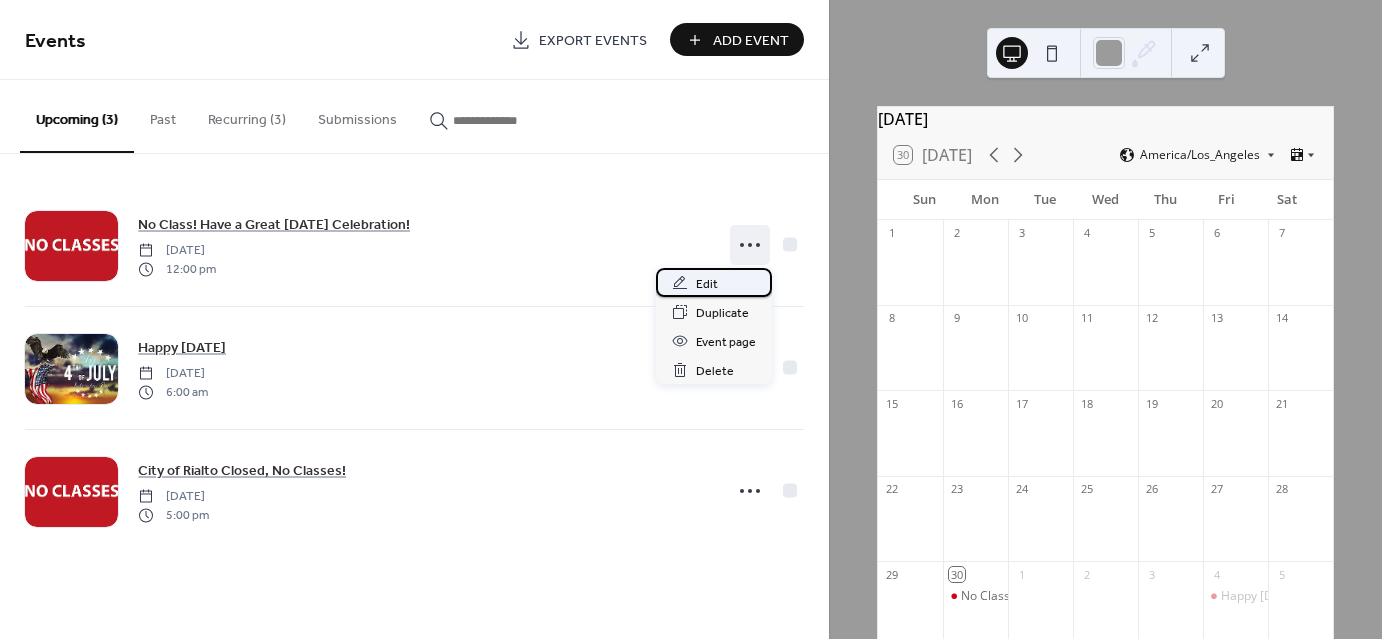click on "Edit" at bounding box center [714, 282] 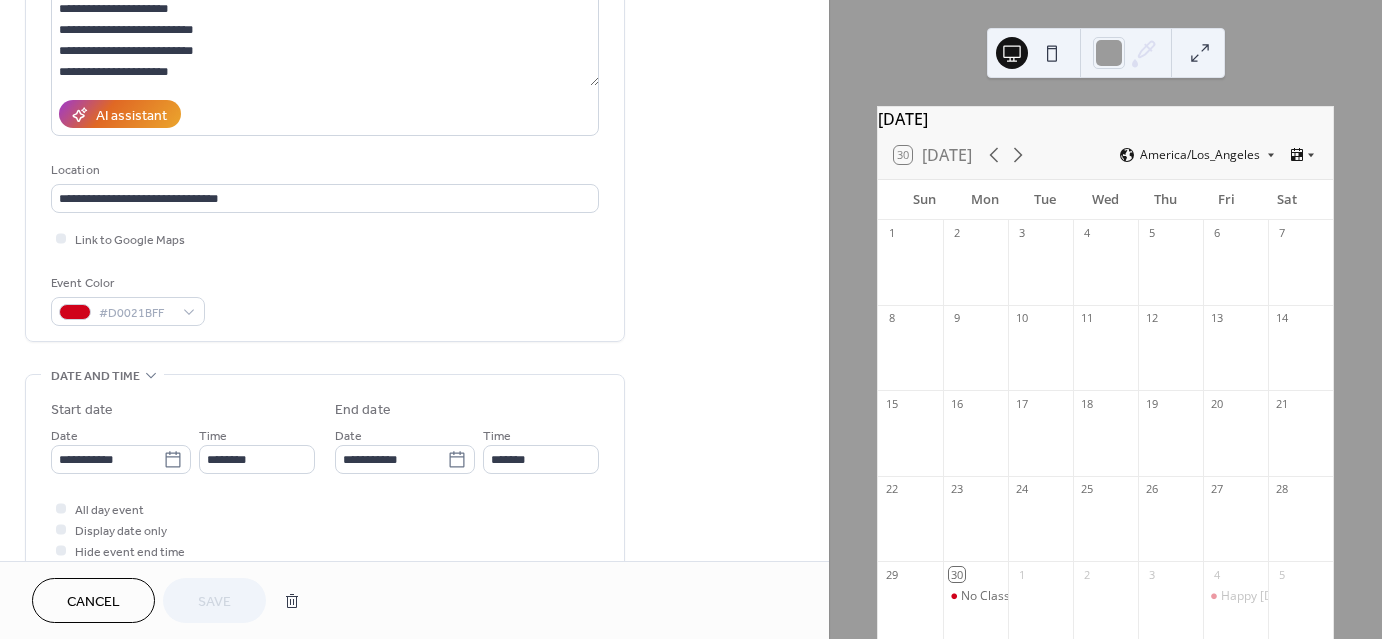 scroll, scrollTop: 300, scrollLeft: 0, axis: vertical 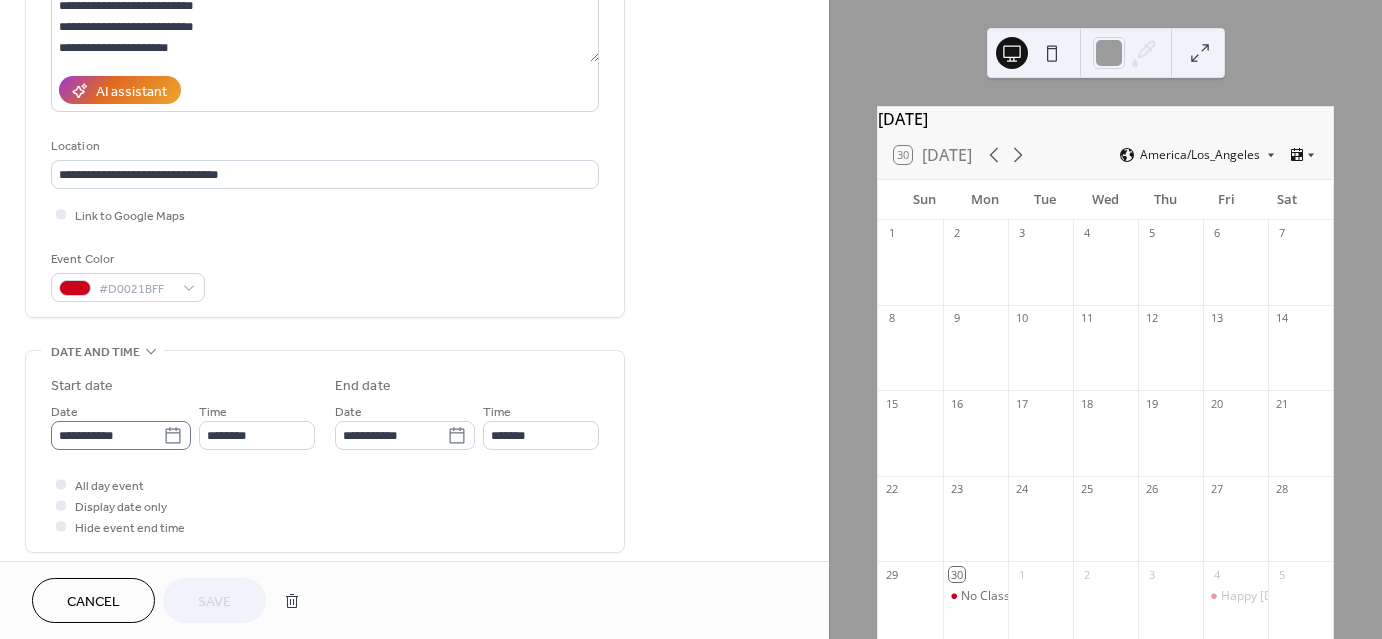 click 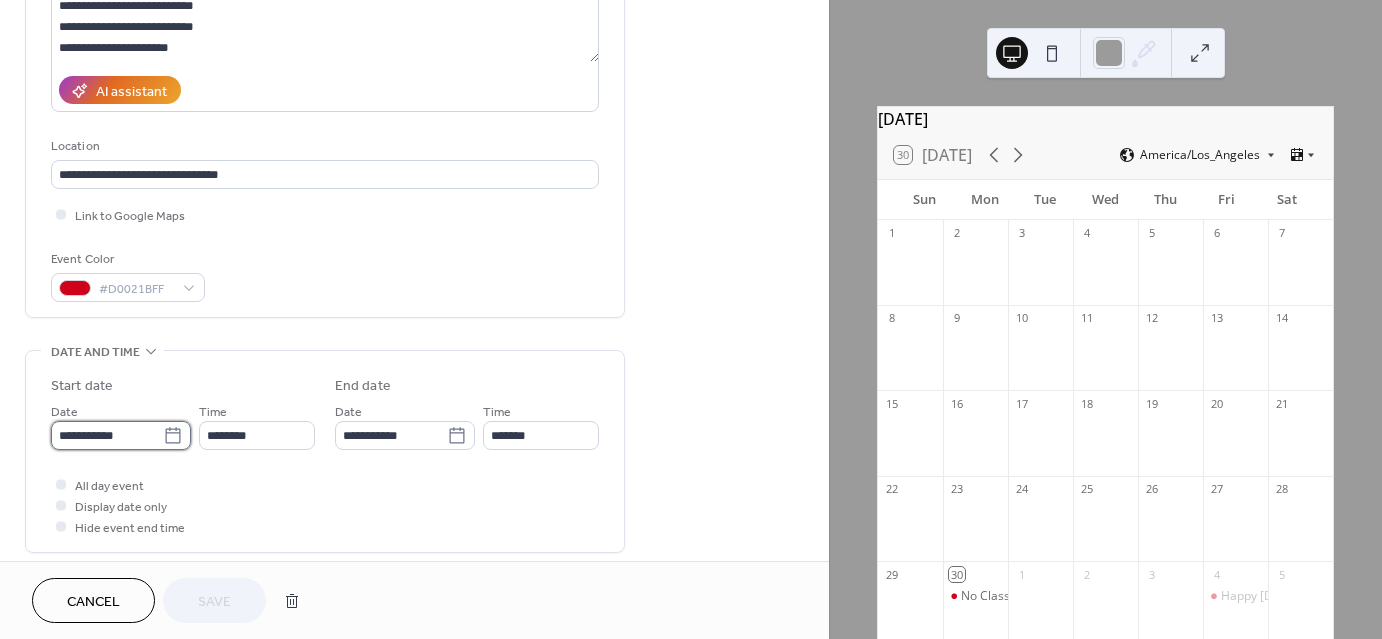 click on "**********" at bounding box center (107, 435) 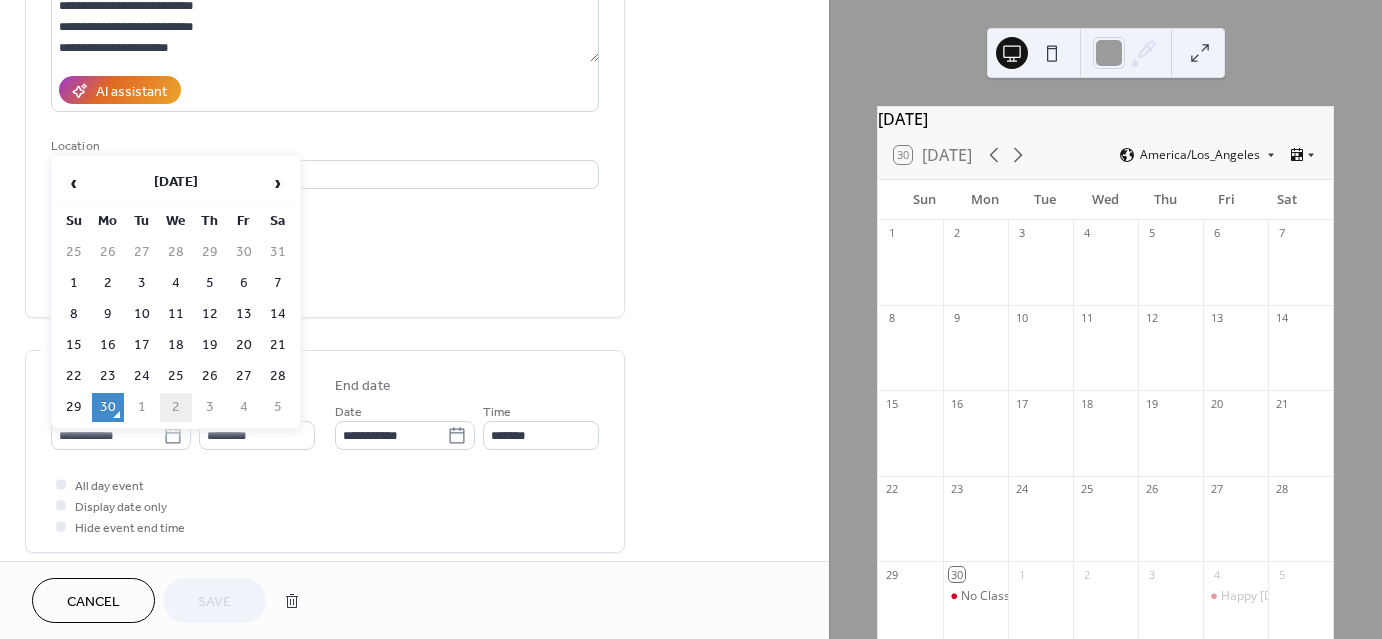 click on "2" at bounding box center [176, 407] 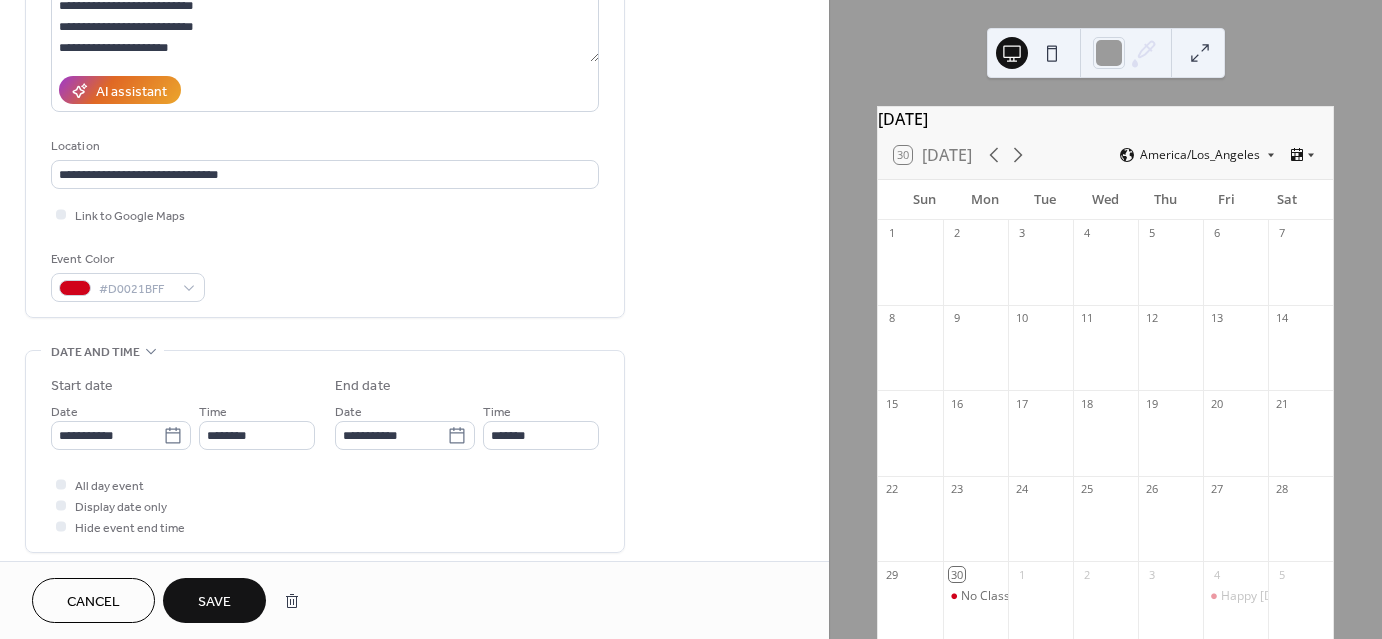 click on "Save" at bounding box center [214, 600] 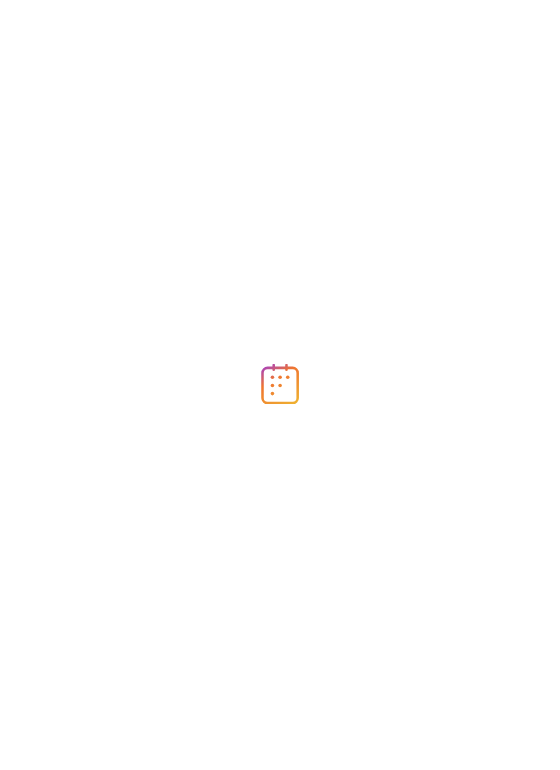 scroll, scrollTop: 0, scrollLeft: 0, axis: both 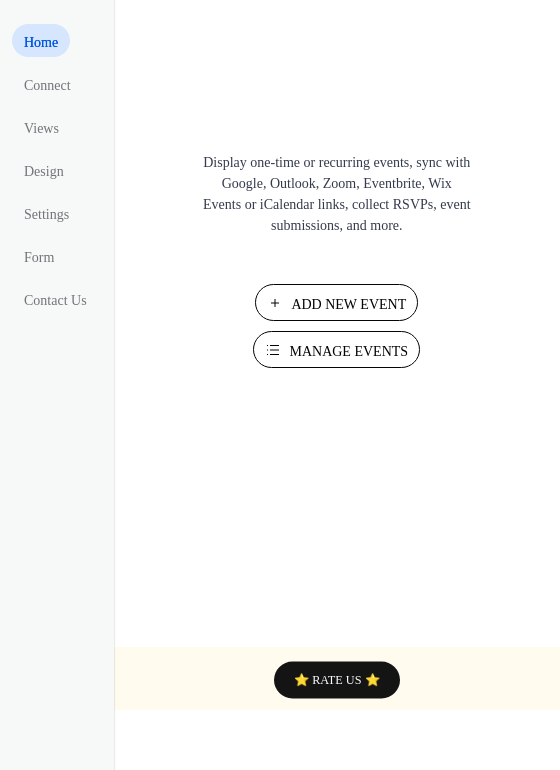 click on "Manage Events" at bounding box center (348, 351) 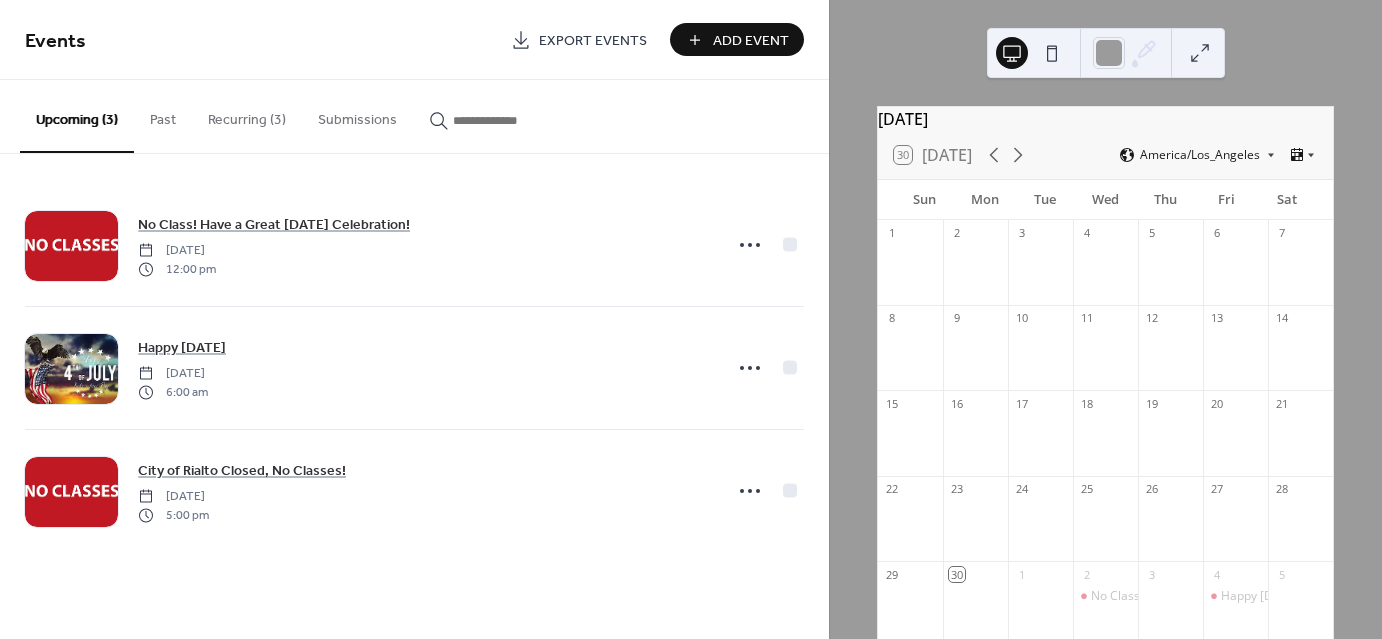 scroll, scrollTop: 0, scrollLeft: 0, axis: both 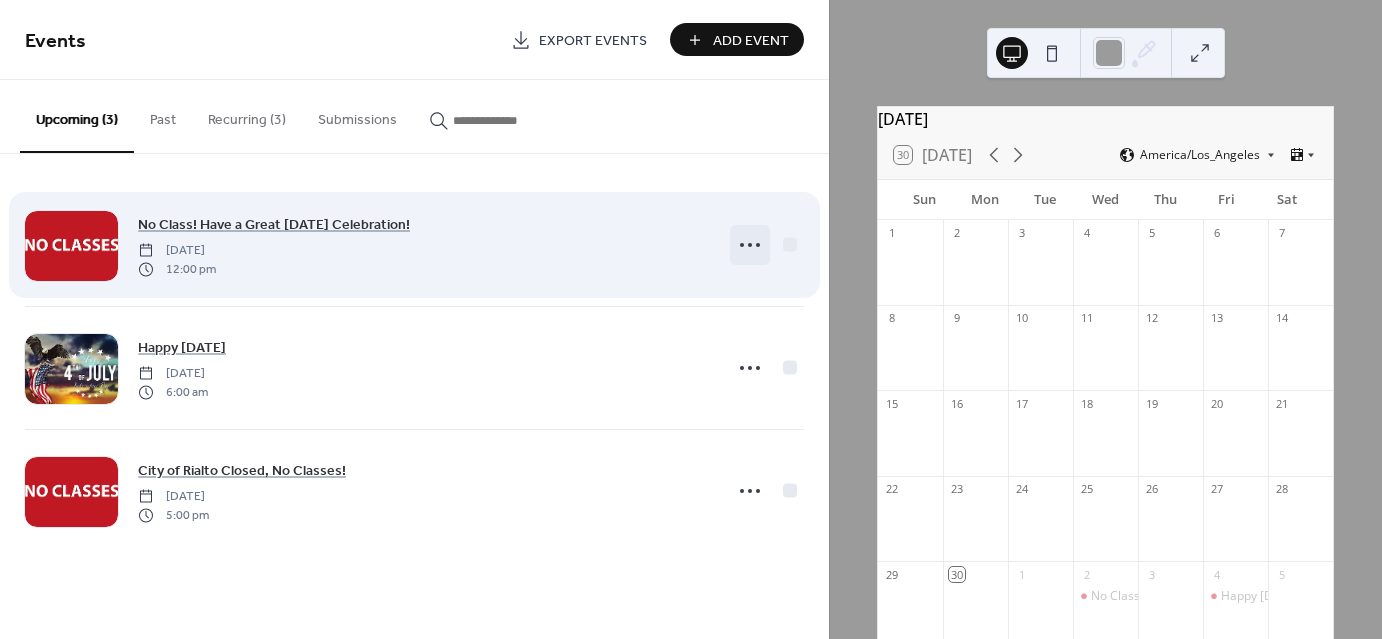 click 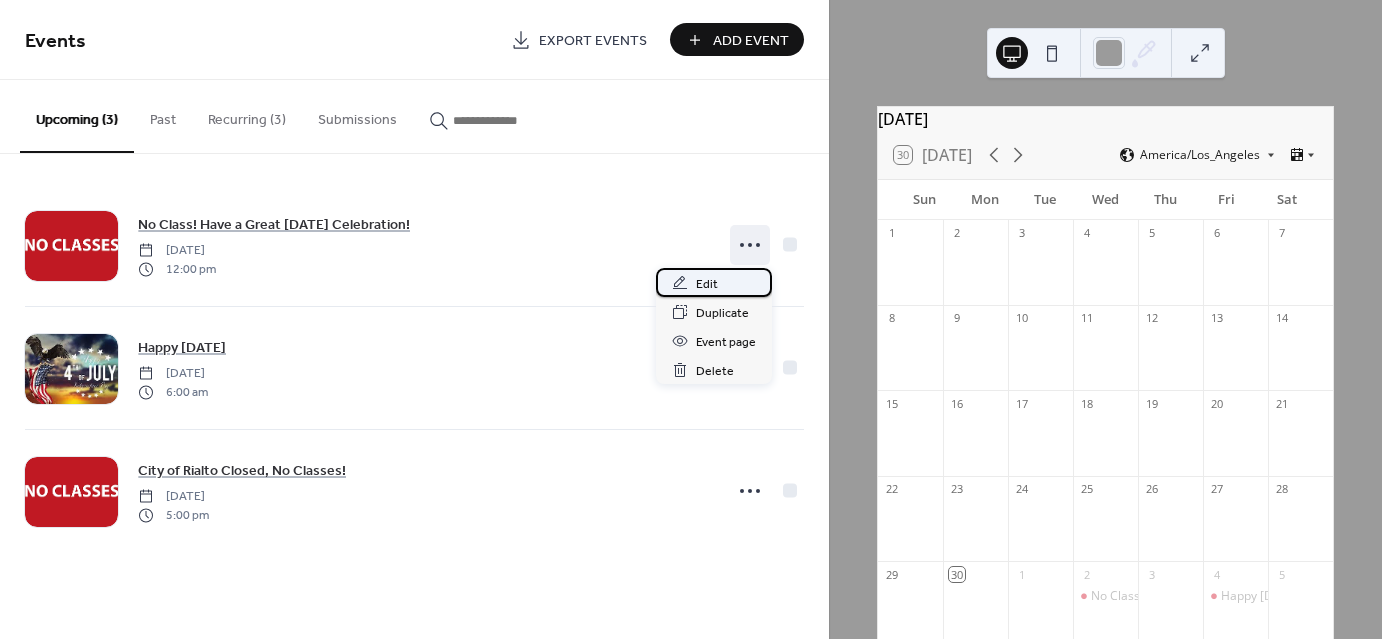 click on "Edit" at bounding box center (714, 282) 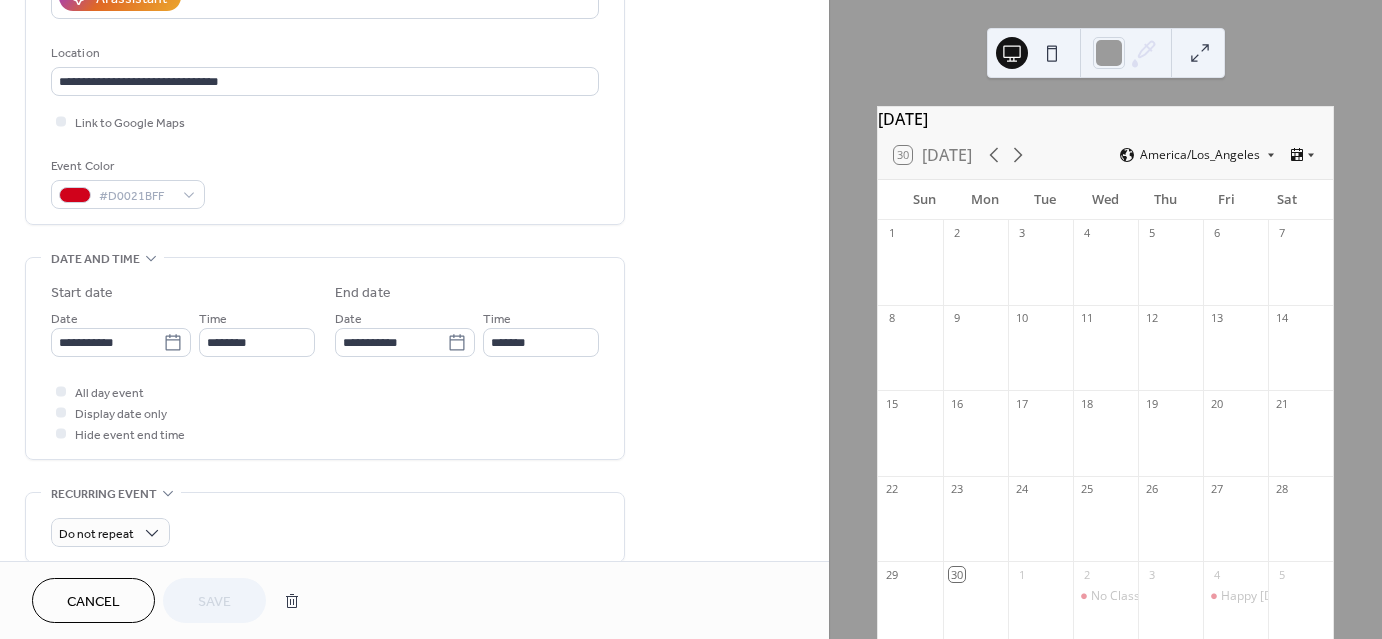 scroll, scrollTop: 400, scrollLeft: 0, axis: vertical 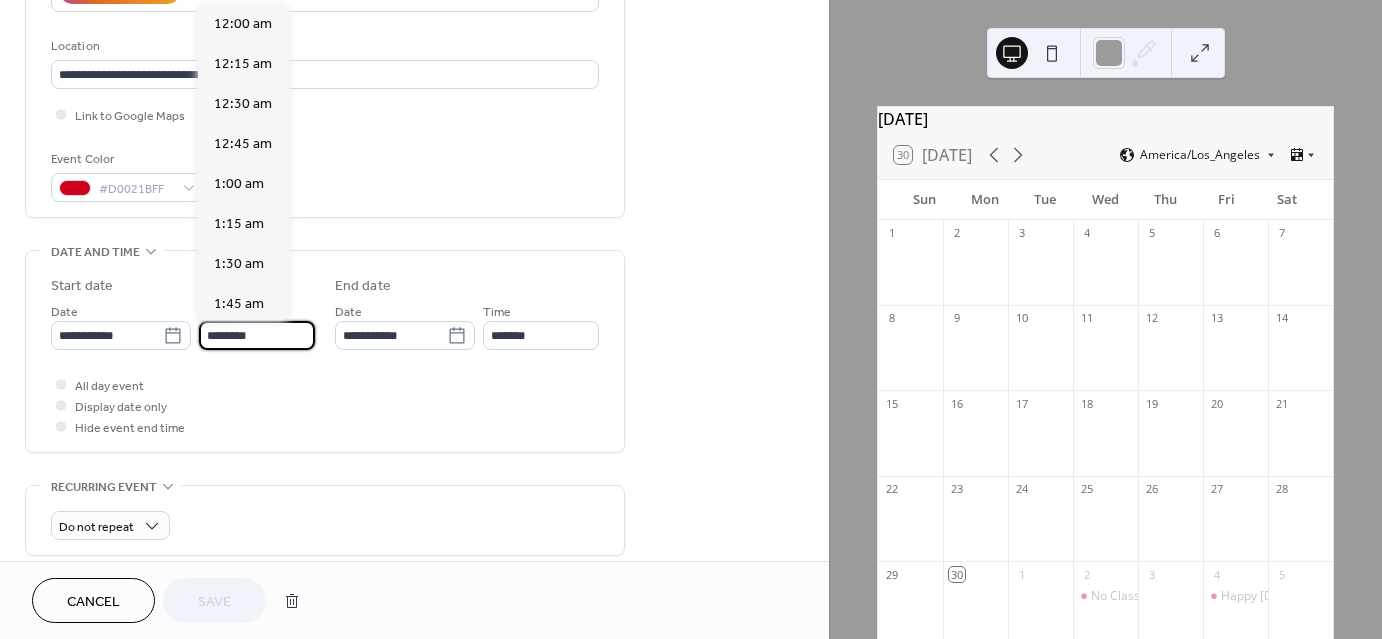 click on "********" at bounding box center (257, 335) 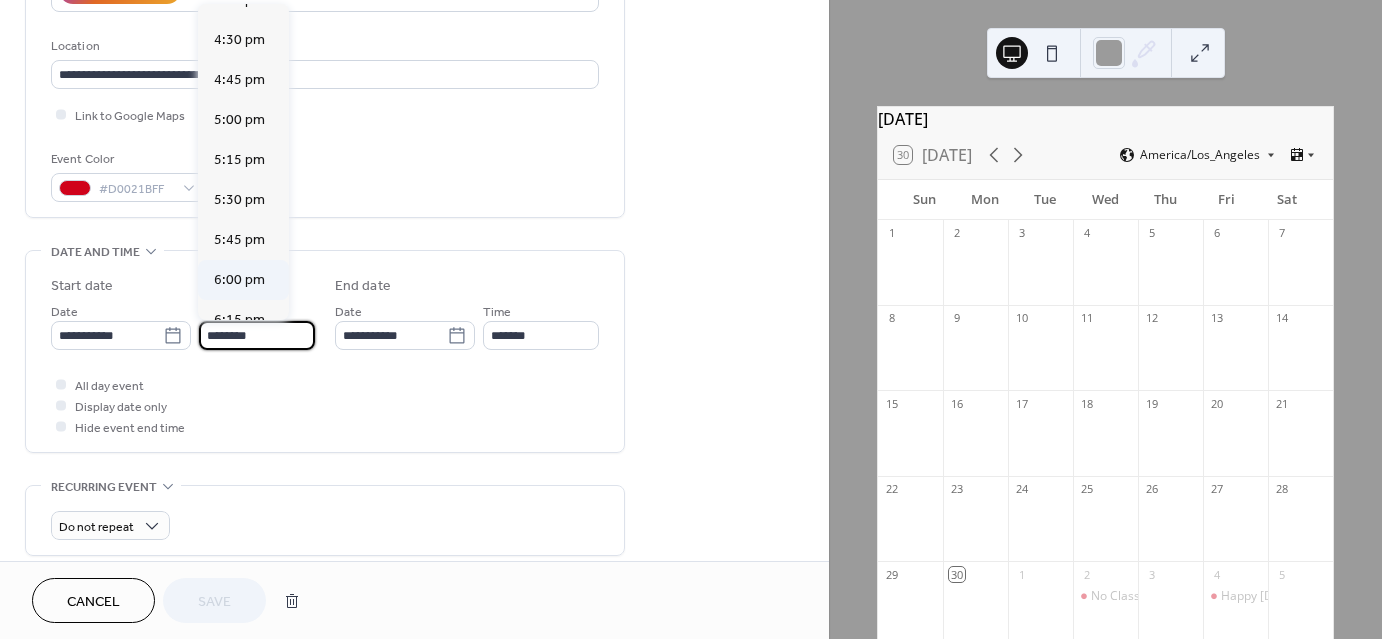 scroll, scrollTop: 2629, scrollLeft: 0, axis: vertical 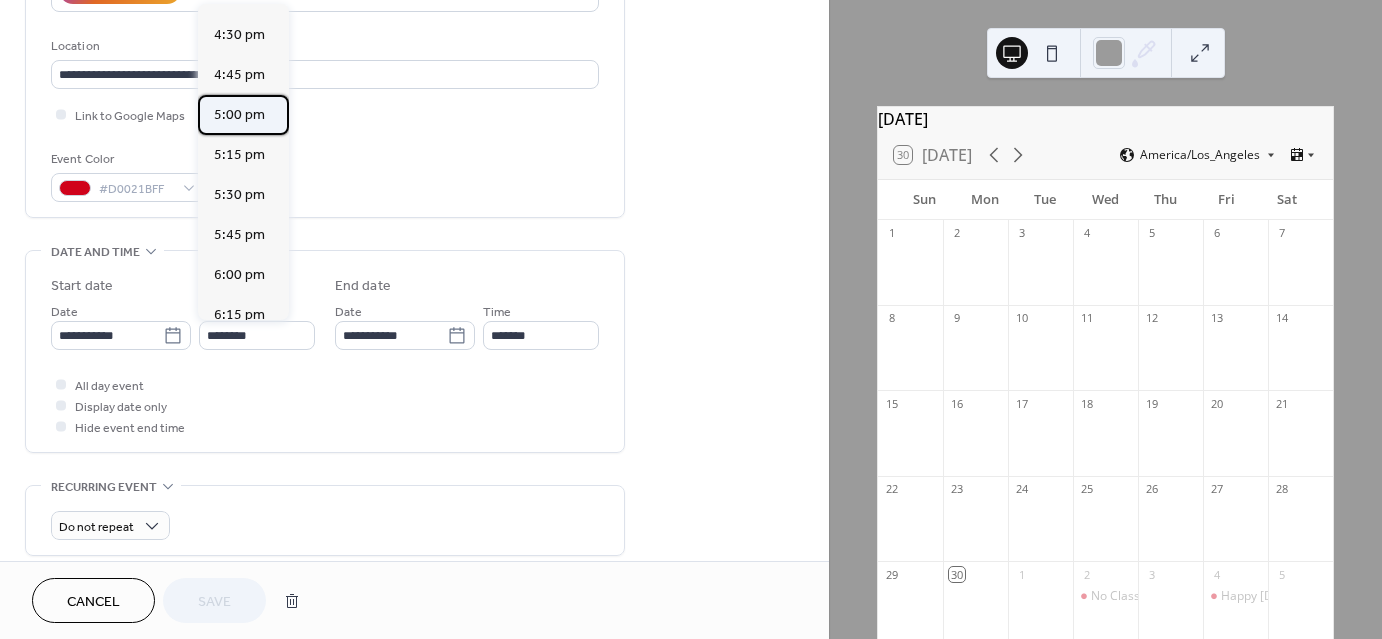 click on "5:00 pm" at bounding box center [239, 115] 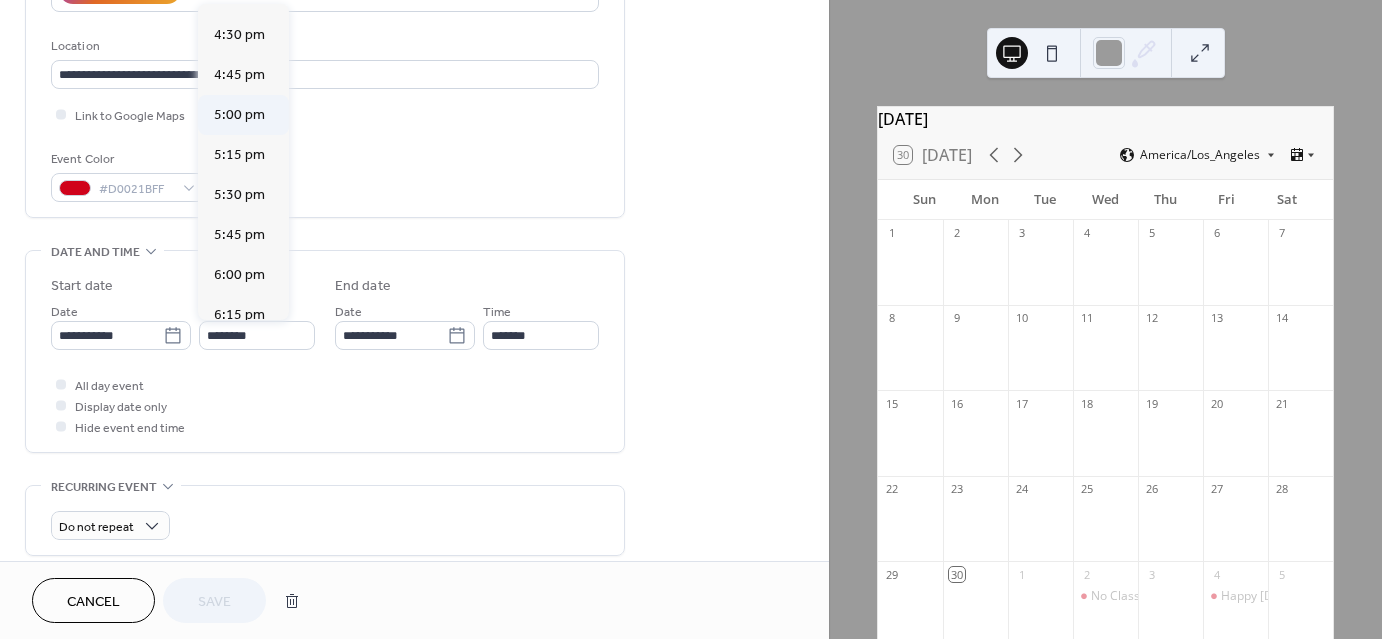type on "*******" 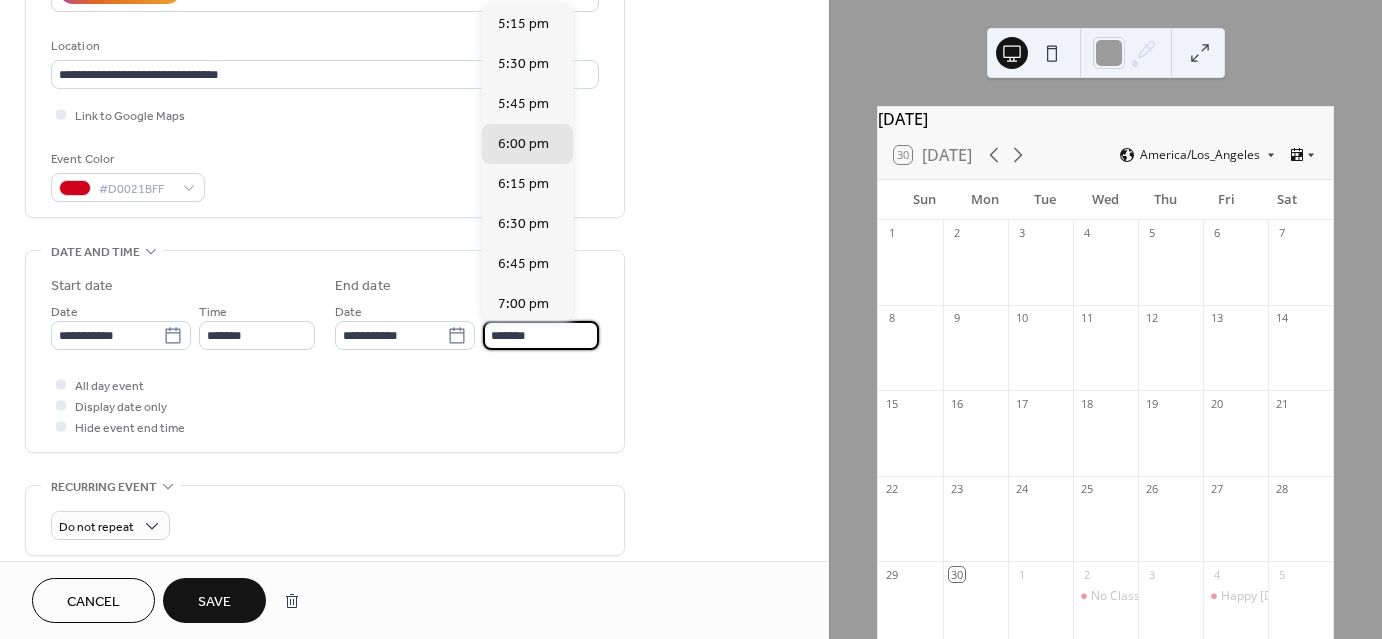 click on "*******" at bounding box center [541, 335] 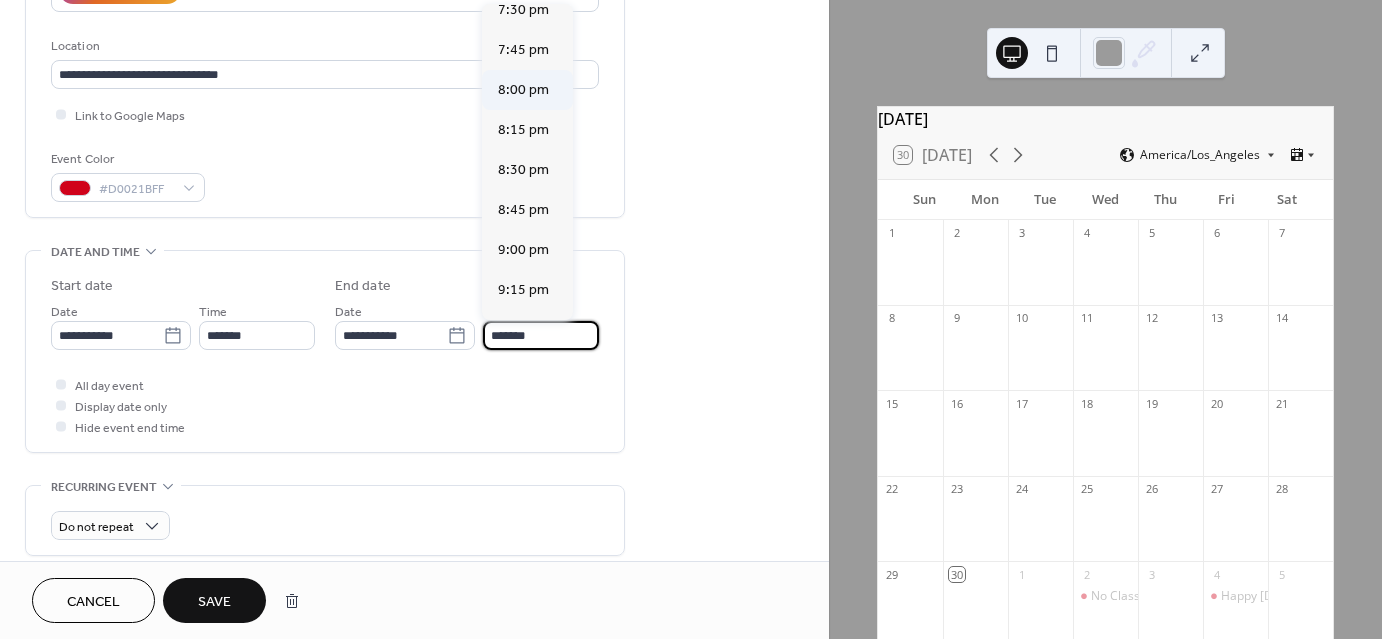 scroll, scrollTop: 400, scrollLeft: 0, axis: vertical 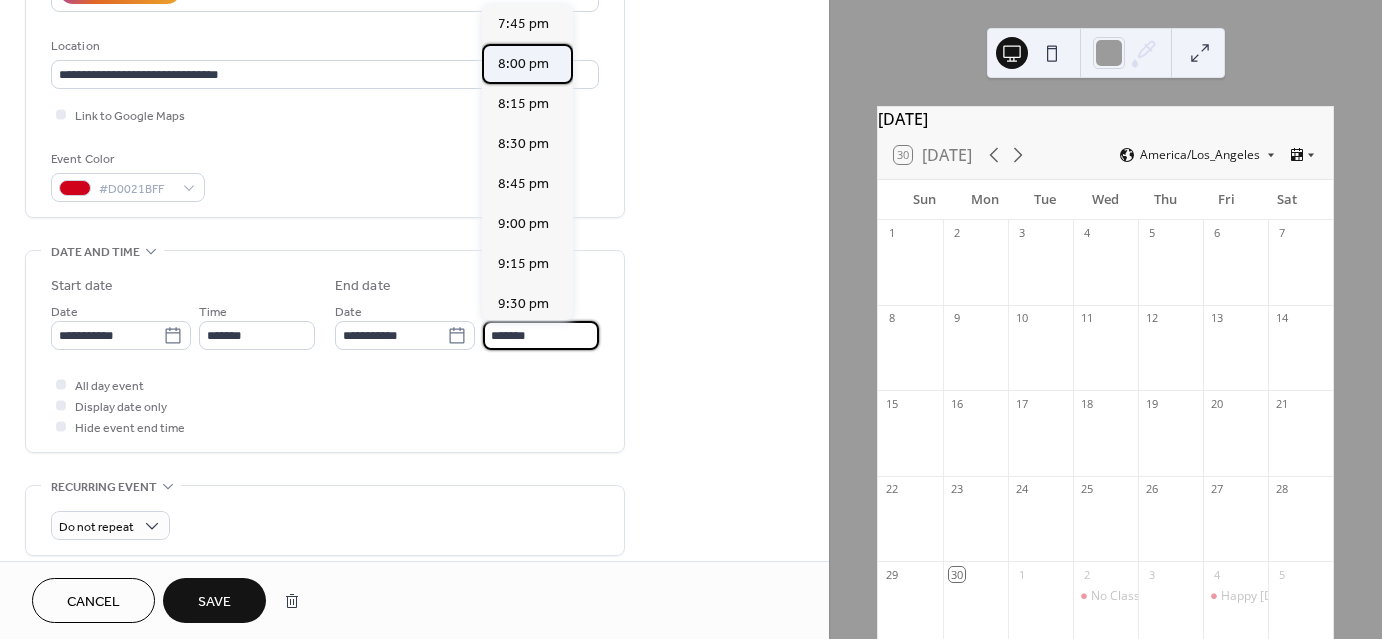click on "8:00 pm" at bounding box center (523, 64) 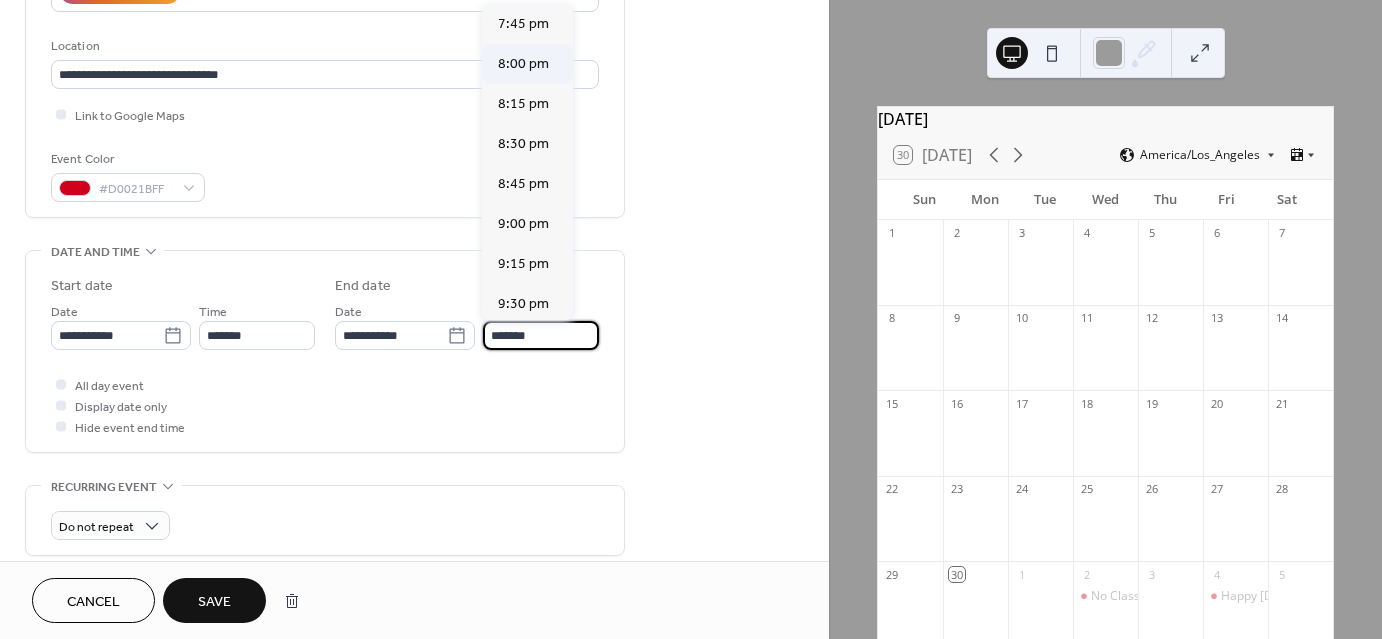type on "*******" 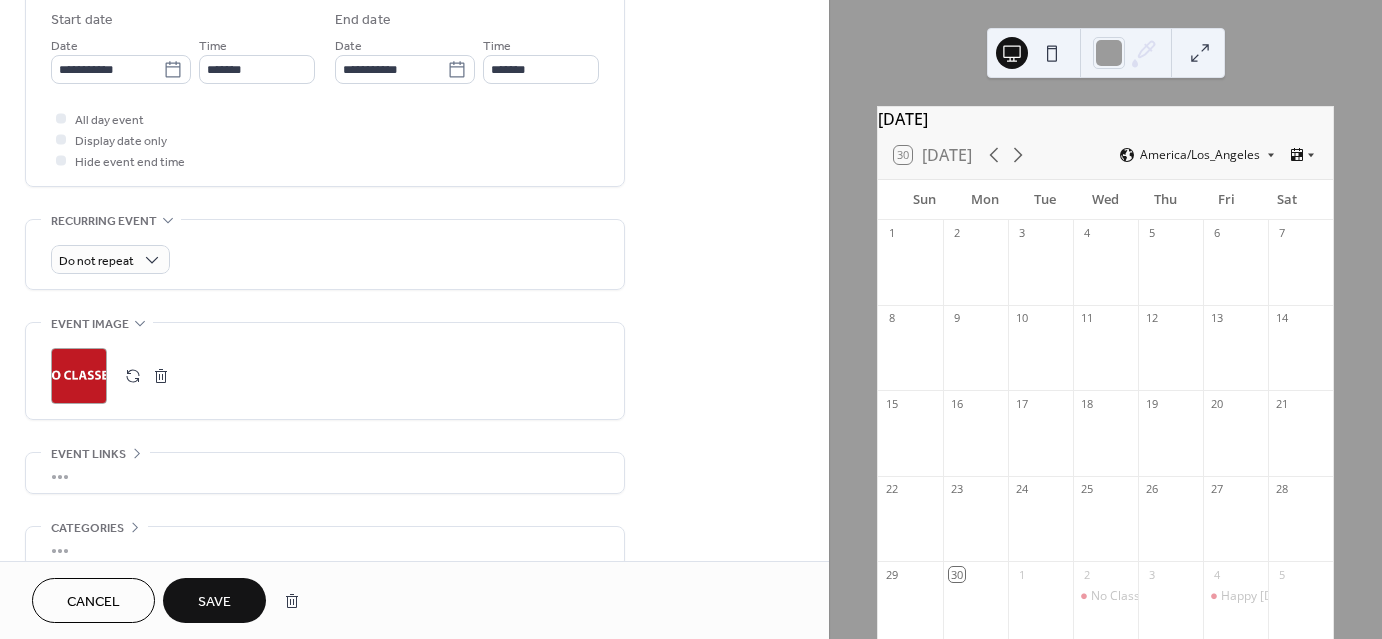 scroll, scrollTop: 700, scrollLeft: 0, axis: vertical 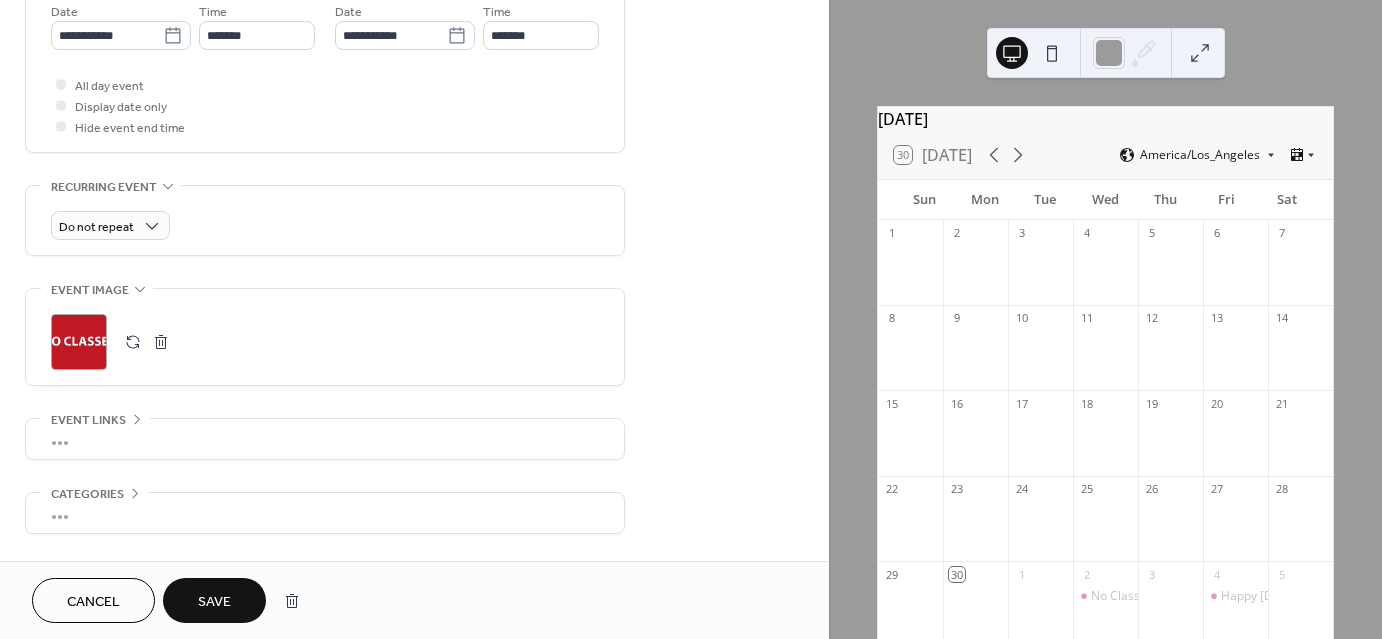click on "Save" at bounding box center (214, 602) 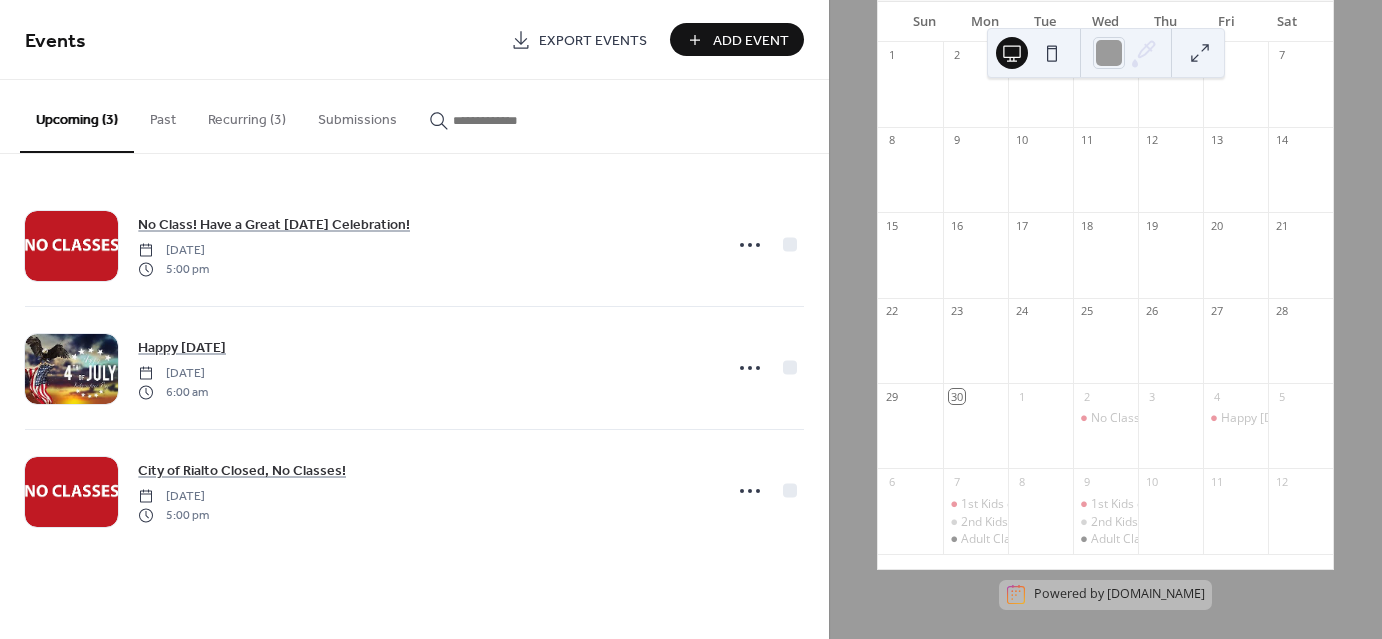 scroll, scrollTop: 196, scrollLeft: 0, axis: vertical 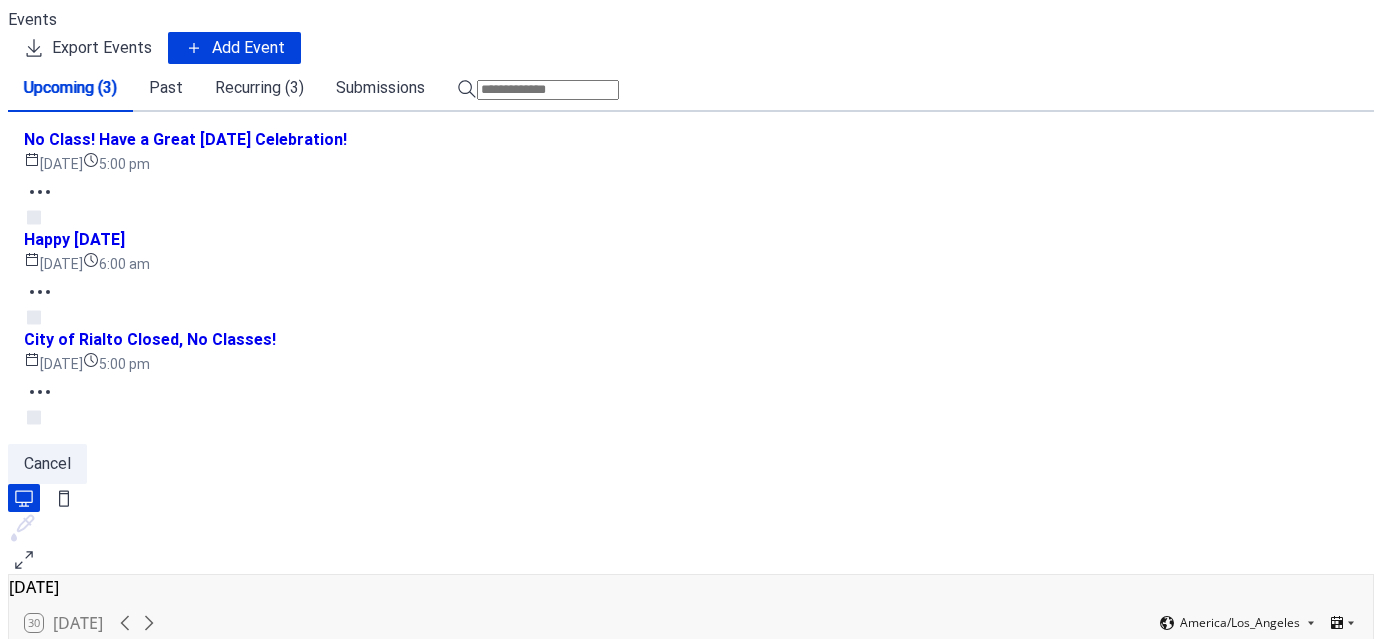 click 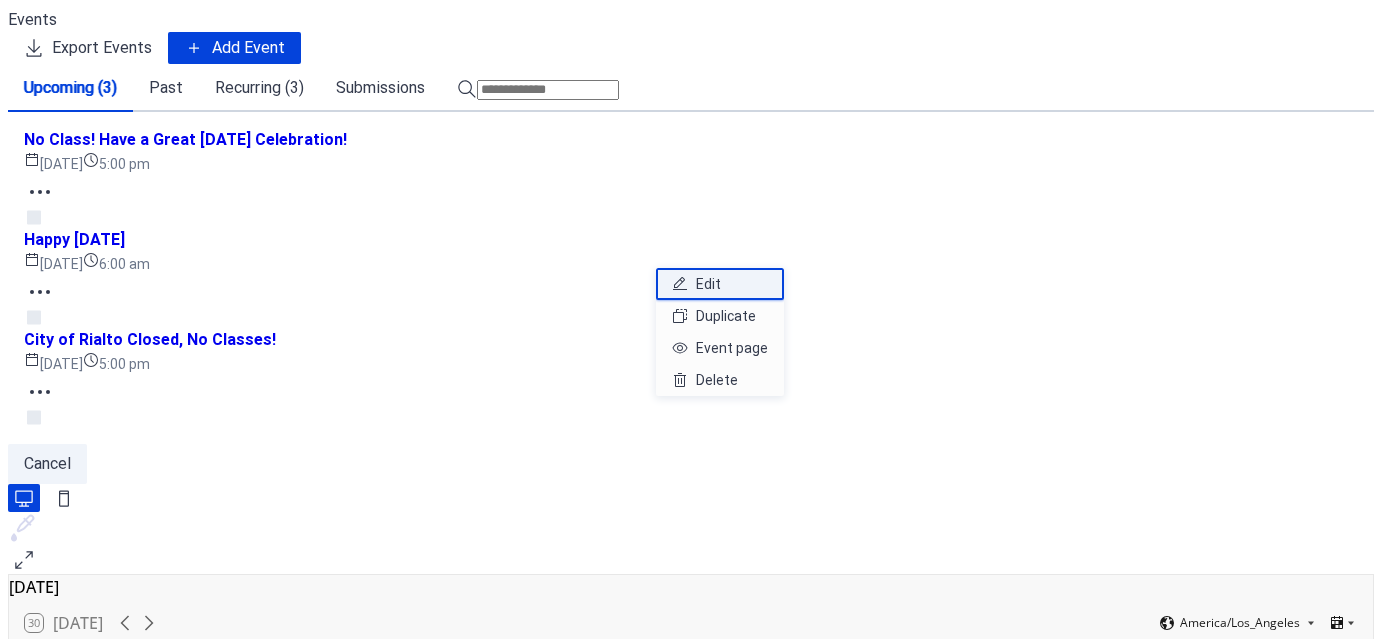 click on "Edit" at bounding box center (720, 284) 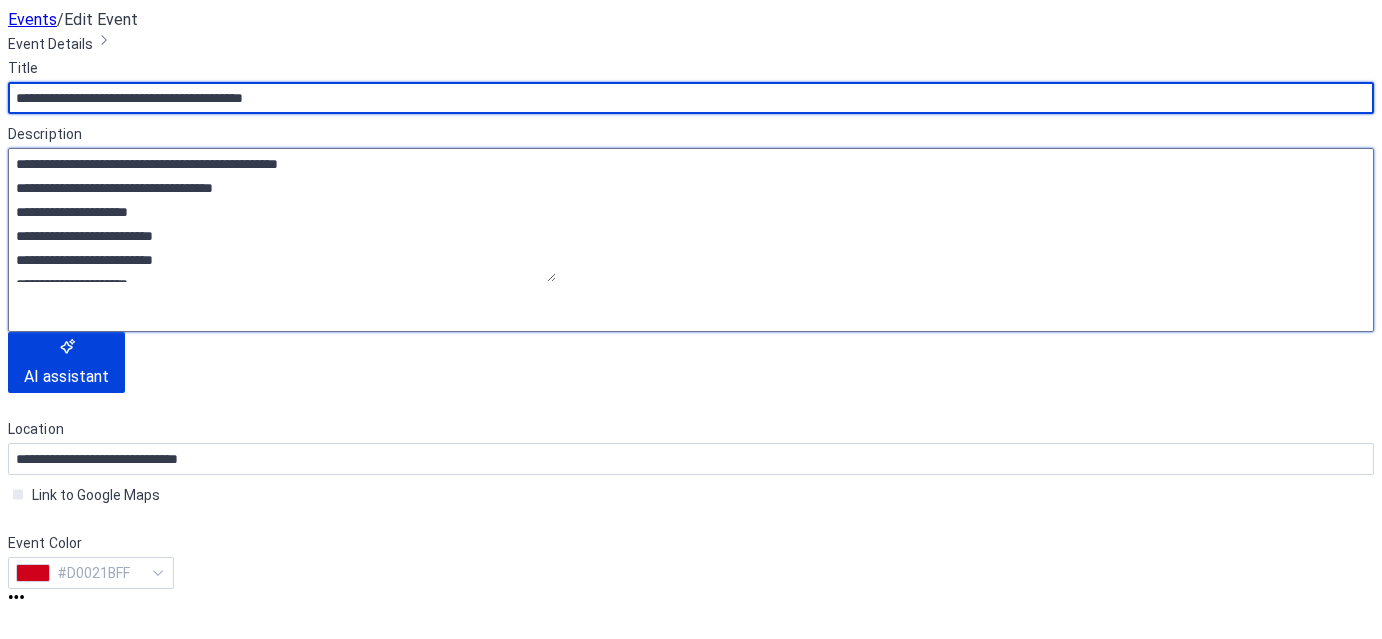 click on "**********" at bounding box center (325, 295) 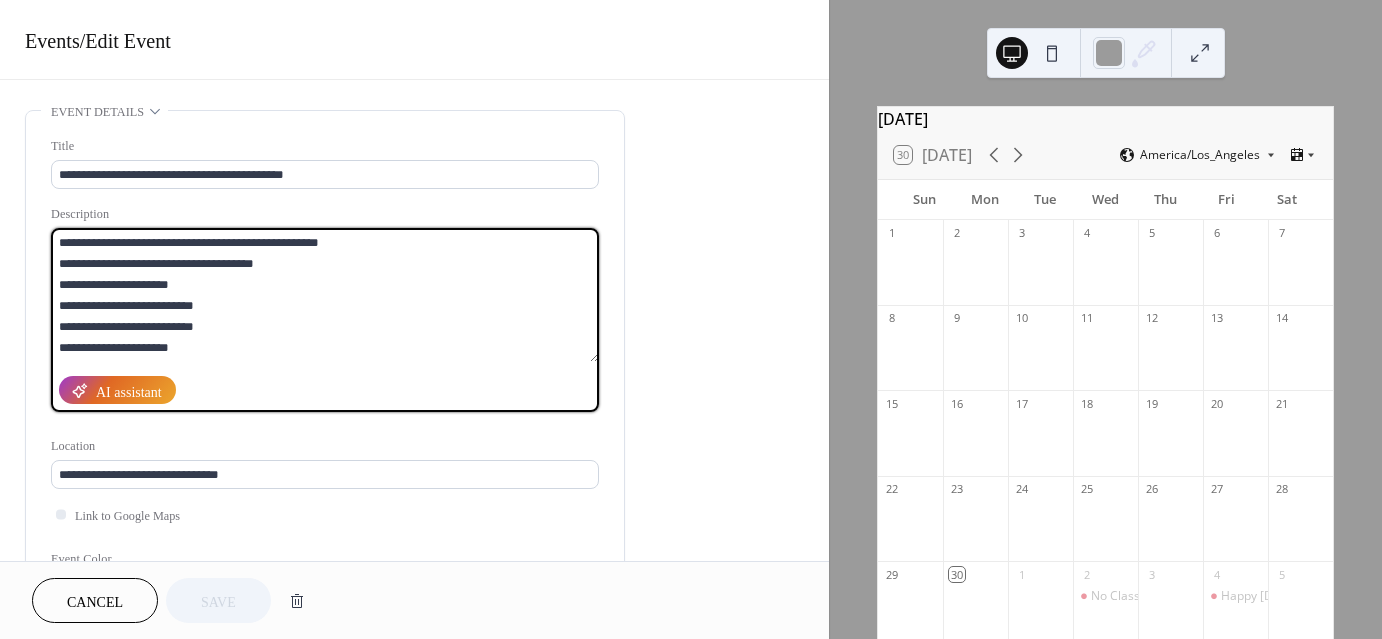scroll, scrollTop: 41, scrollLeft: 0, axis: vertical 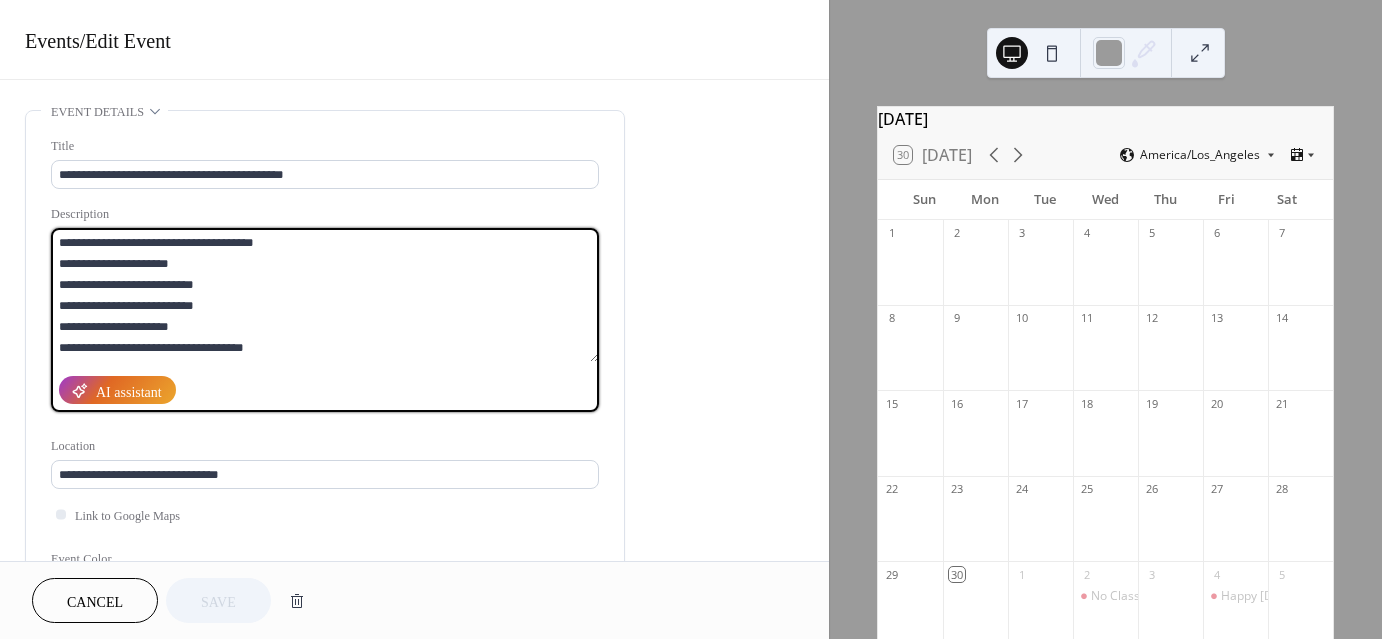 drag, startPoint x: 273, startPoint y: 322, endPoint x: 50, endPoint y: 330, distance: 223.14345 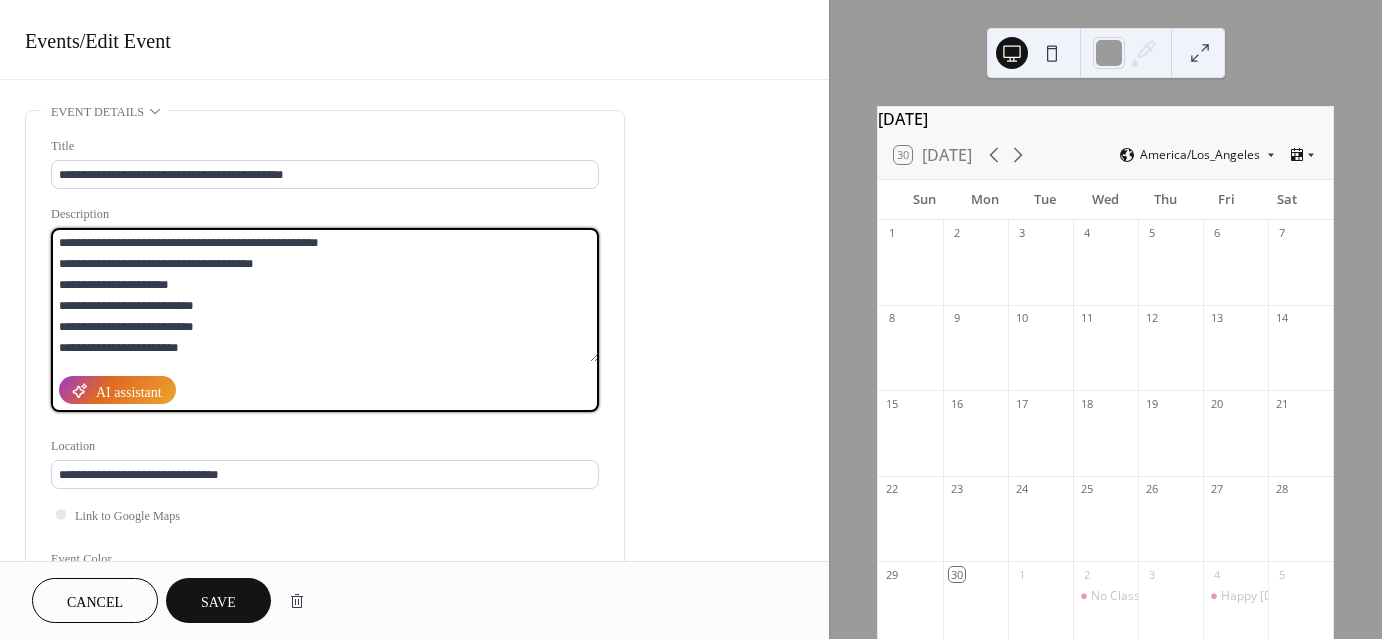 paste on "**********" 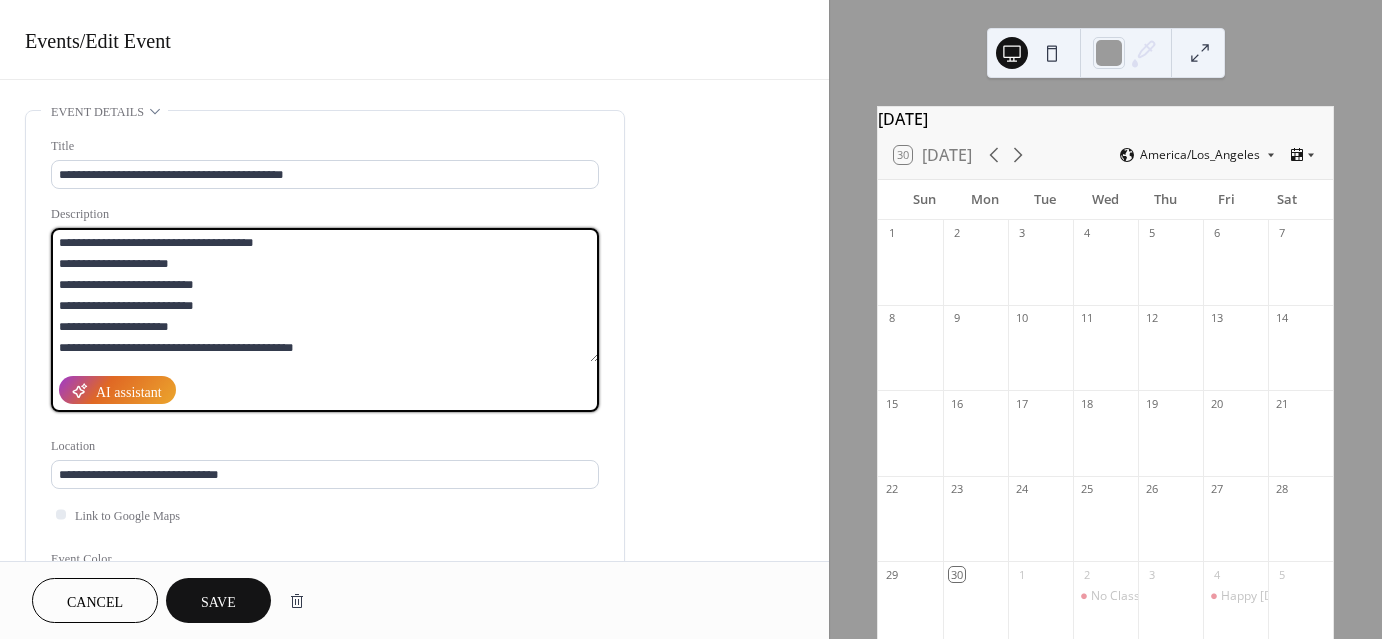 type on "**********" 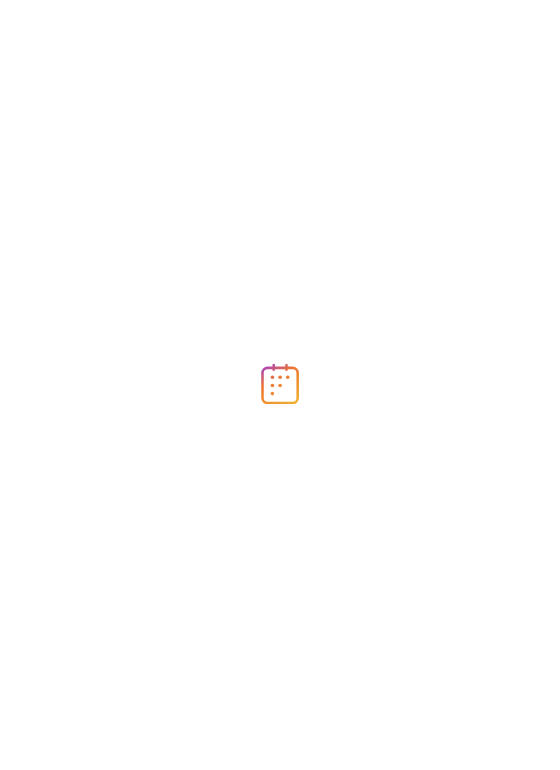 scroll, scrollTop: 0, scrollLeft: 0, axis: both 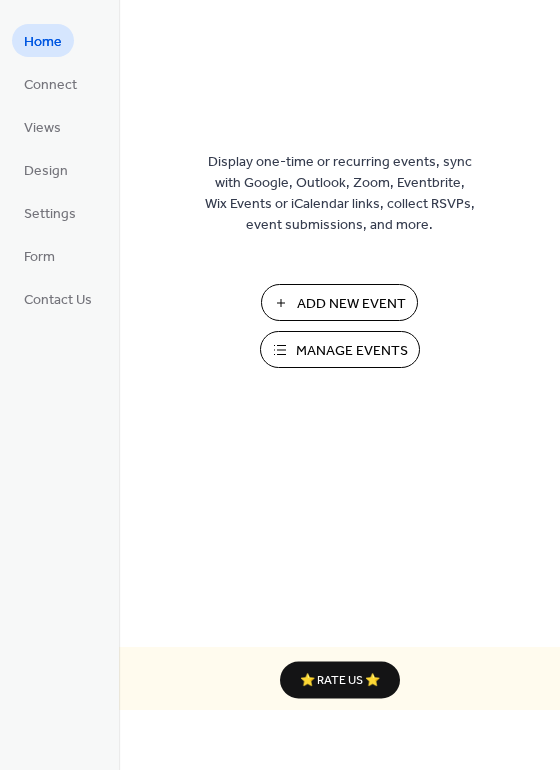 click on "Manage Events" at bounding box center [352, 351] 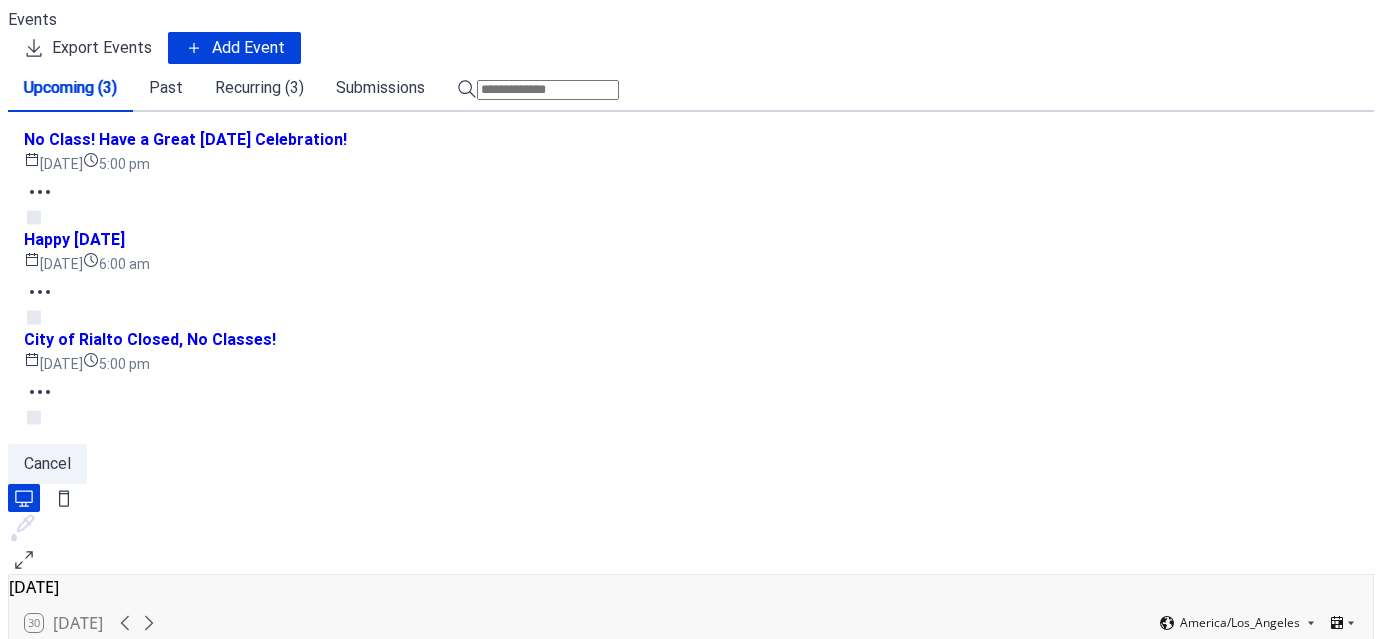 scroll, scrollTop: 0, scrollLeft: 0, axis: both 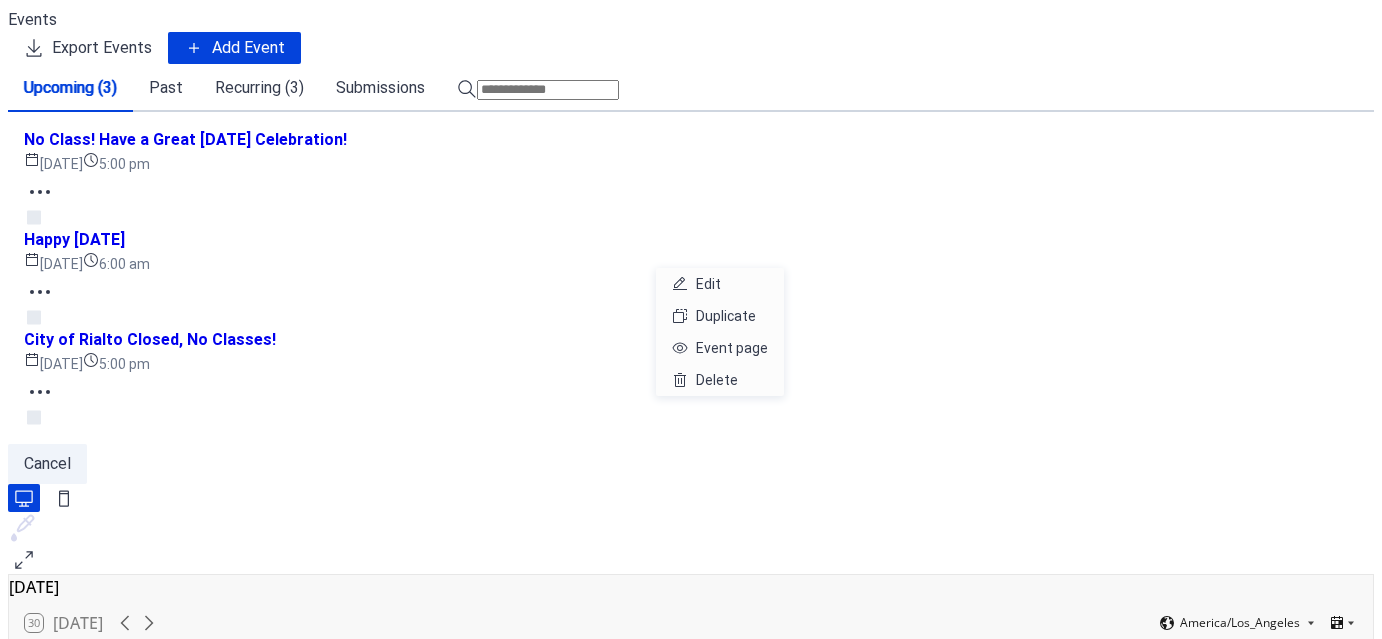 click 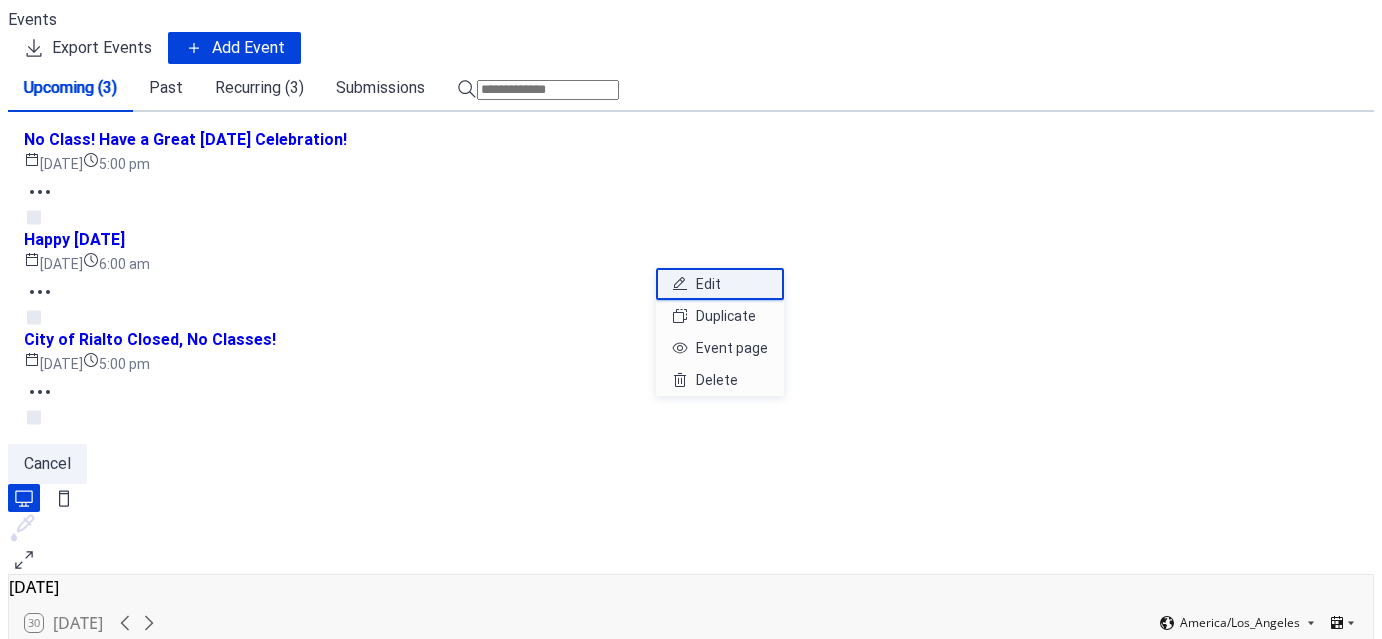 click on "Edit" at bounding box center [708, 284] 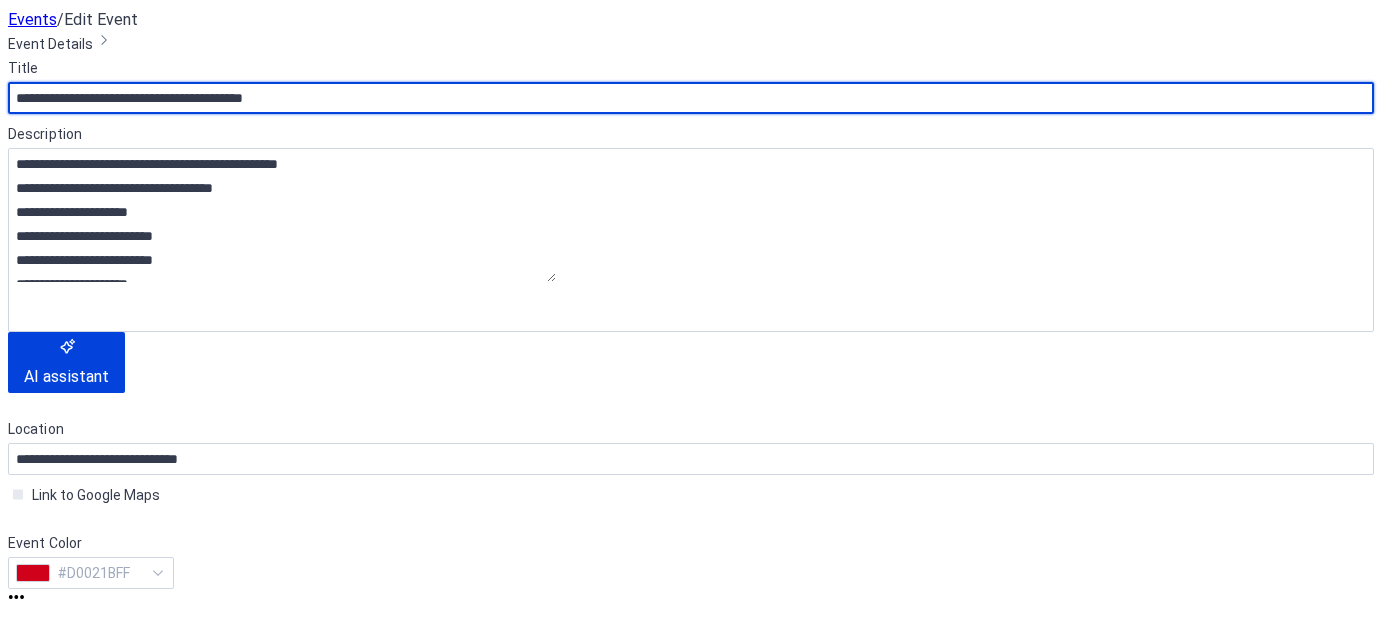 click on "**********" at bounding box center (691, 98) 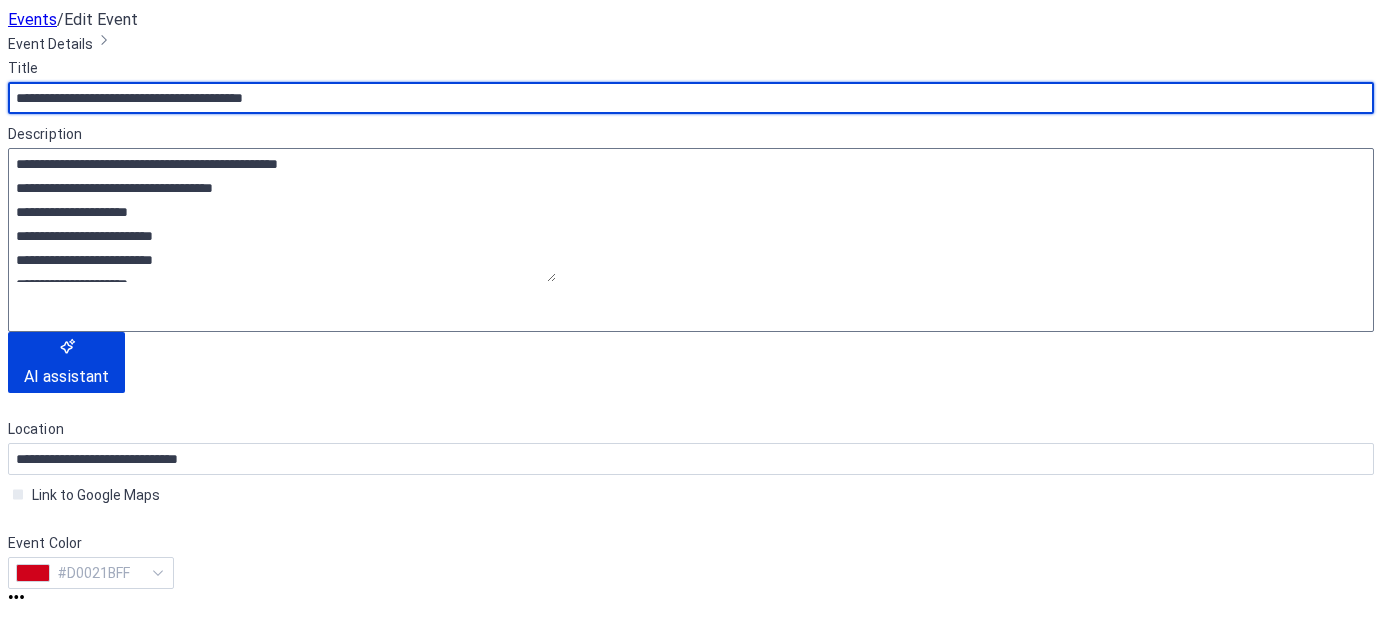 type on "**********" 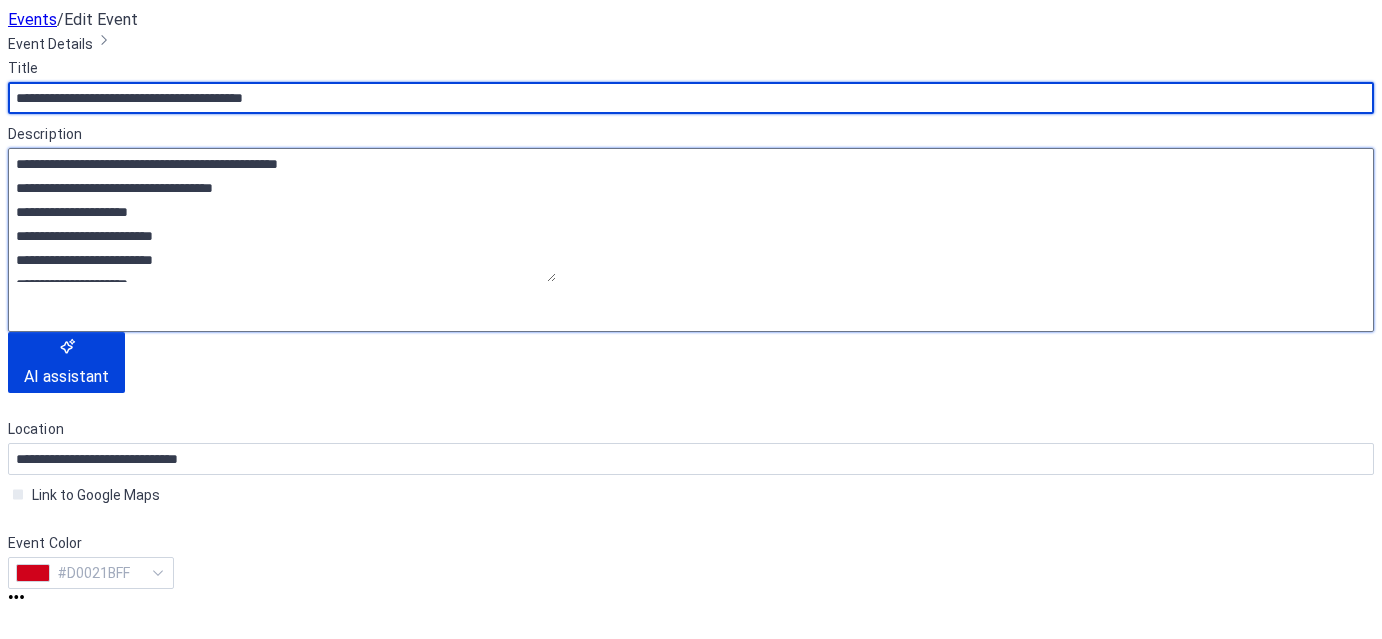 click on "**********" at bounding box center [282, 215] 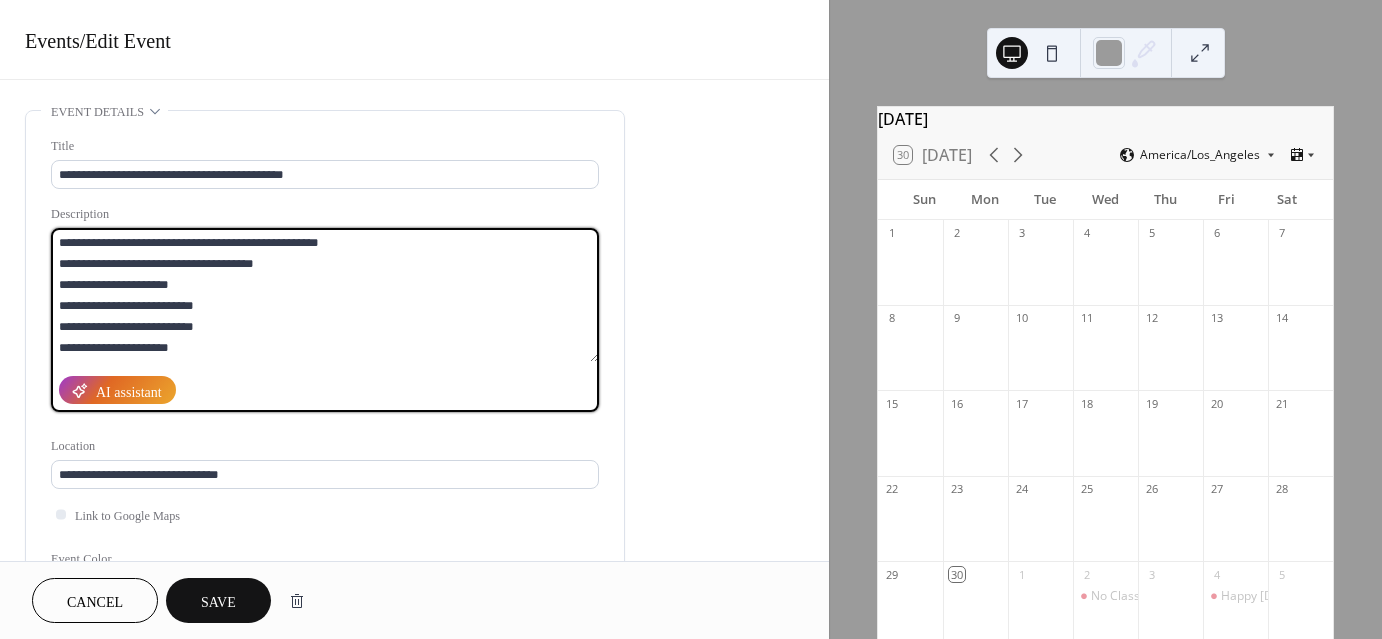 click on "**********" at bounding box center [325, 295] 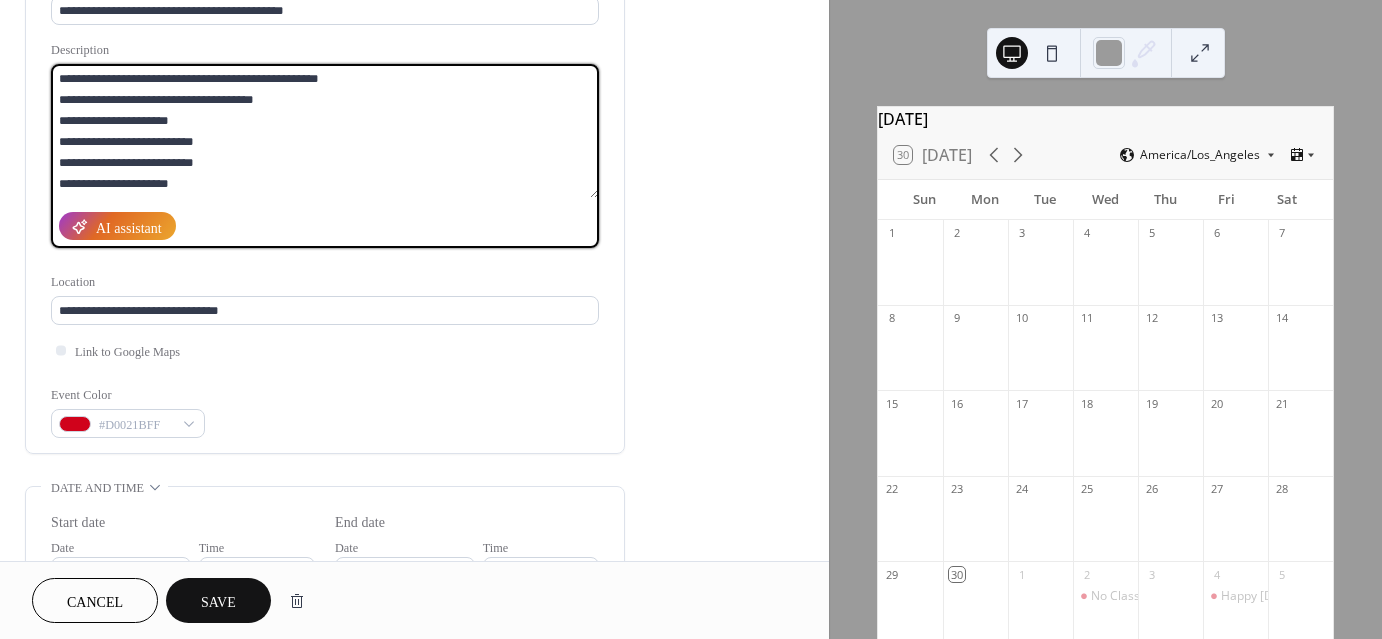 scroll, scrollTop: 200, scrollLeft: 0, axis: vertical 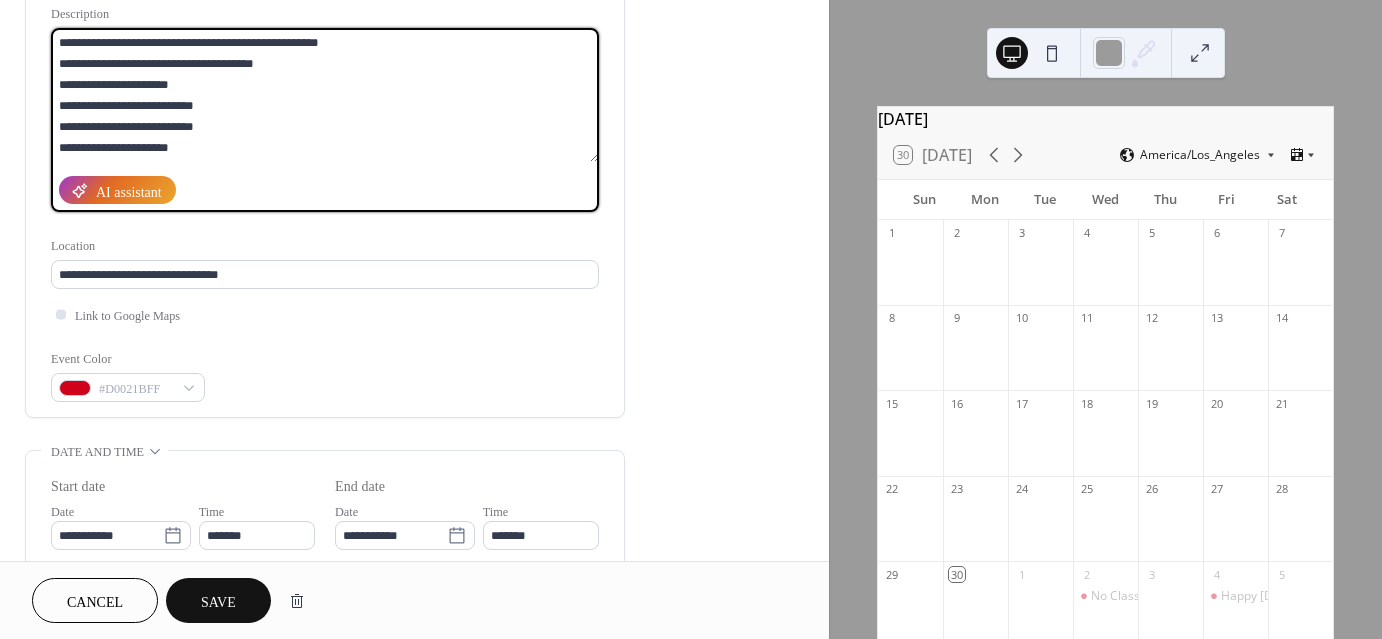 type on "**********" 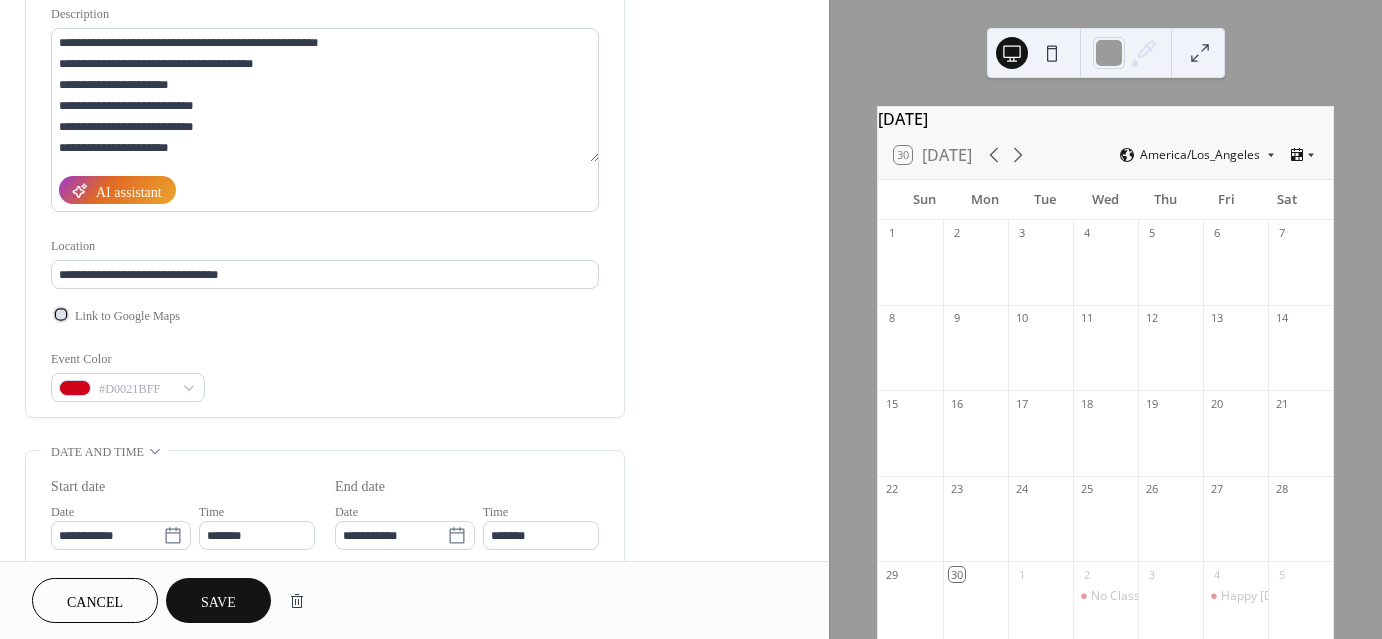 click on "Link to Google Maps" at bounding box center [127, 316] 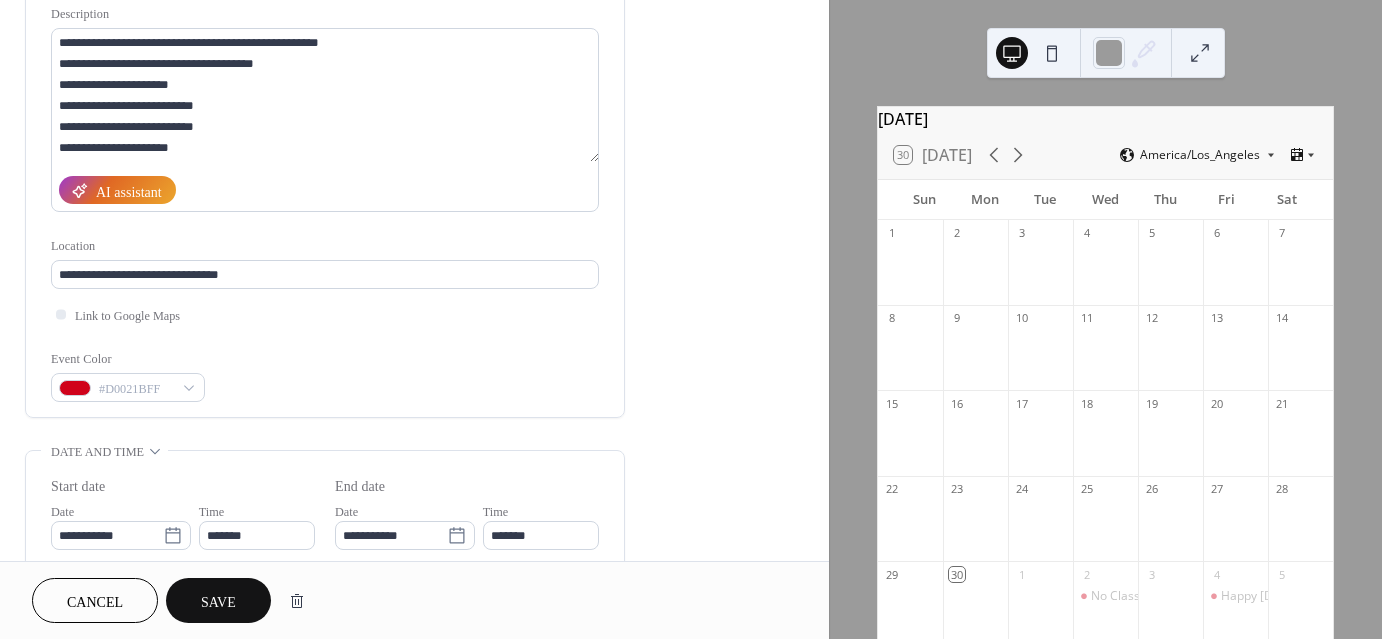 click on "Save" at bounding box center [218, 602] 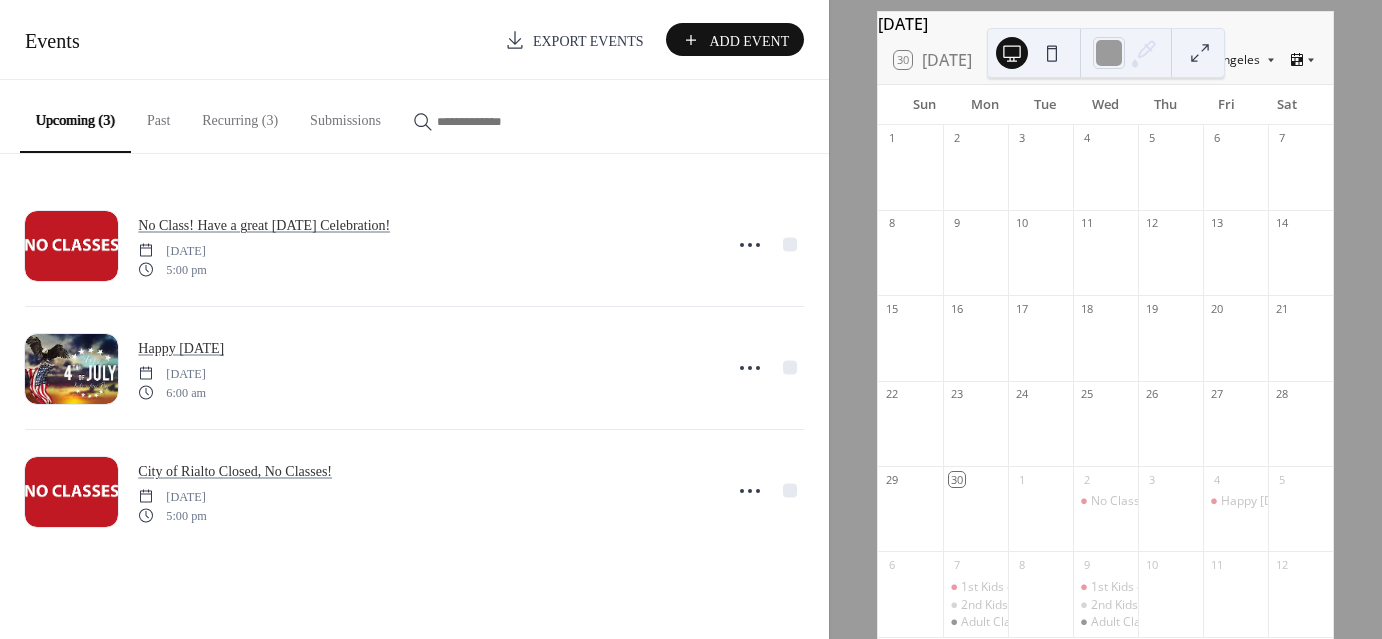 scroll, scrollTop: 100, scrollLeft: 0, axis: vertical 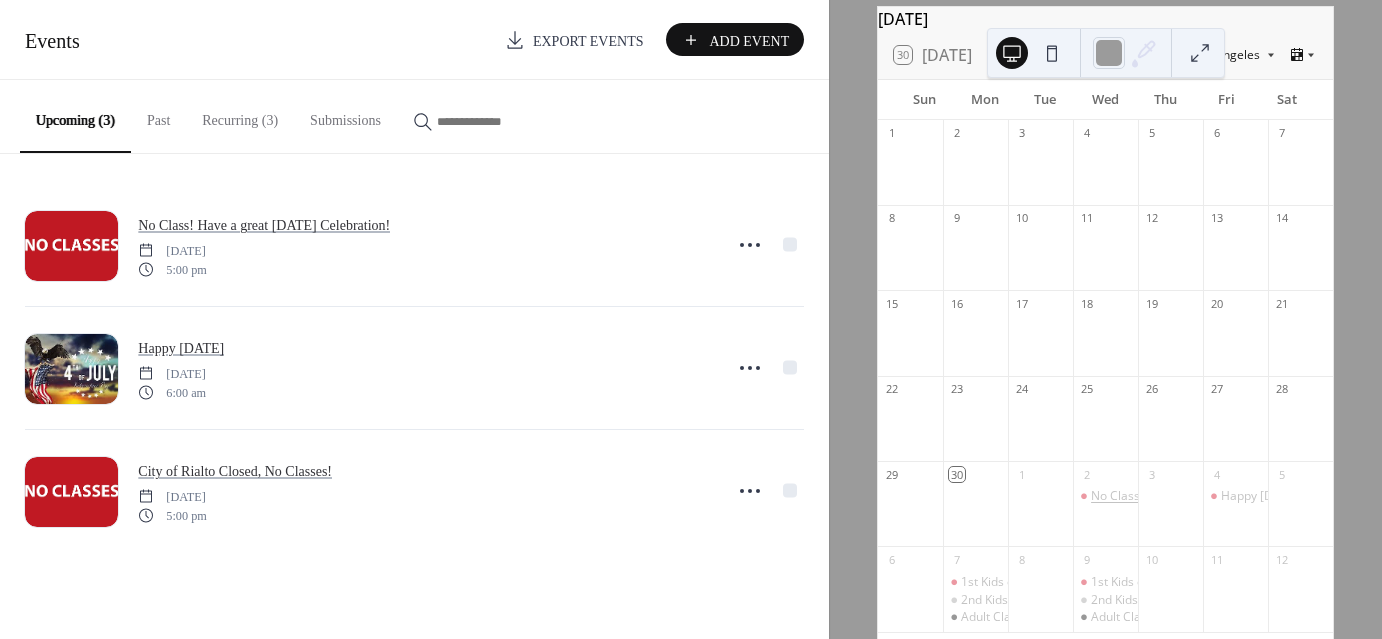 click on "No Class! Have a great [DATE] Celebration!" at bounding box center (1211, 496) 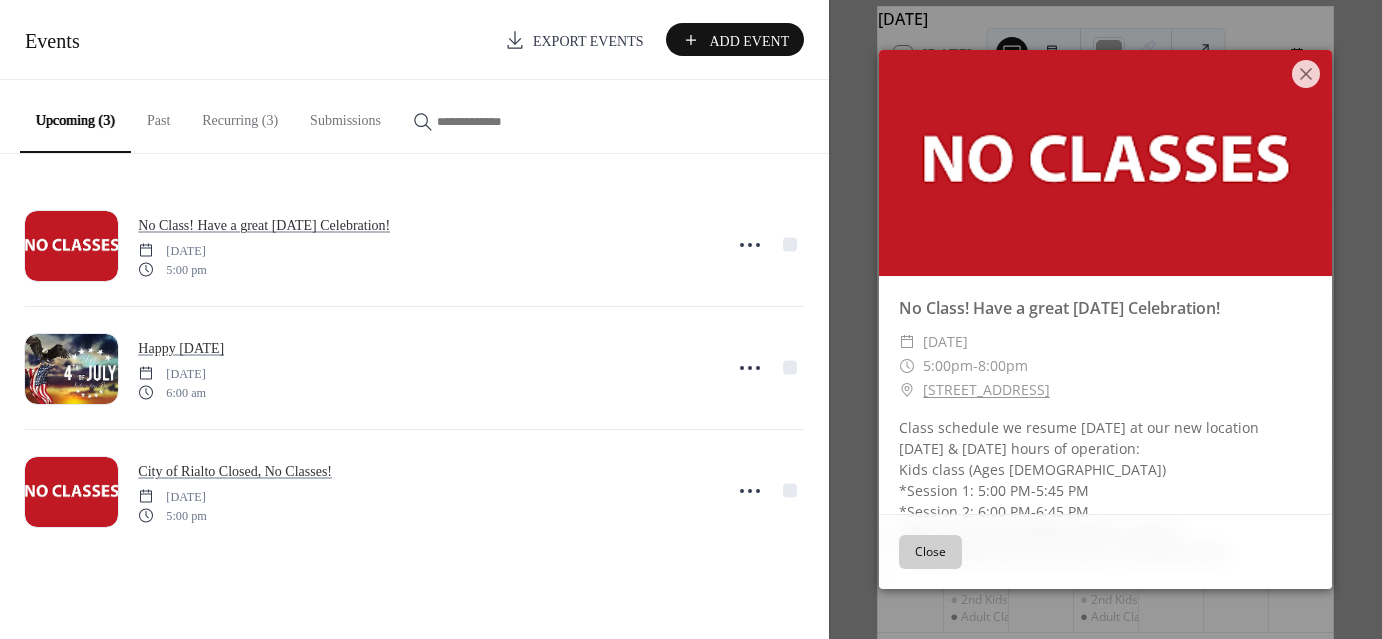 scroll, scrollTop: 66, scrollLeft: 0, axis: vertical 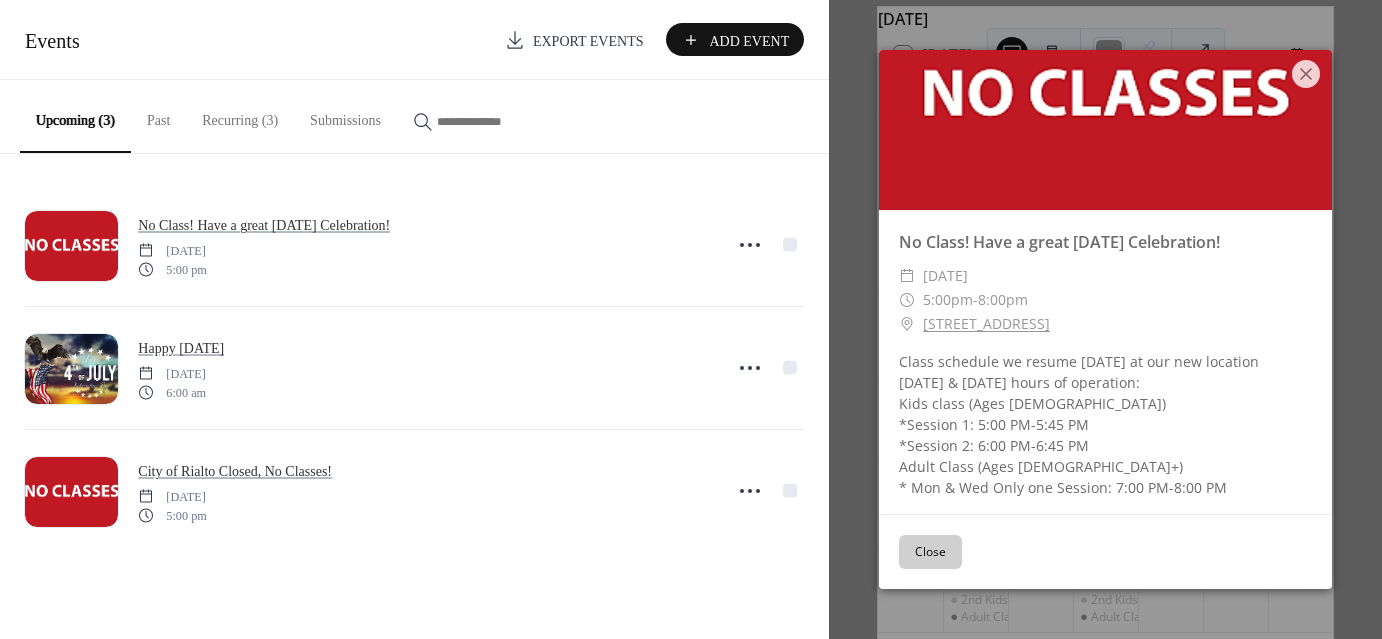 click on "Close" at bounding box center [930, 552] 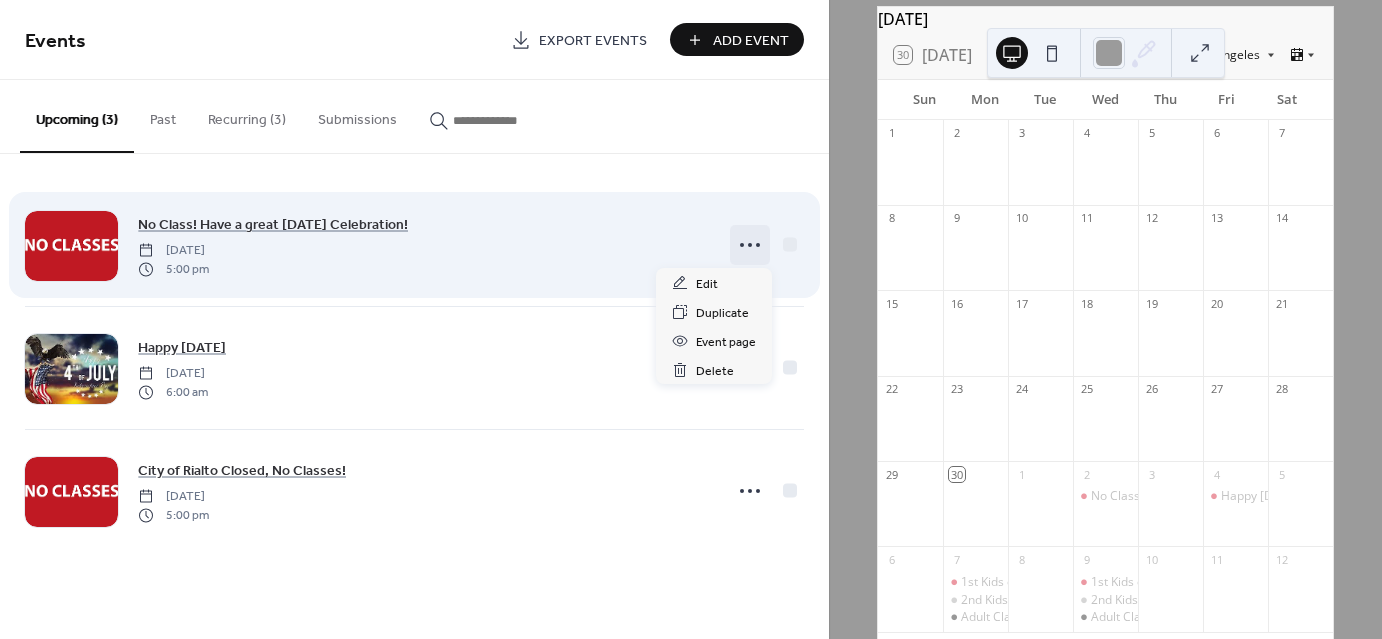 click 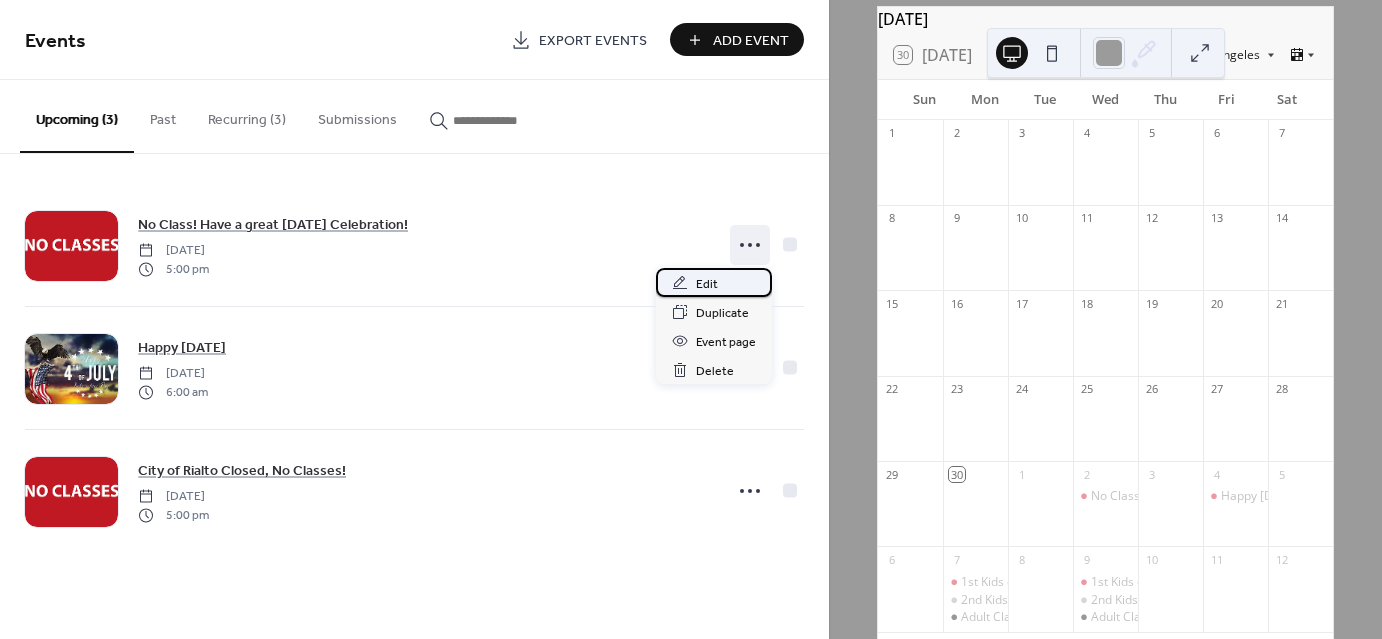 click on "Edit" at bounding box center [707, 284] 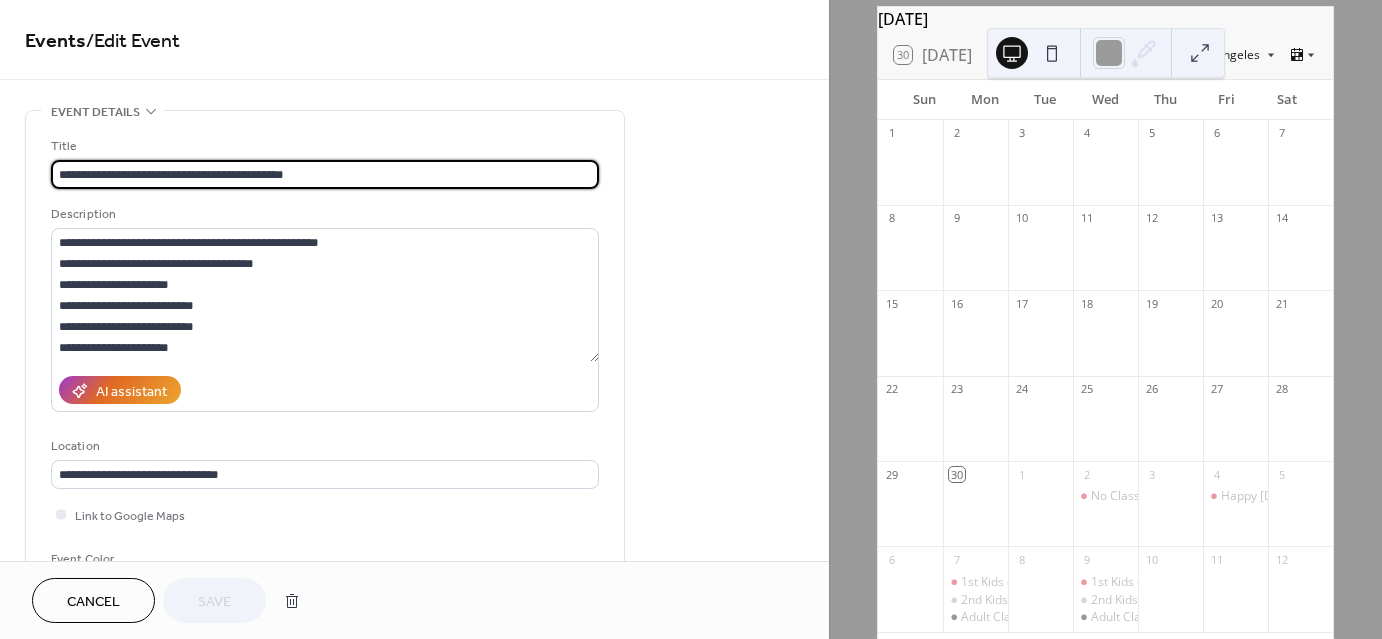 click on "**********" at bounding box center (325, 174) 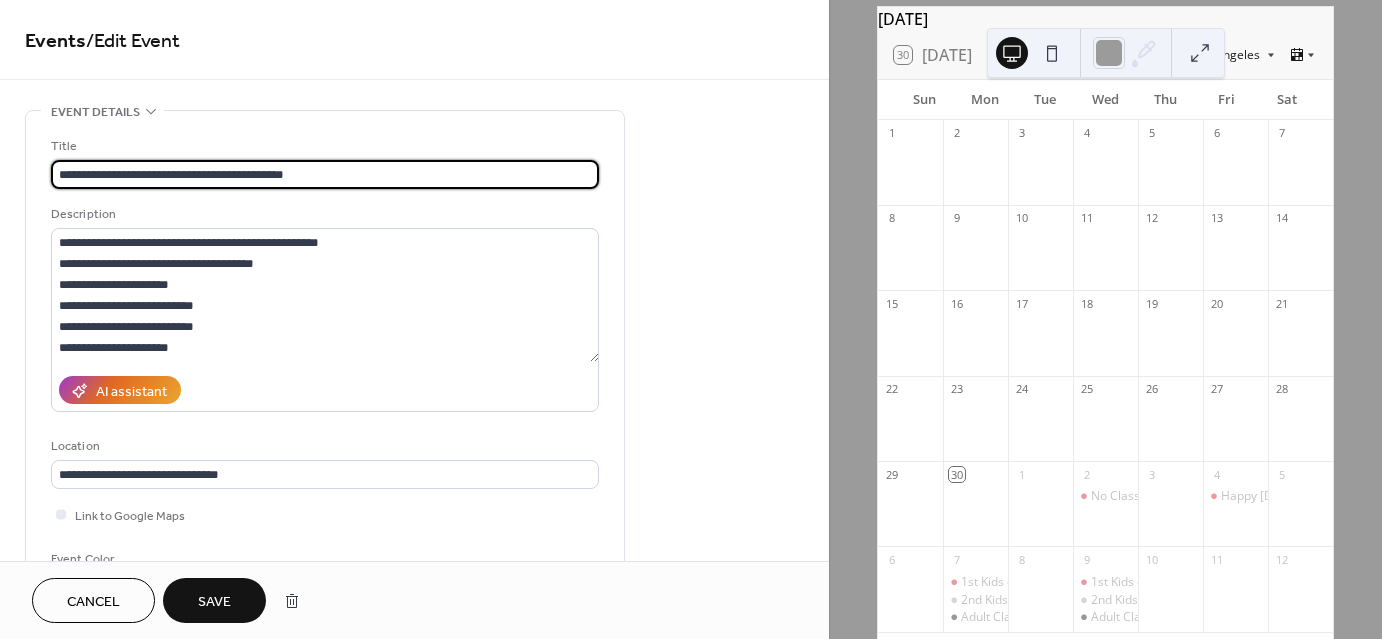 type on "**********" 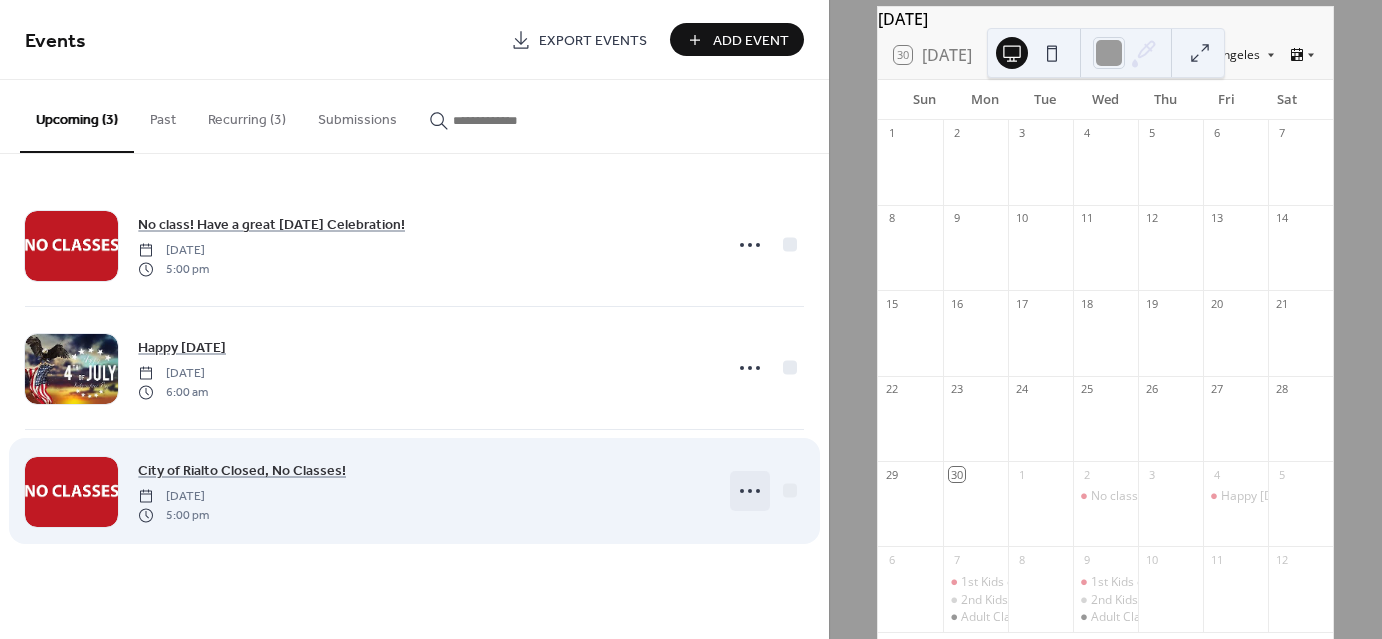 click 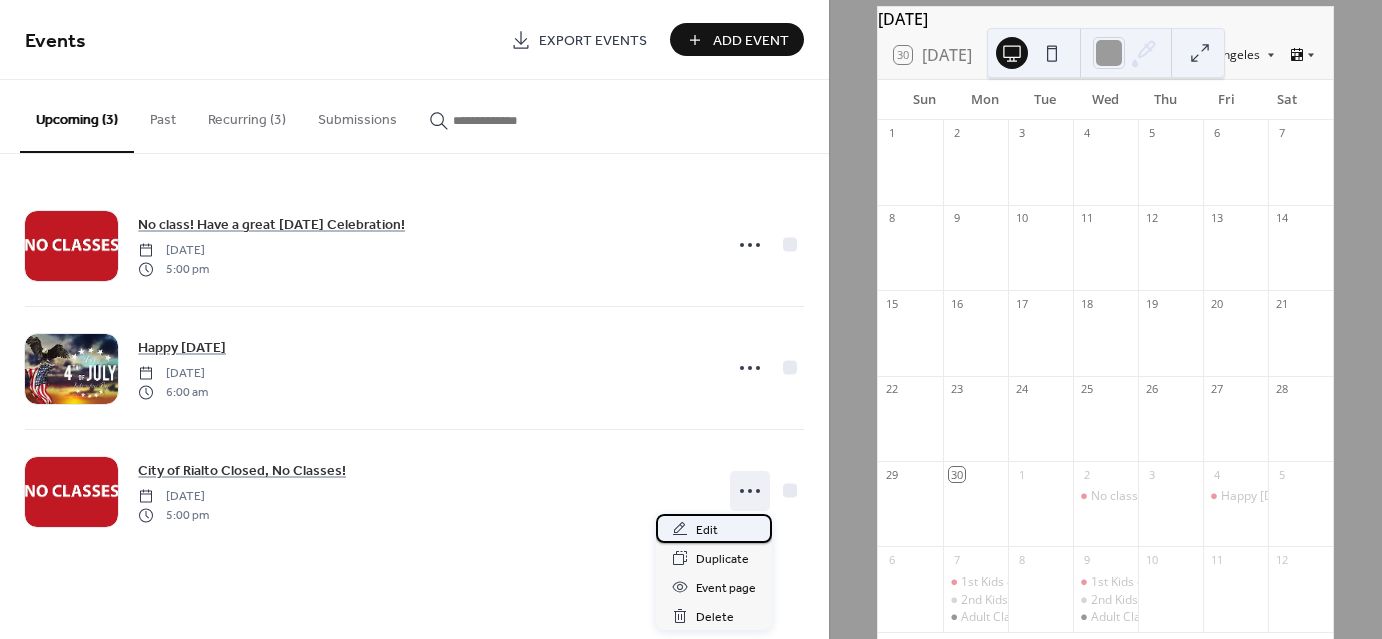click on "Edit" at bounding box center (707, 530) 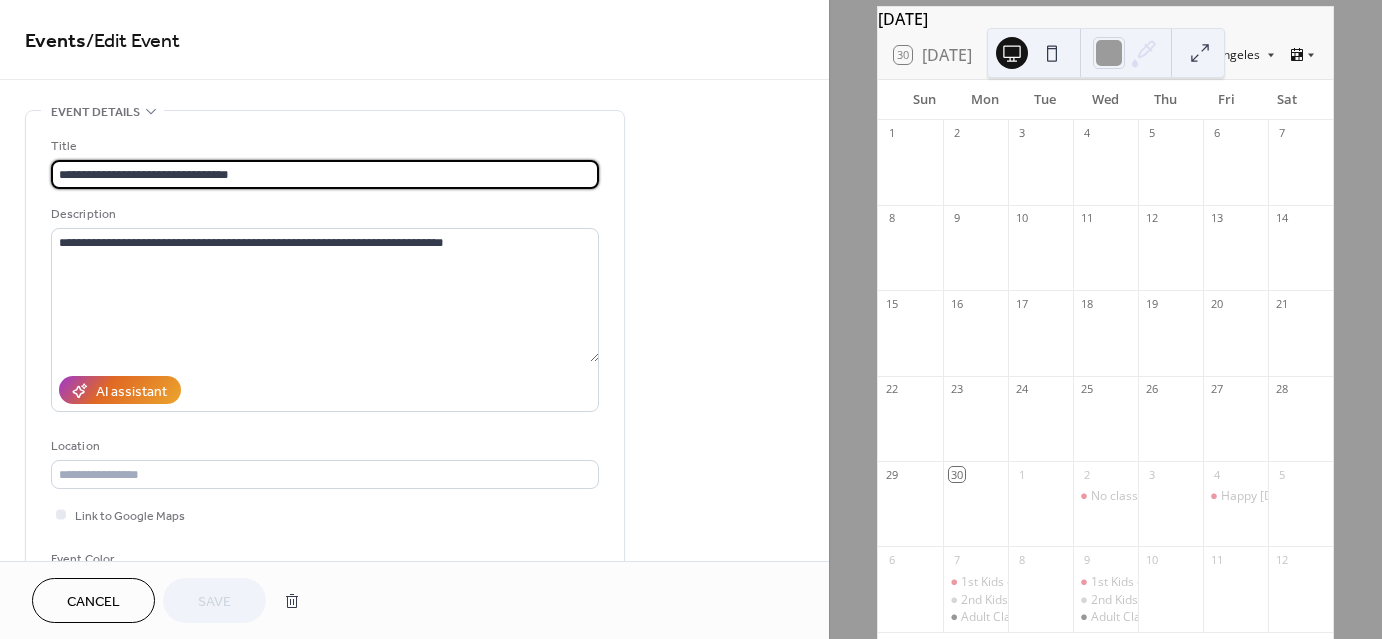 click on "**********" at bounding box center [325, 174] 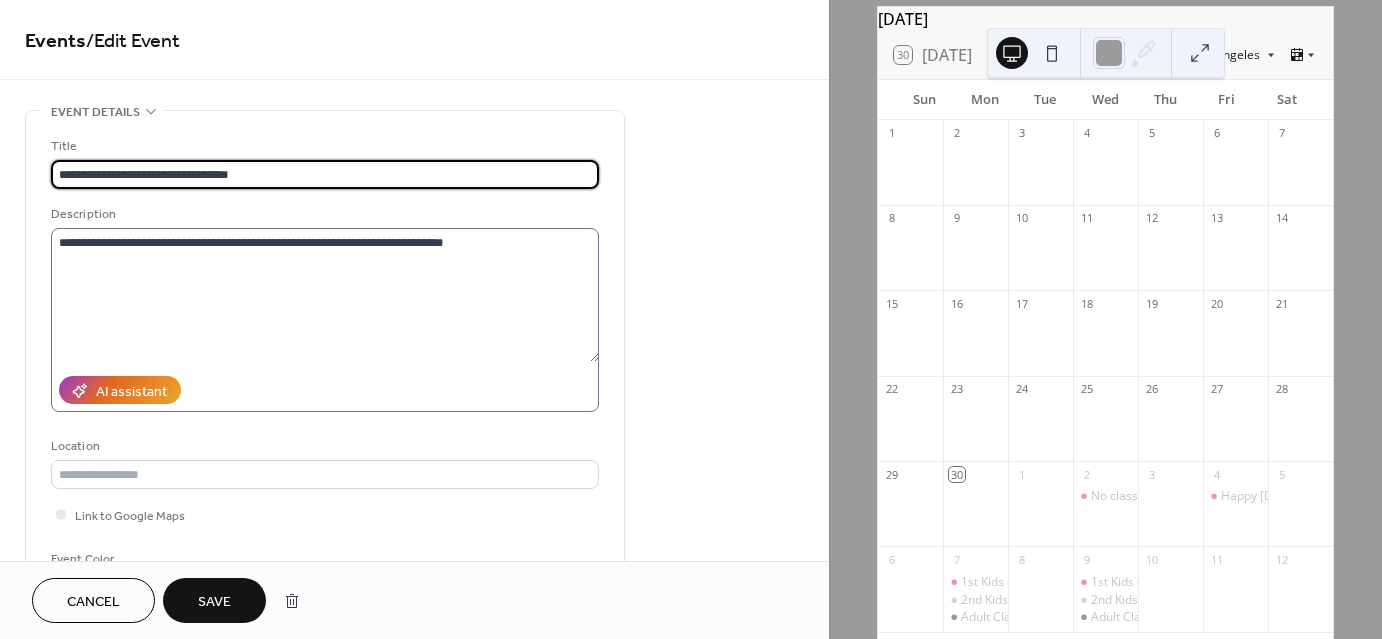 type on "**********" 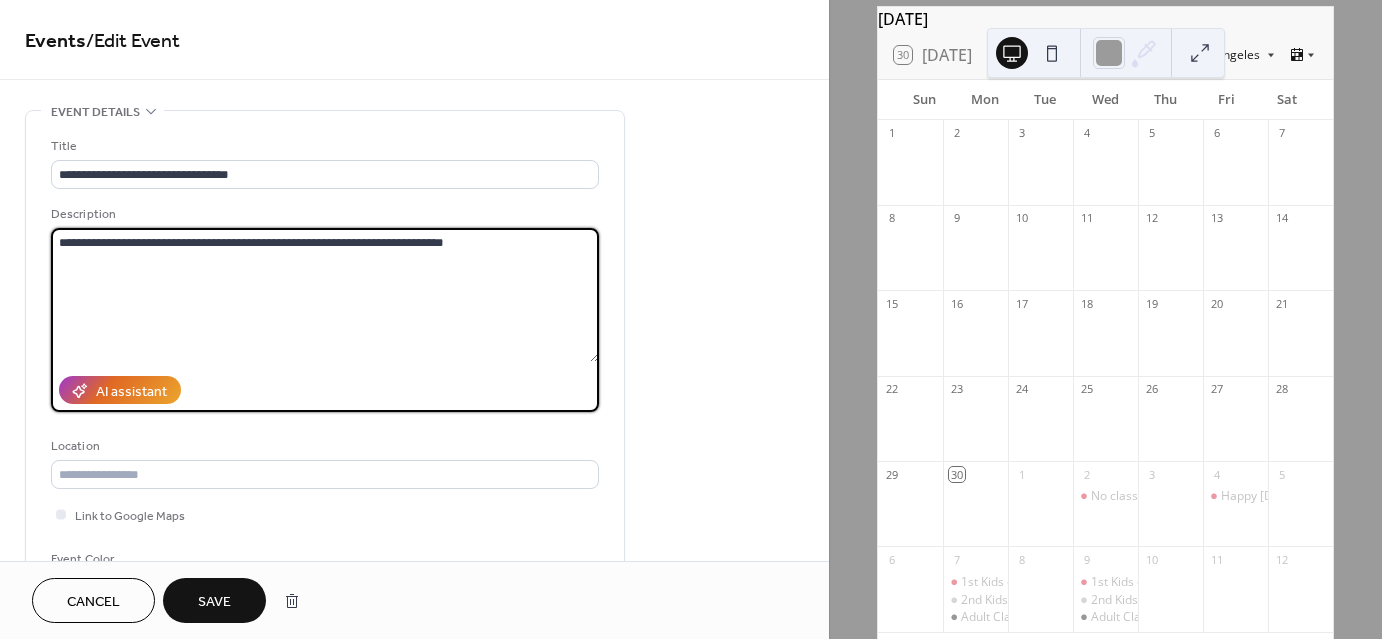 click on "**********" at bounding box center (325, 295) 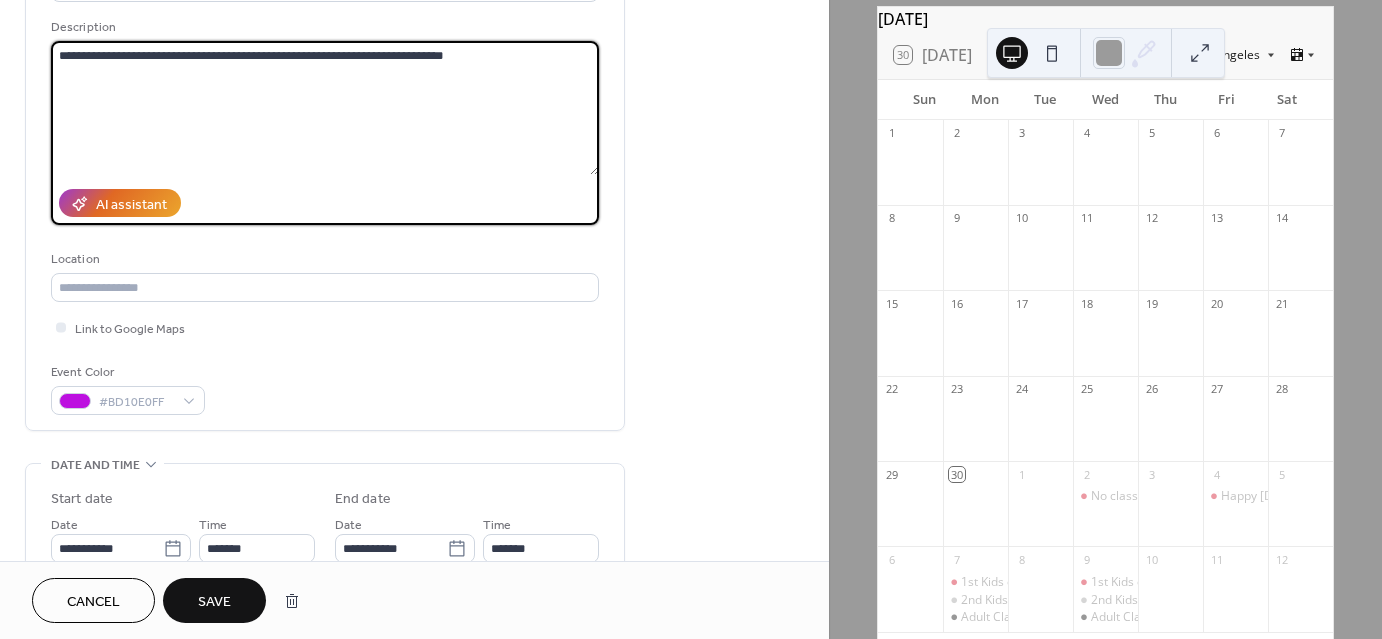 scroll, scrollTop: 200, scrollLeft: 0, axis: vertical 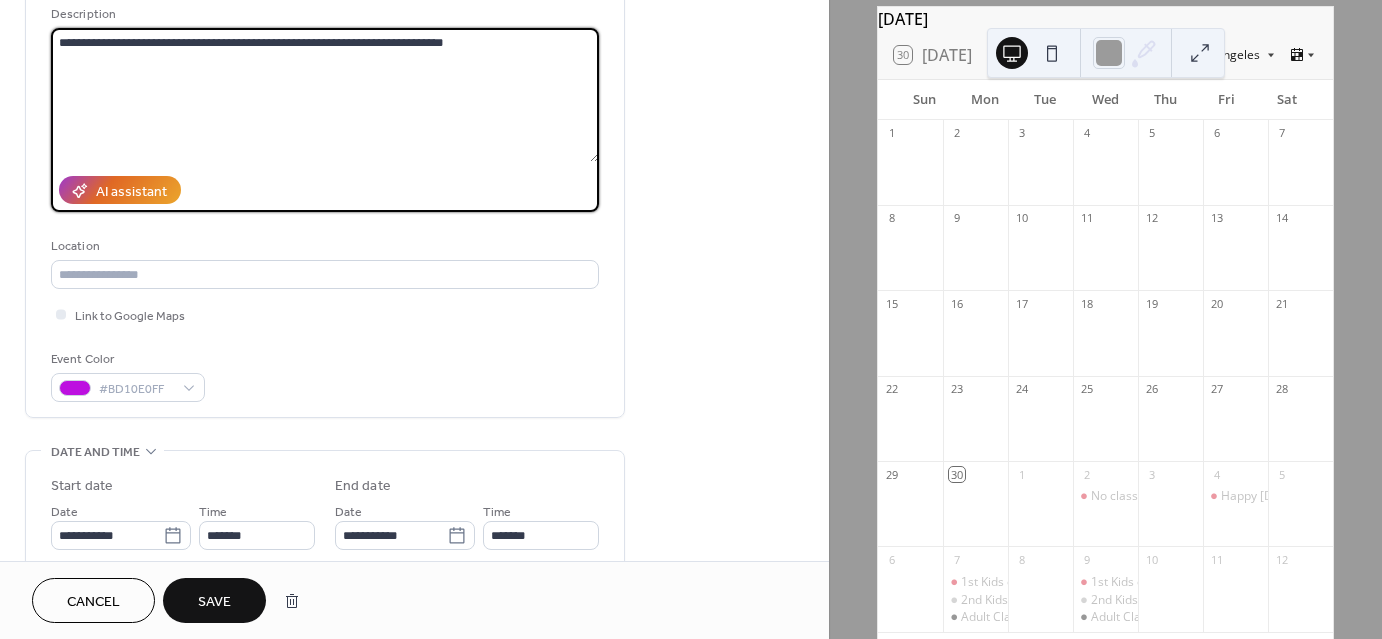 type on "**********" 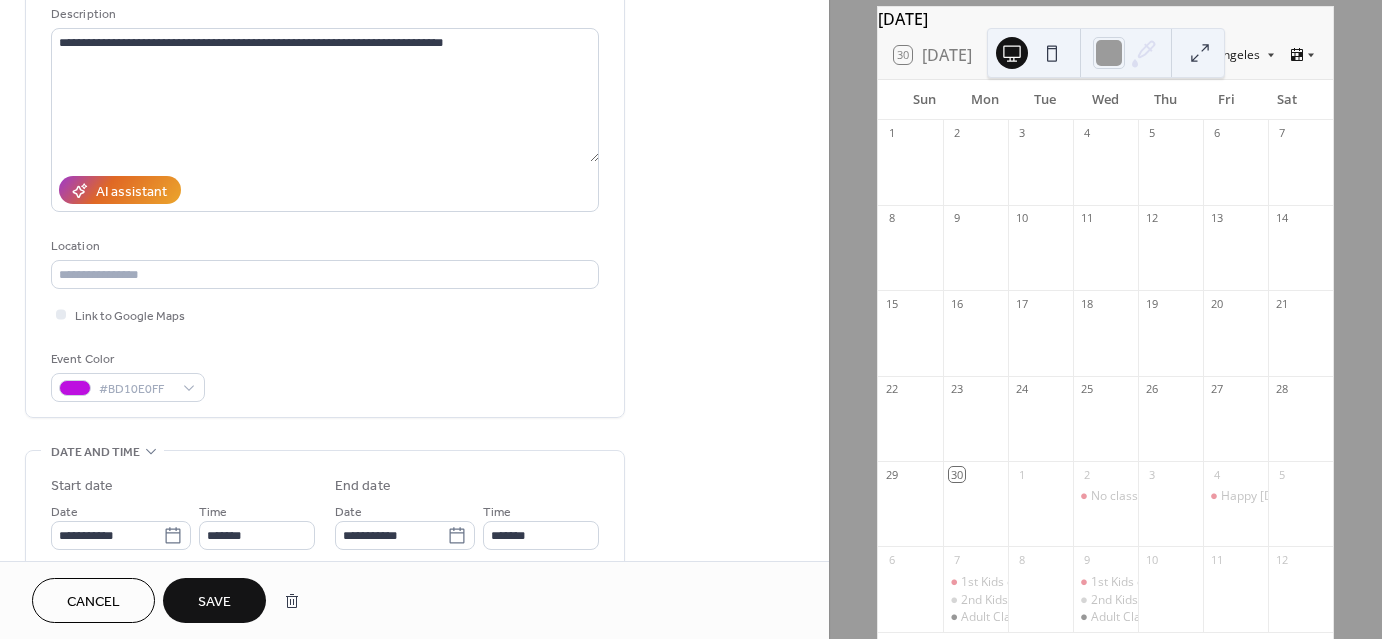 click on "Save" at bounding box center (214, 602) 